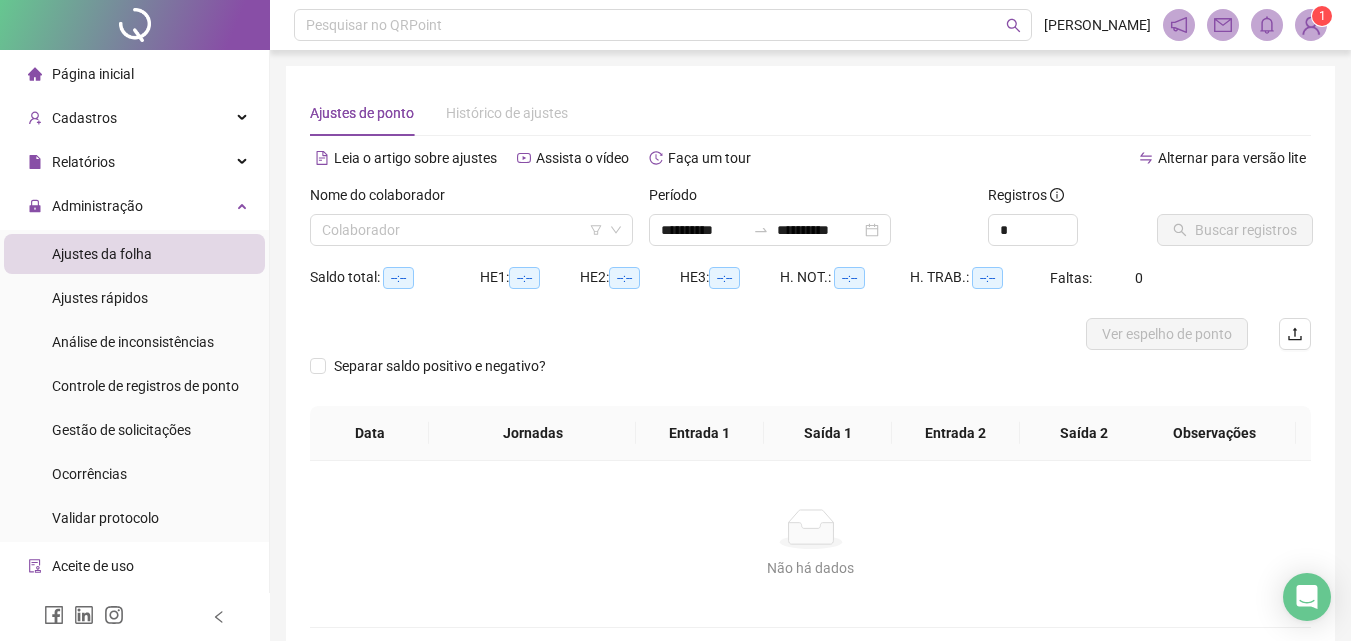 scroll, scrollTop: 0, scrollLeft: 0, axis: both 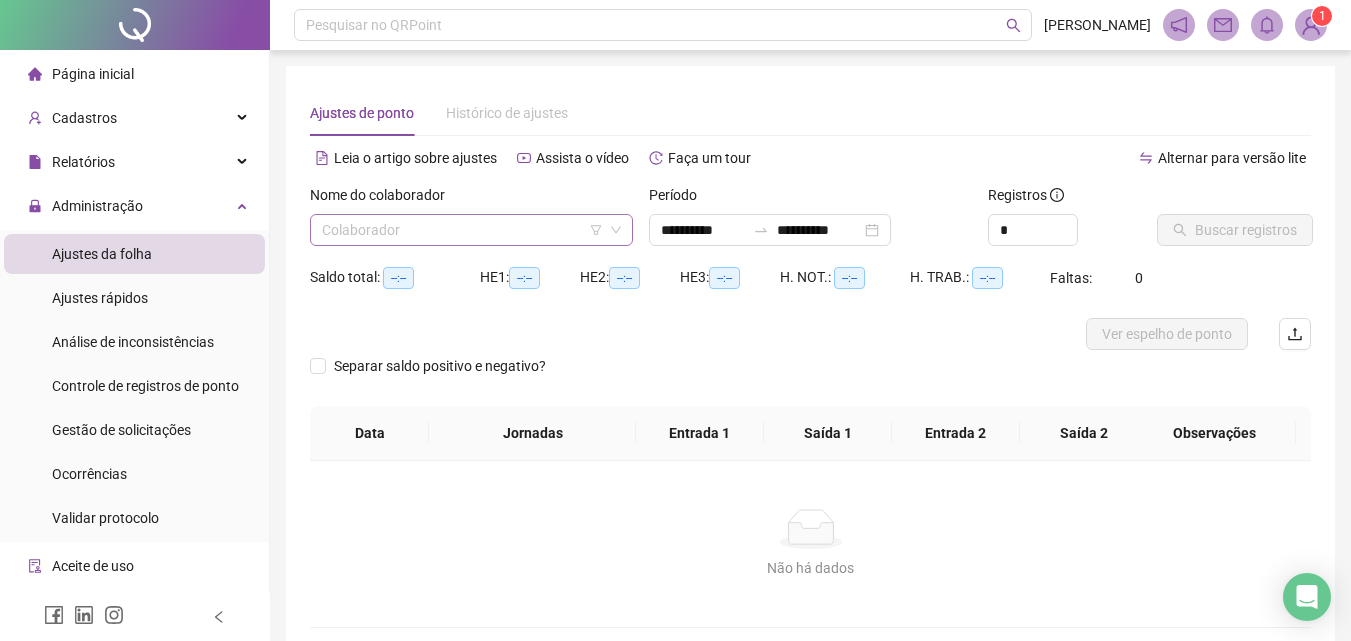 click at bounding box center [465, 230] 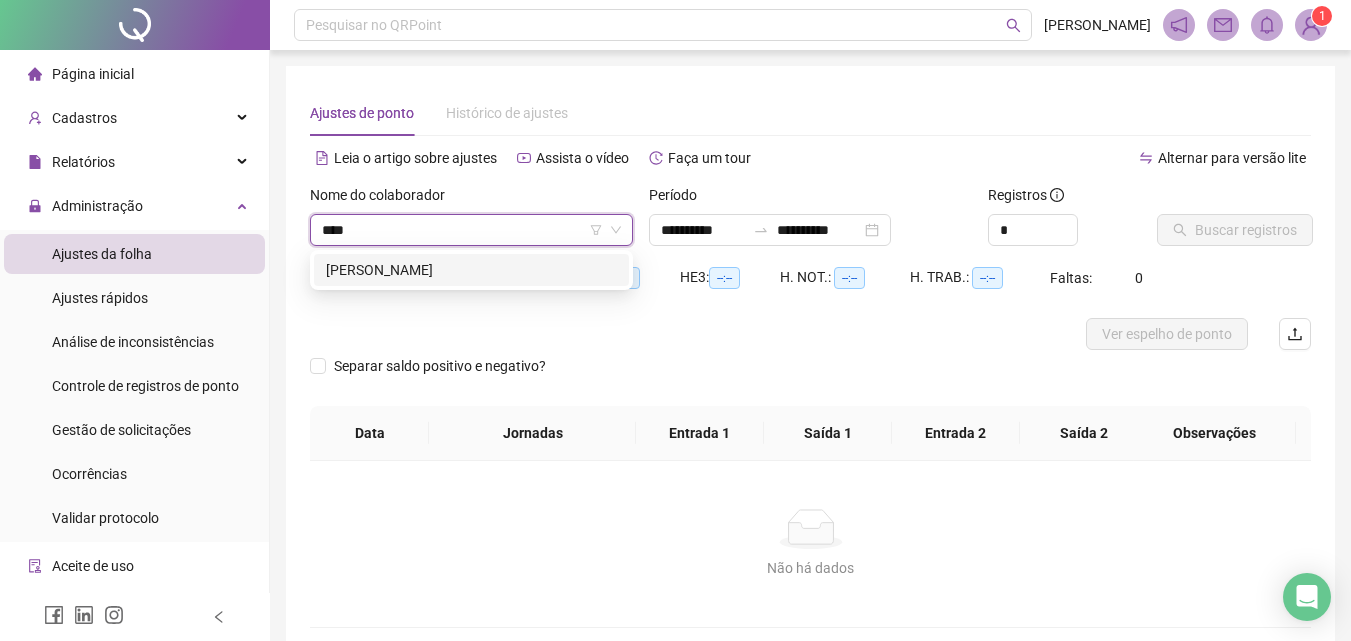 type on "*****" 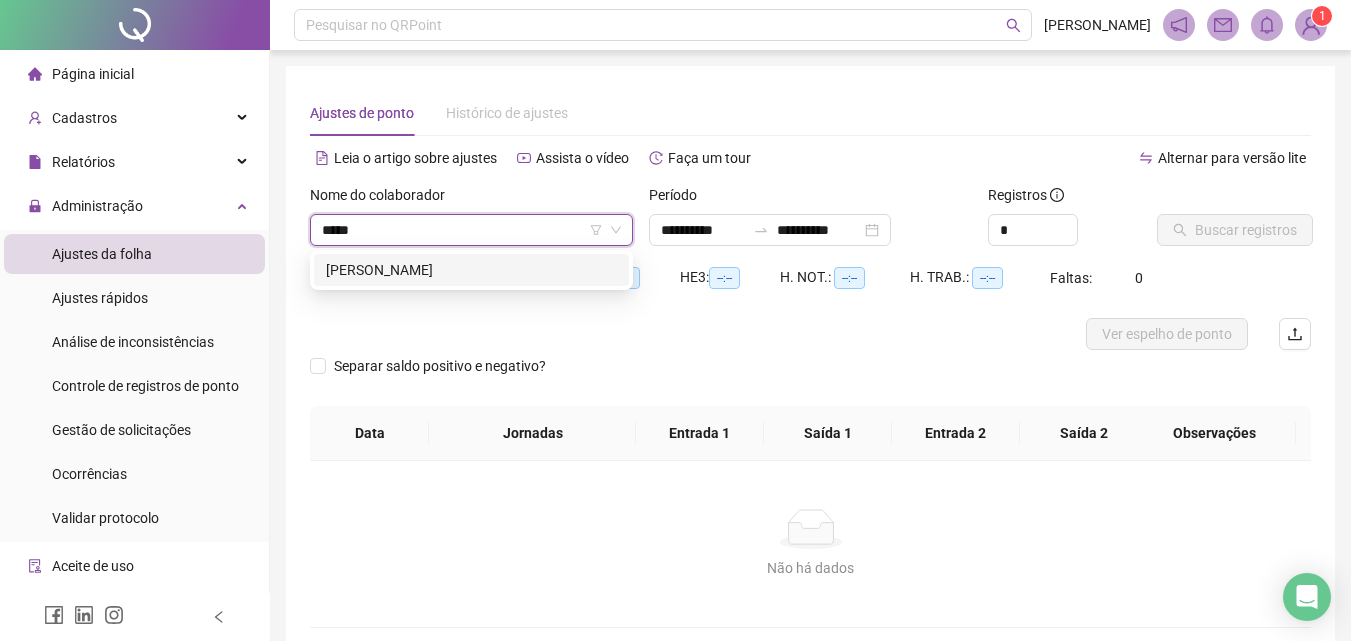 click on "[PERSON_NAME]" at bounding box center (471, 270) 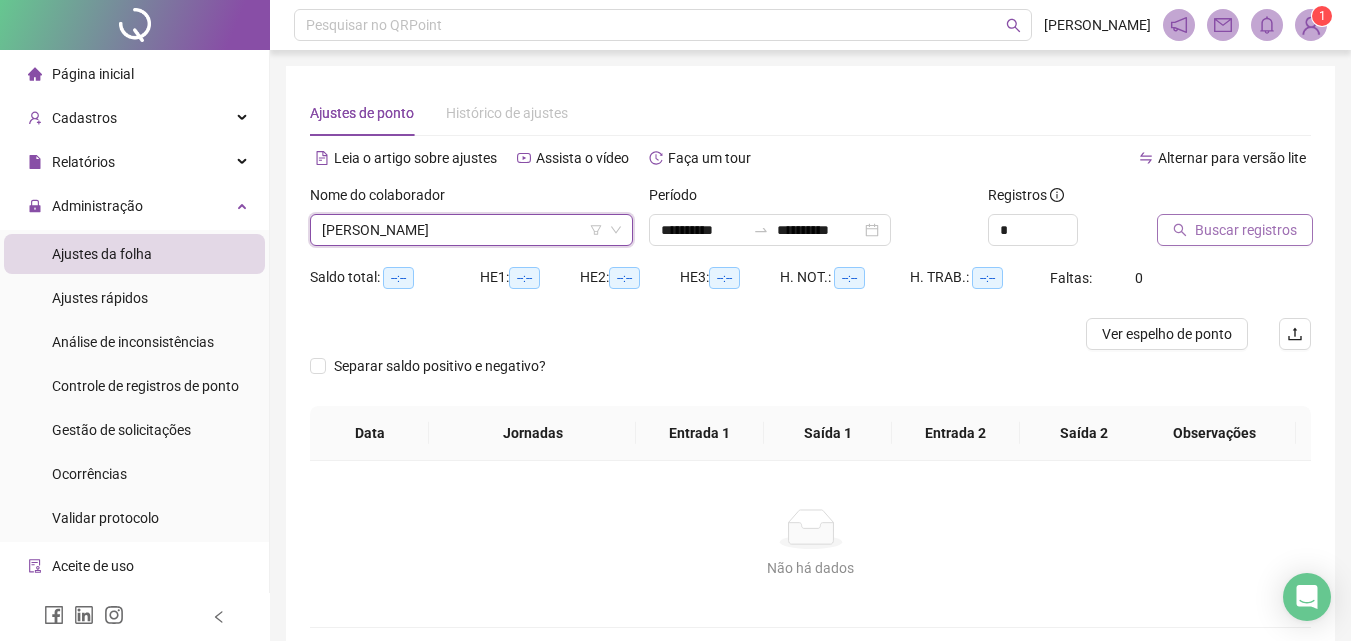 click on "Buscar registros" at bounding box center (1246, 230) 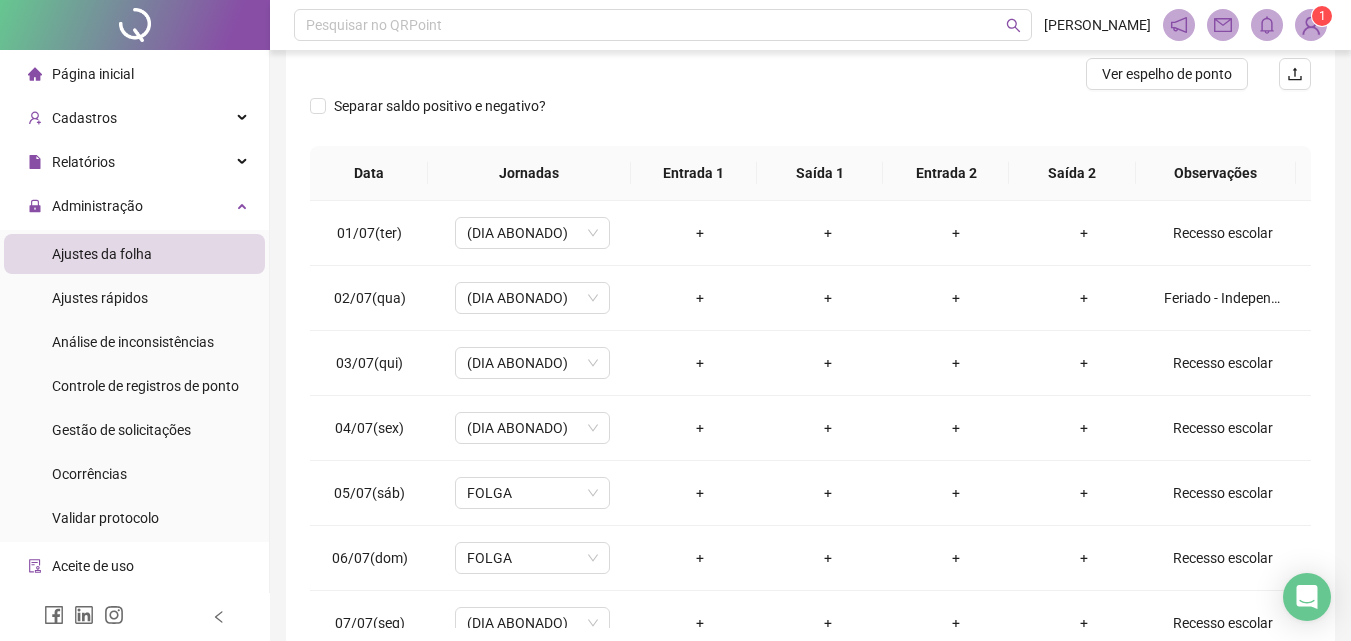 scroll, scrollTop: 300, scrollLeft: 0, axis: vertical 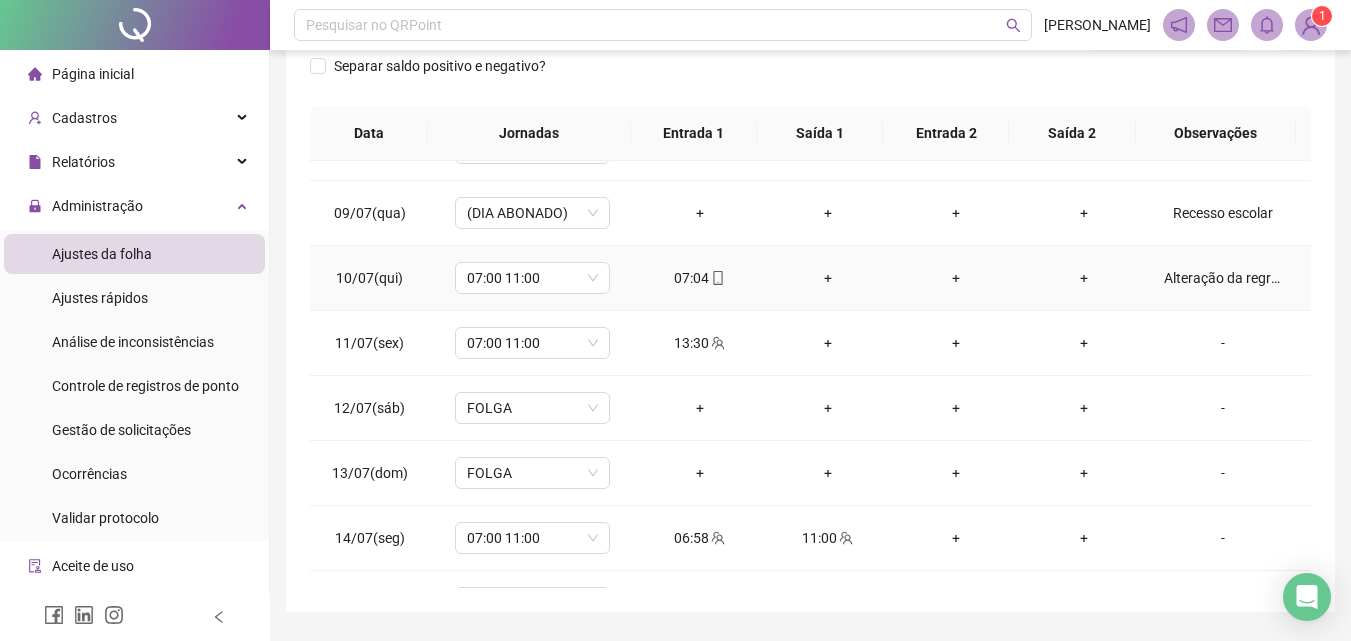click on "Alteração da regra de contabilização de horas no sistema, de “banco de horas” para “hora extra”. Essa mudança é apenas no sistema, pois, na prática, o pagamento das horas já era realizado normalmente" at bounding box center [1223, 278] 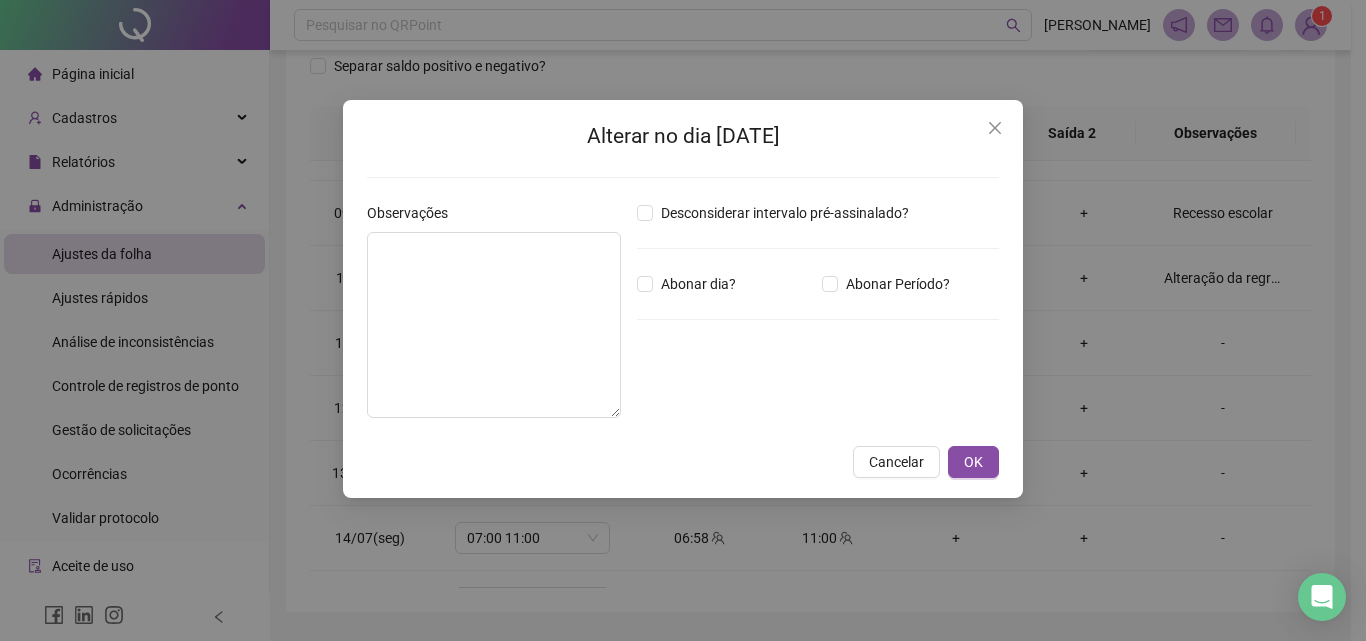 type on "**********" 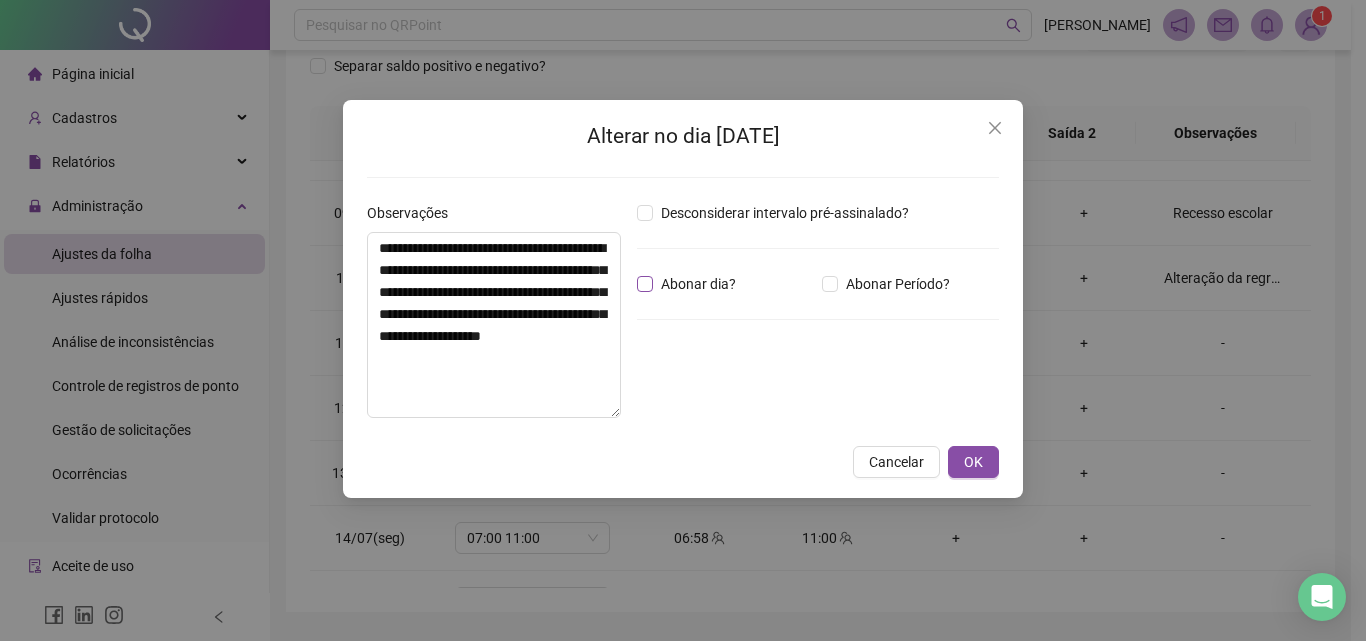 click on "Abonar dia?" at bounding box center (690, 284) 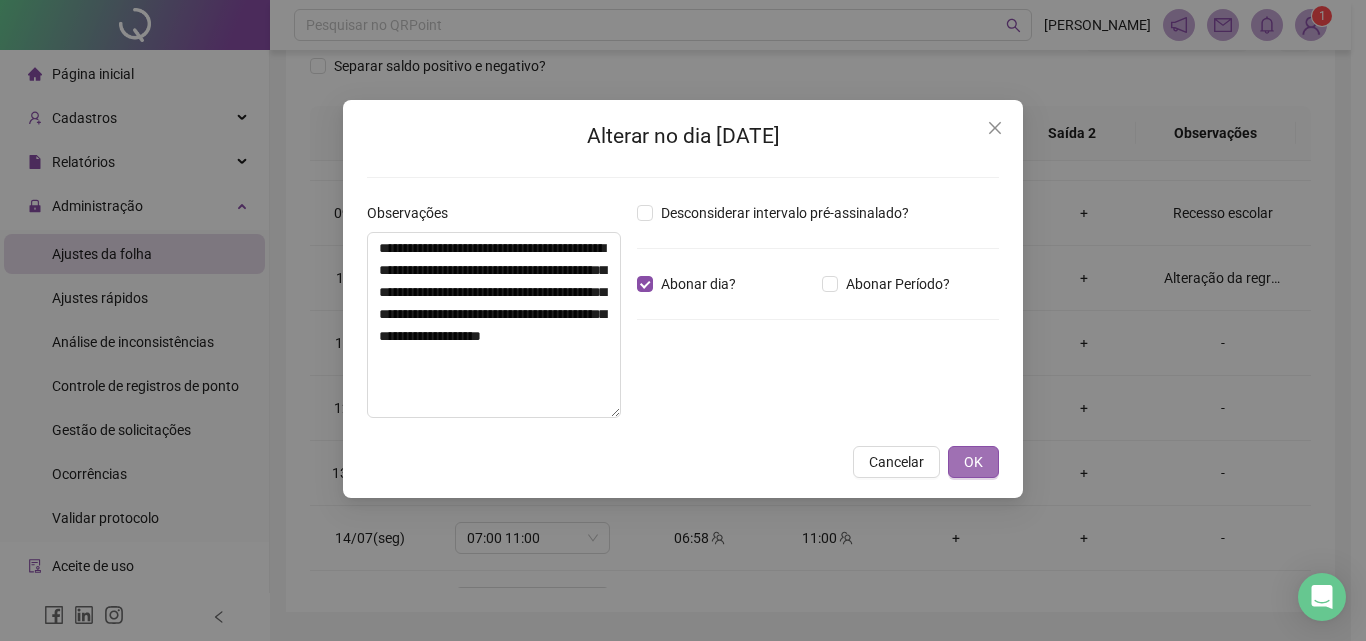 click on "OK" at bounding box center (973, 462) 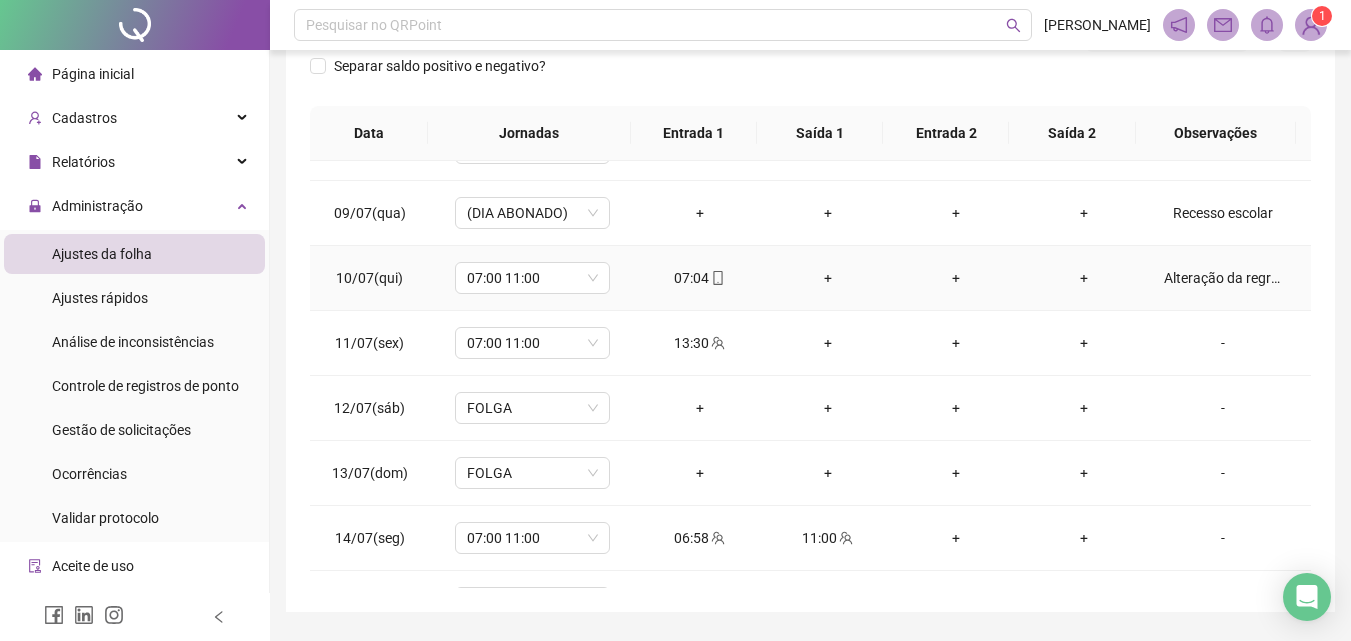 click on "Alteração da regra de contabilização de horas no sistema, de “banco de horas” para “hora extra”. Essa mudança é apenas no sistema, pois, na prática, o pagamento das horas já era realizado normalmente" at bounding box center (1223, 278) 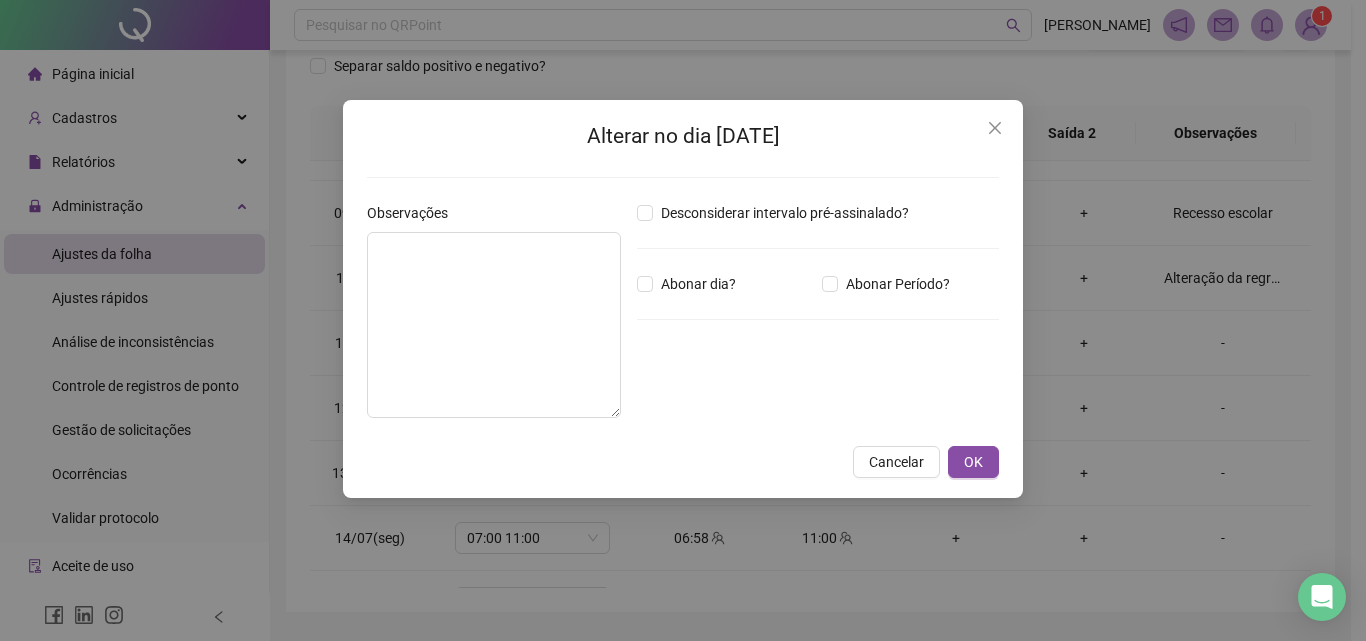 type on "**********" 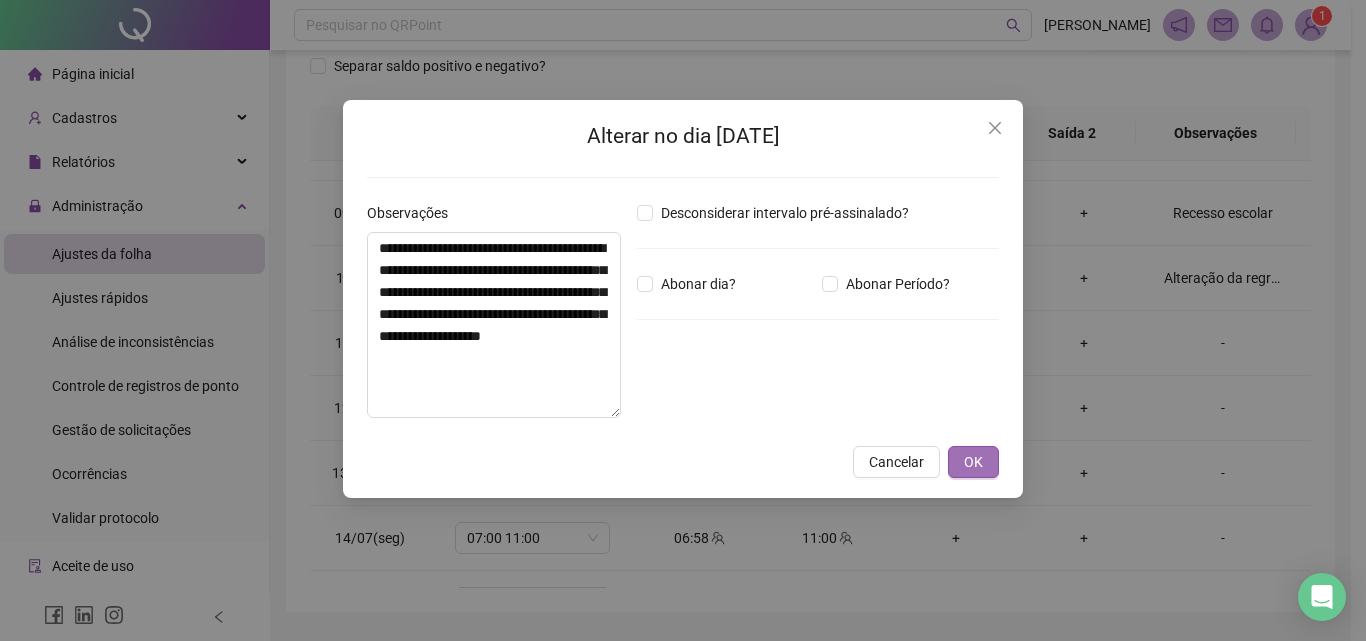 click on "OK" at bounding box center (973, 462) 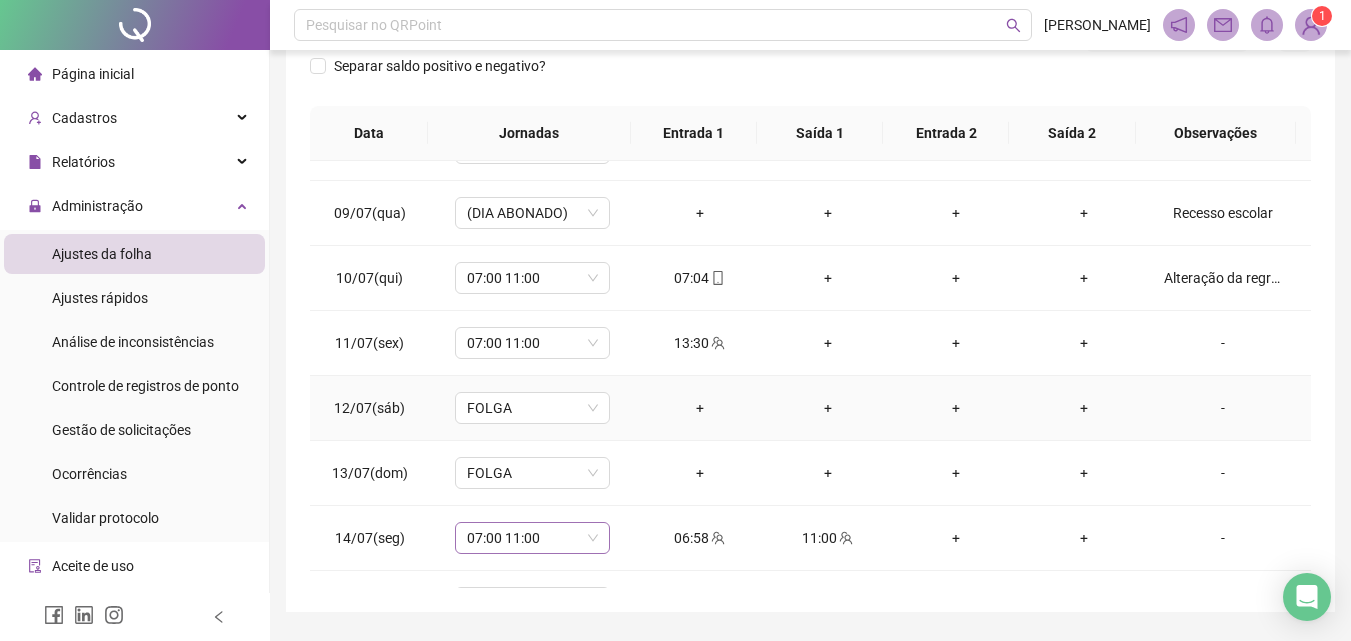 scroll, scrollTop: 613, scrollLeft: 0, axis: vertical 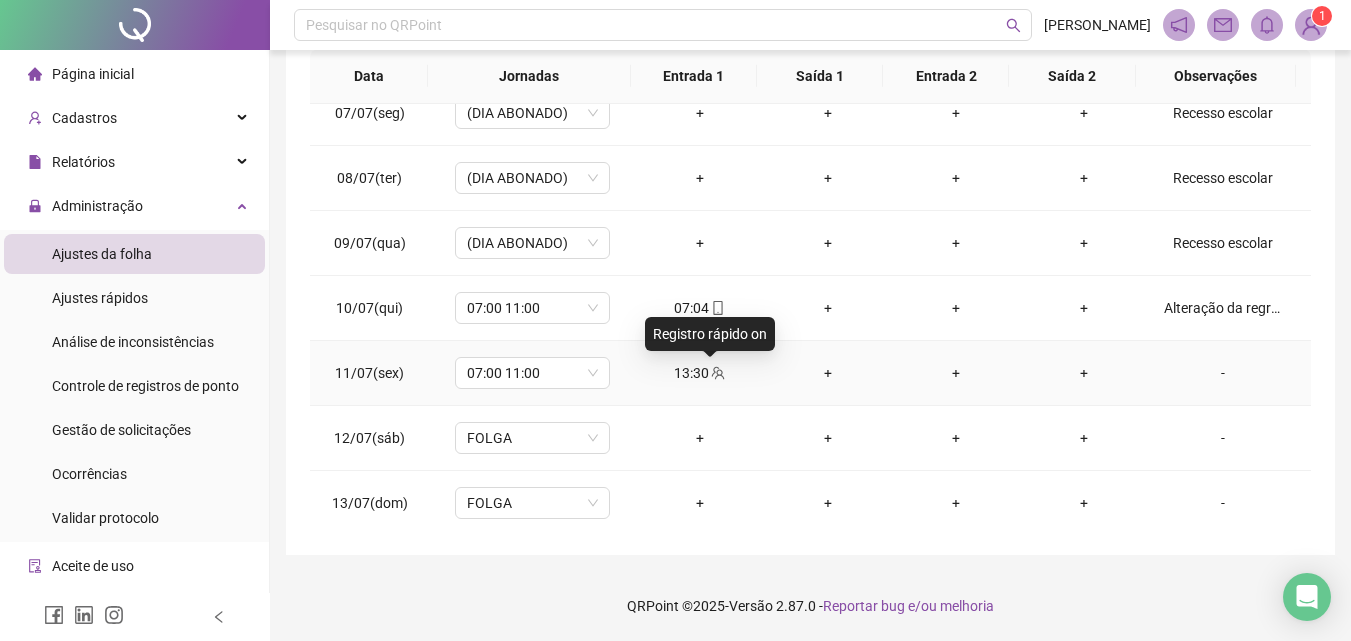 click 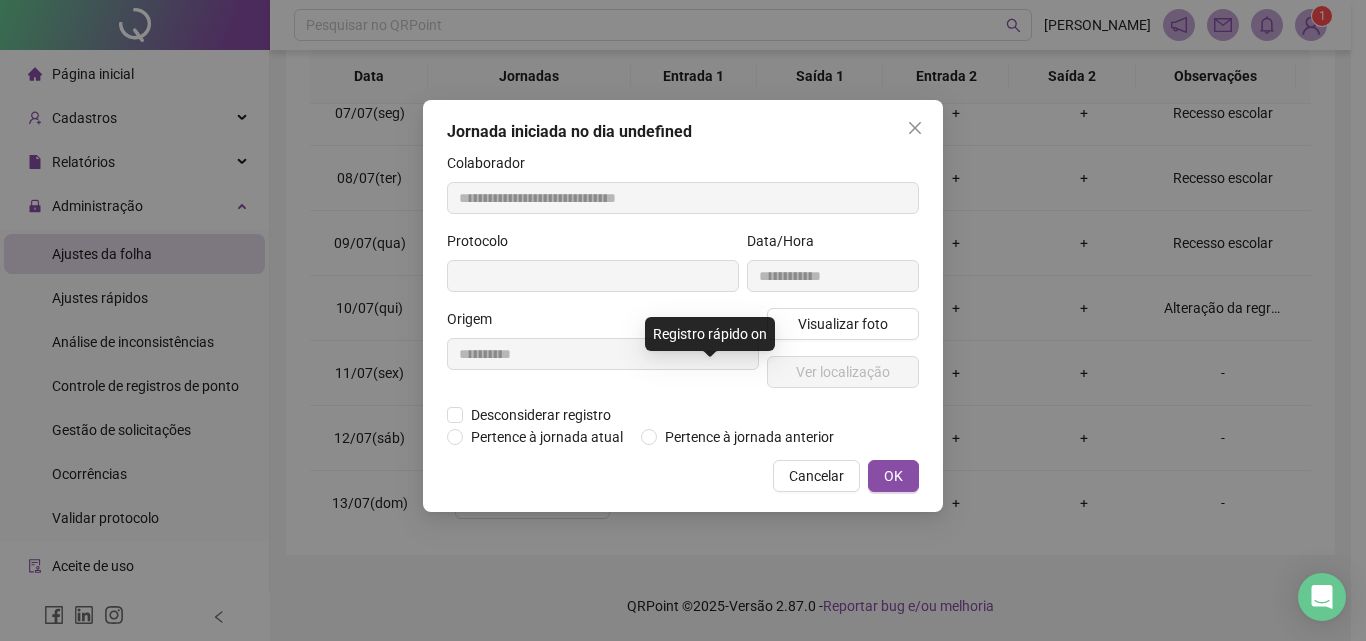 type on "**********" 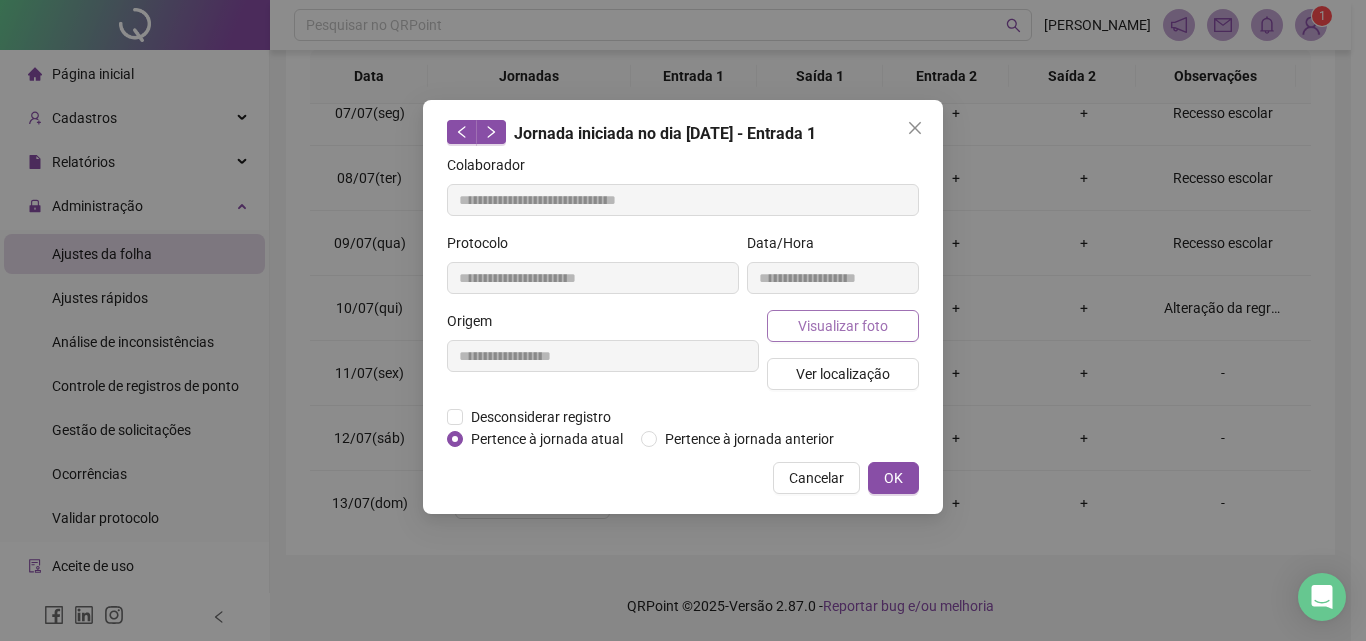 click on "Visualizar foto" at bounding box center (843, 326) 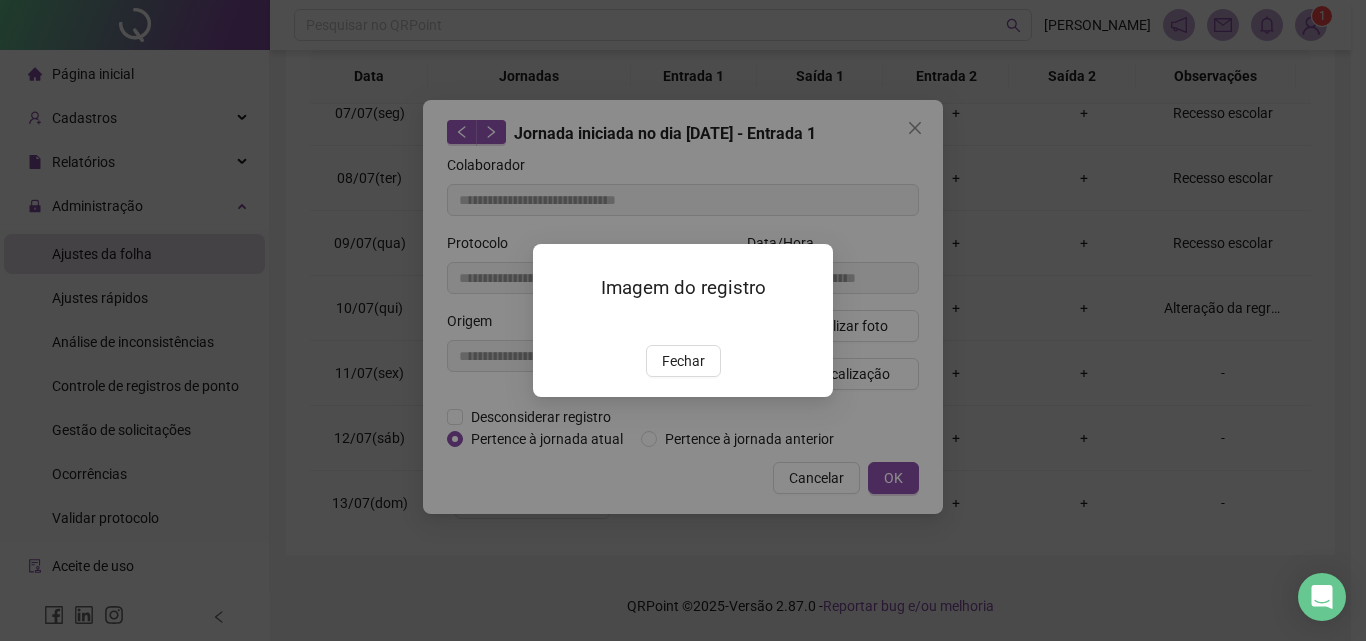 click at bounding box center [557, 324] 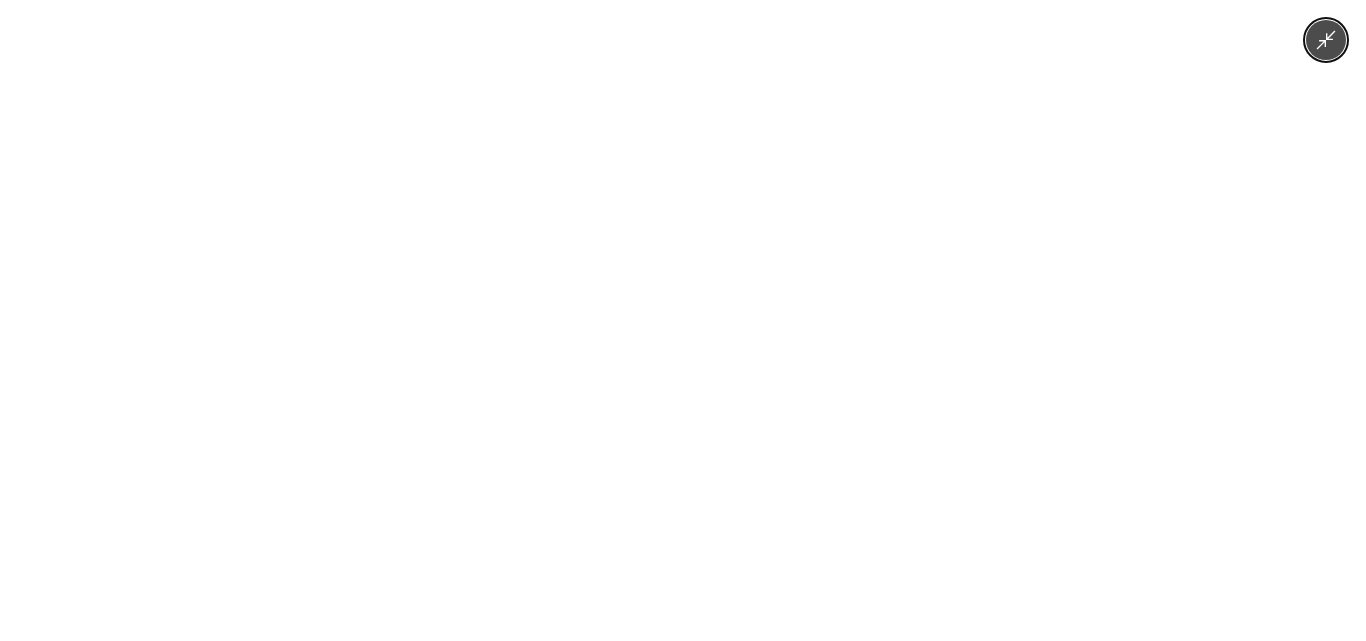 click at bounding box center (683, 320) 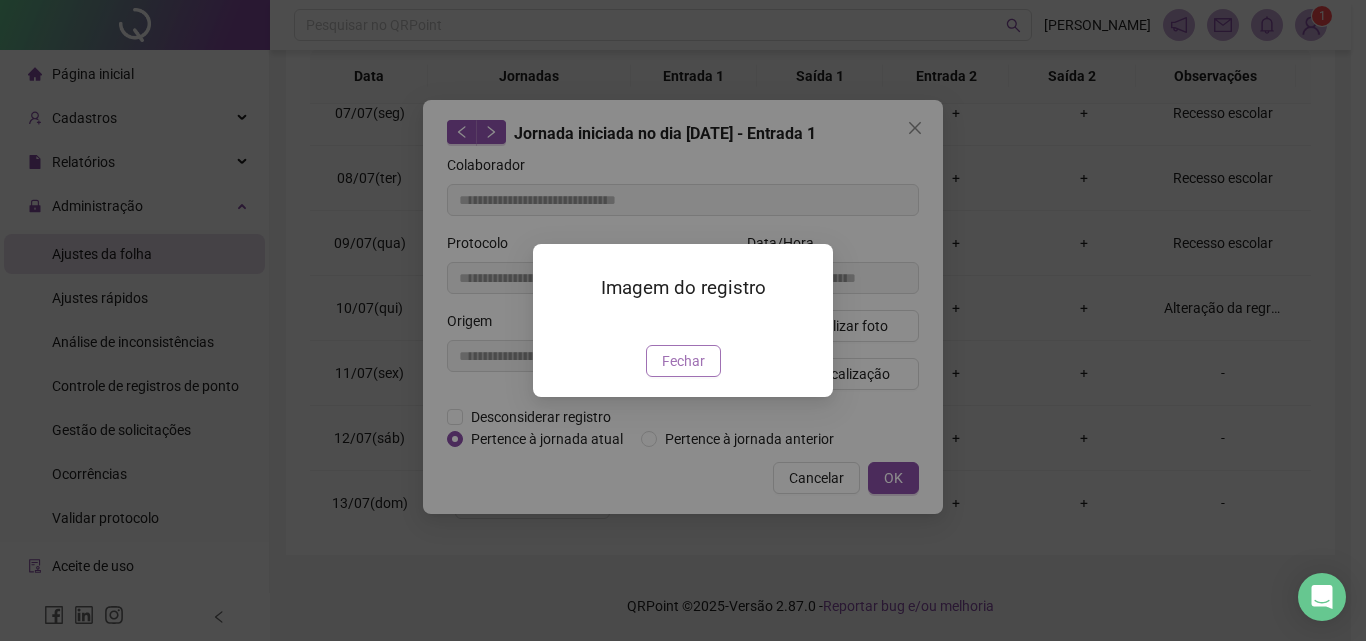 click on "Fechar" at bounding box center (683, 361) 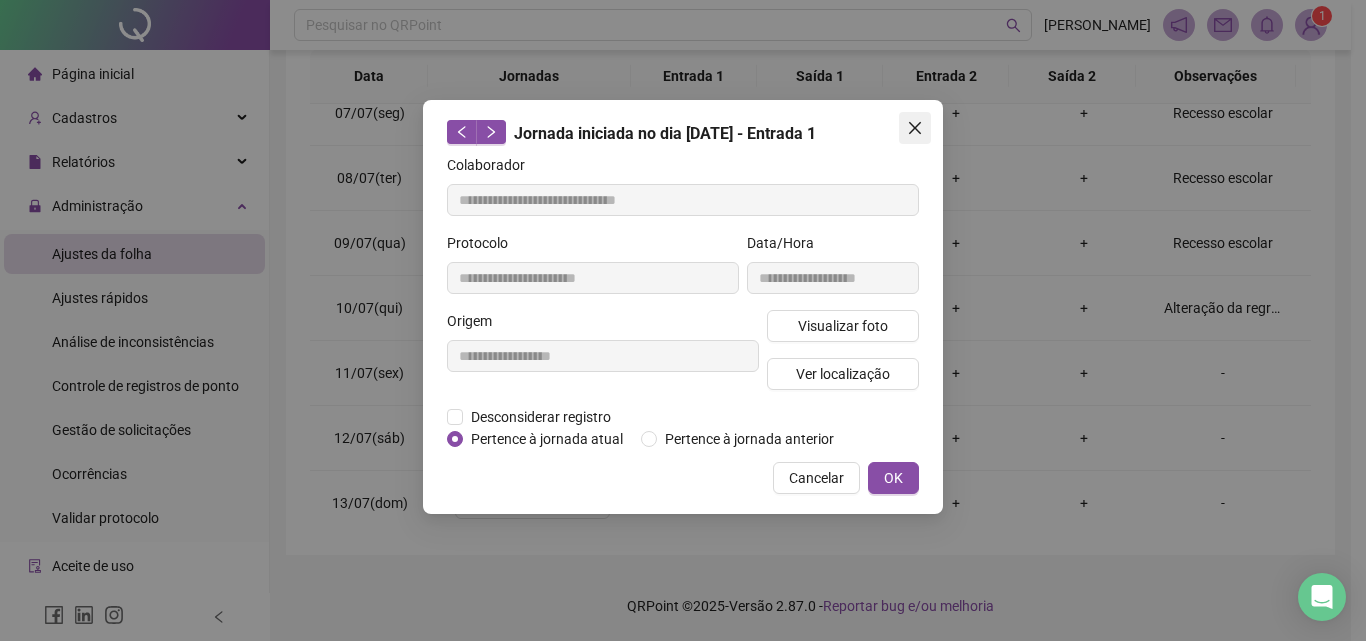 click 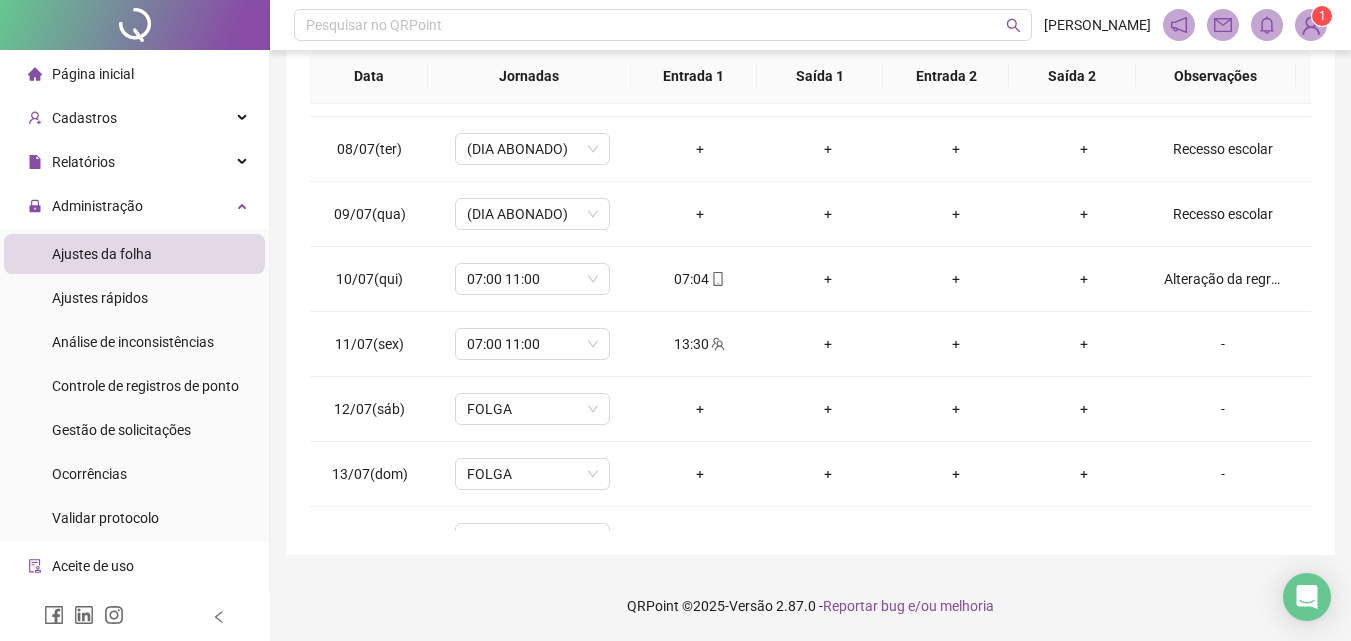 scroll, scrollTop: 413, scrollLeft: 0, axis: vertical 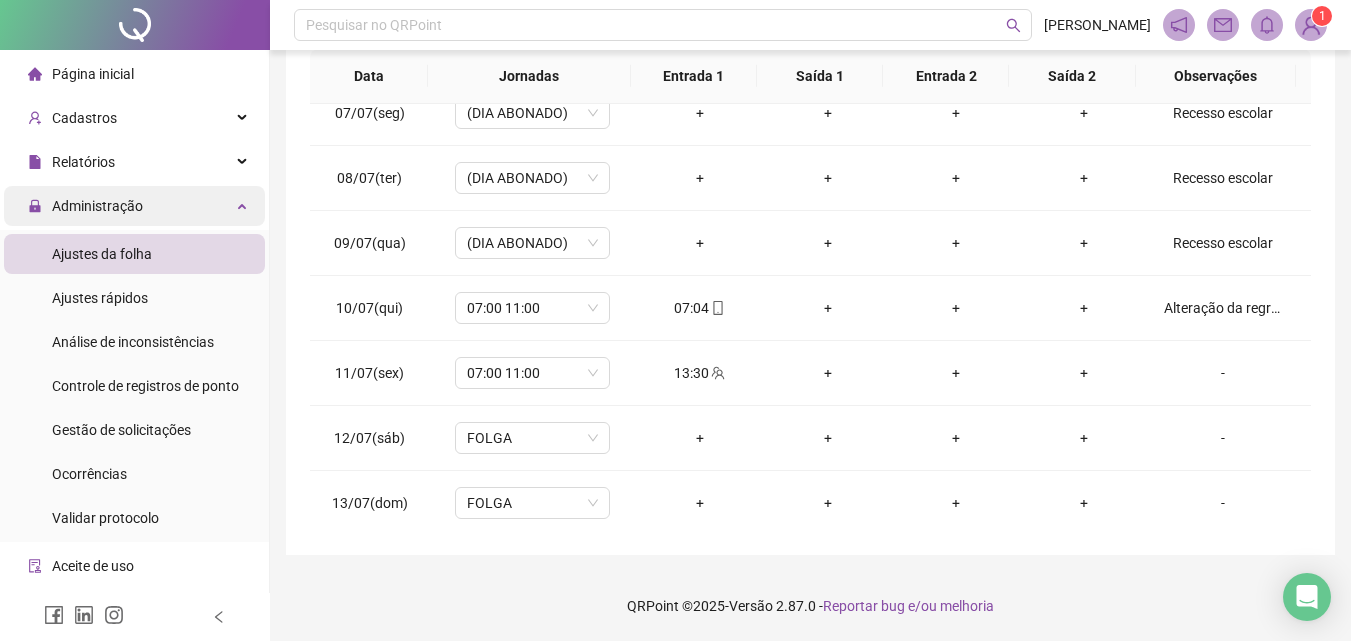 click on "Administração" at bounding box center [134, 206] 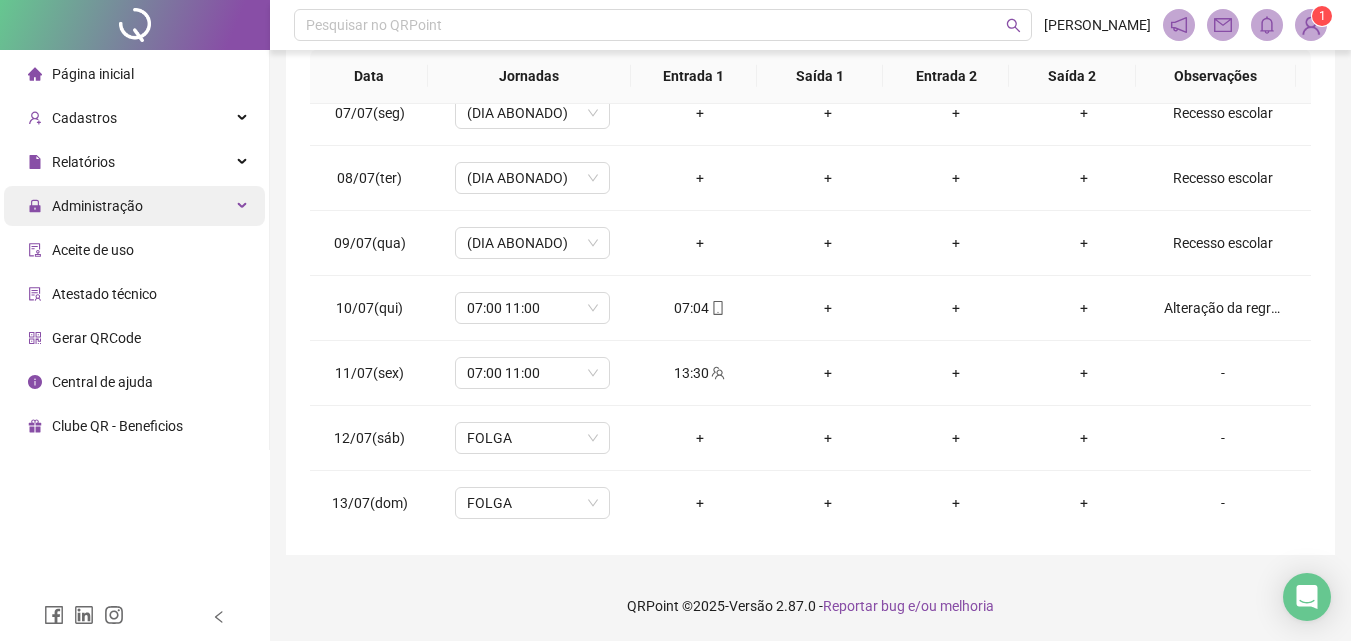 click on "Administração" at bounding box center [85, 206] 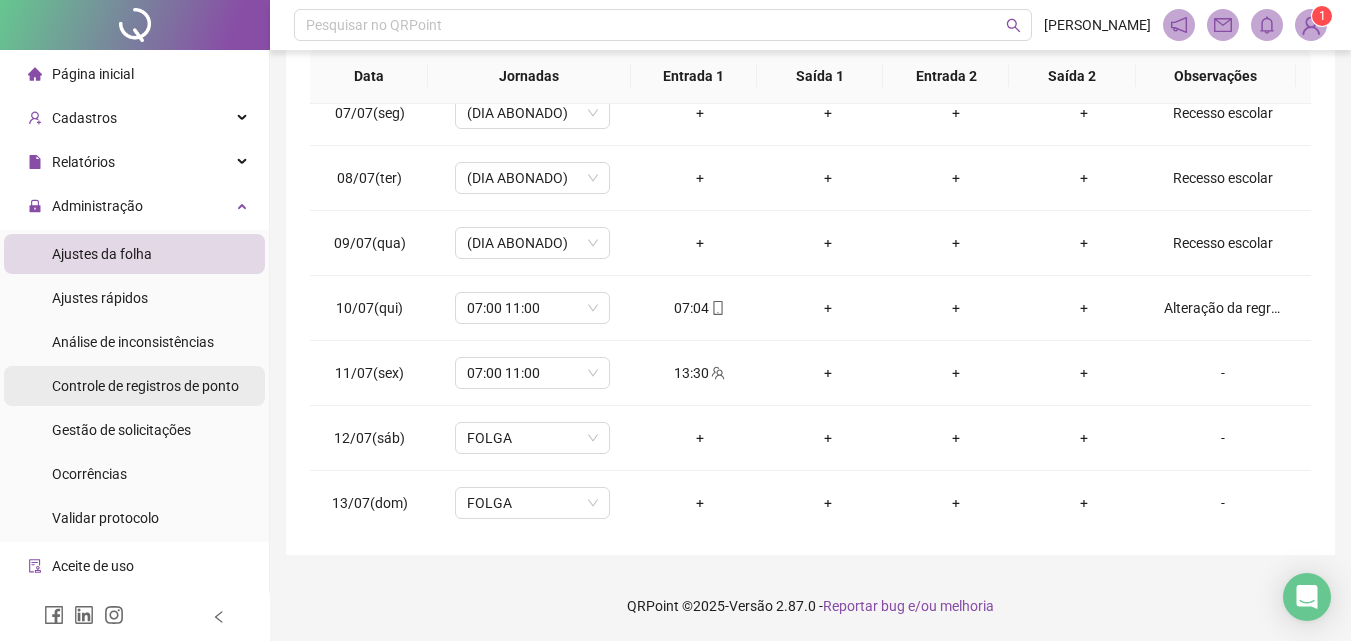 drag, startPoint x: 100, startPoint y: 423, endPoint x: 66, endPoint y: 371, distance: 62.1289 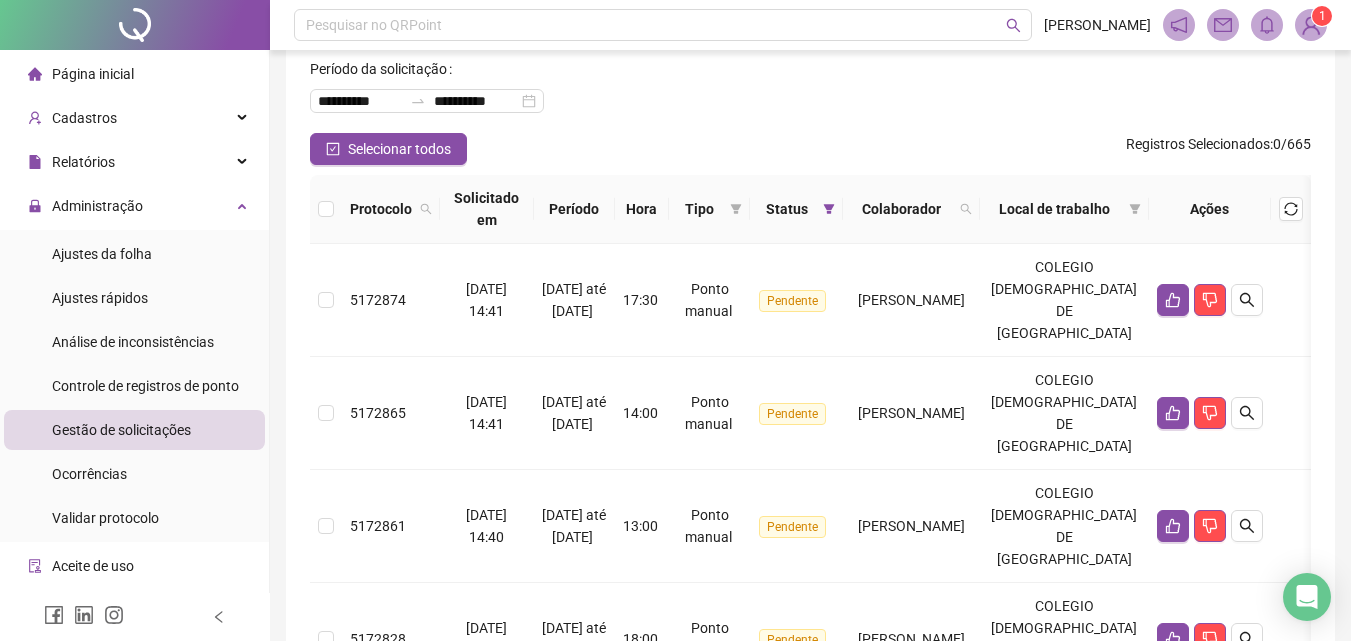 scroll, scrollTop: 200, scrollLeft: 0, axis: vertical 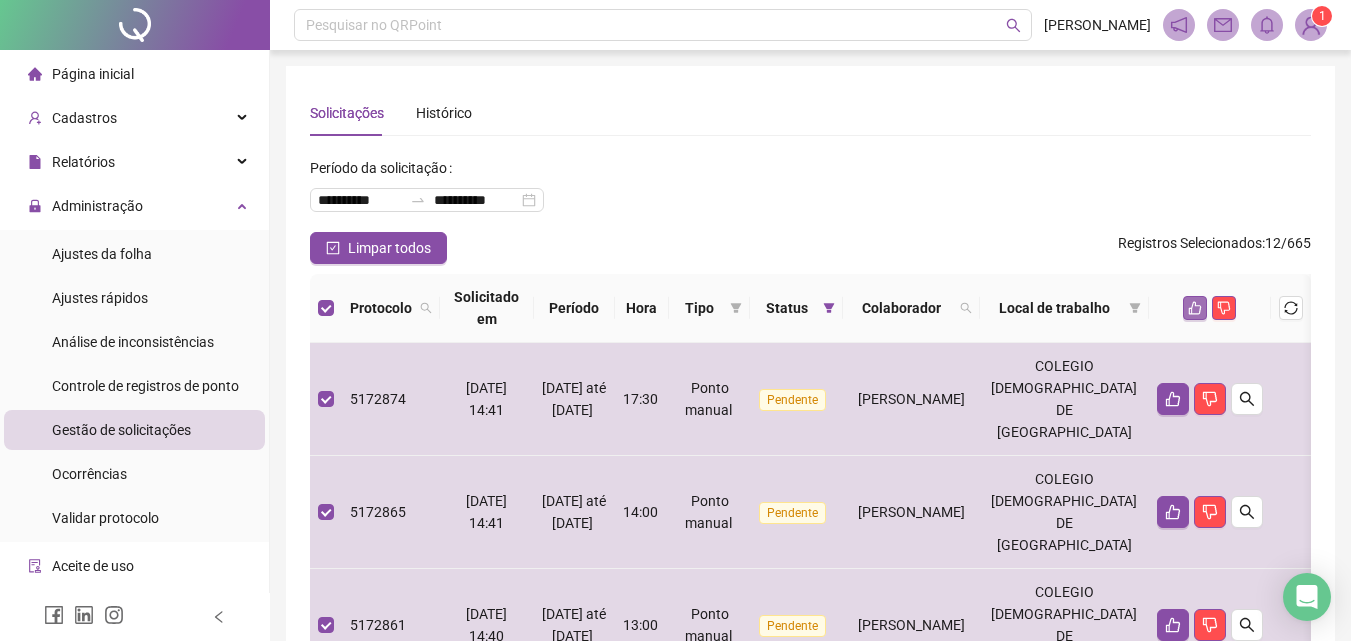 click 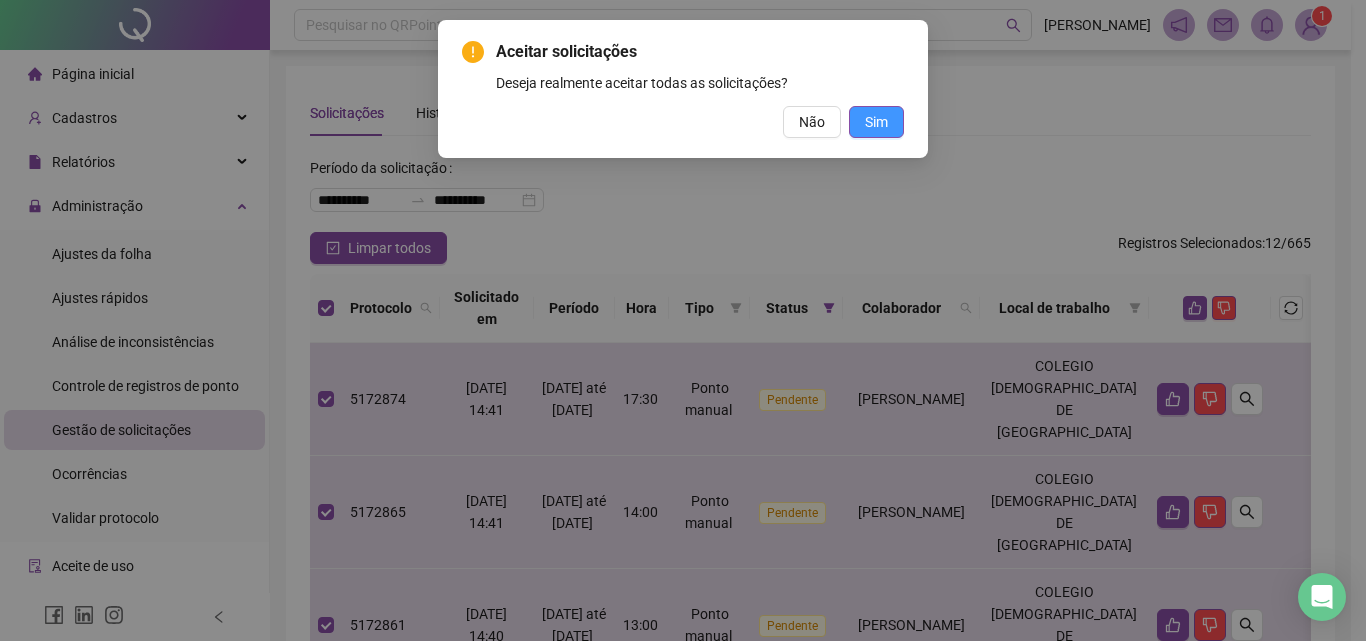 click on "Sim" at bounding box center [876, 122] 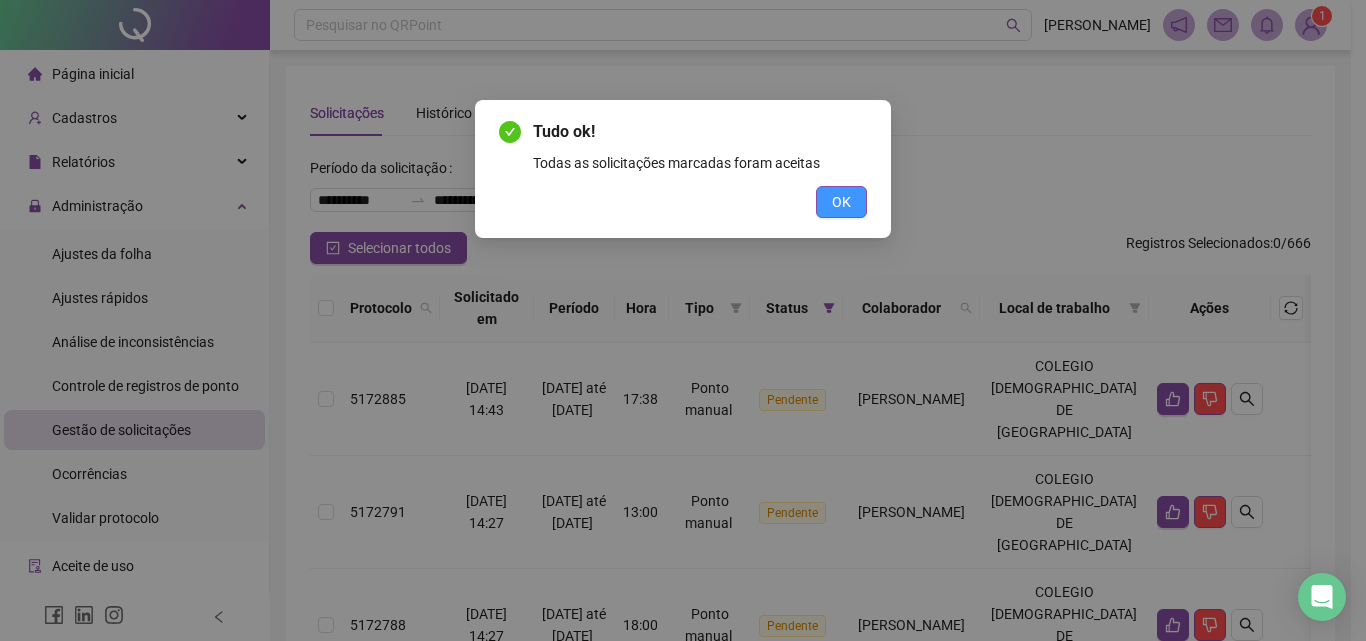 click on "OK" at bounding box center [841, 202] 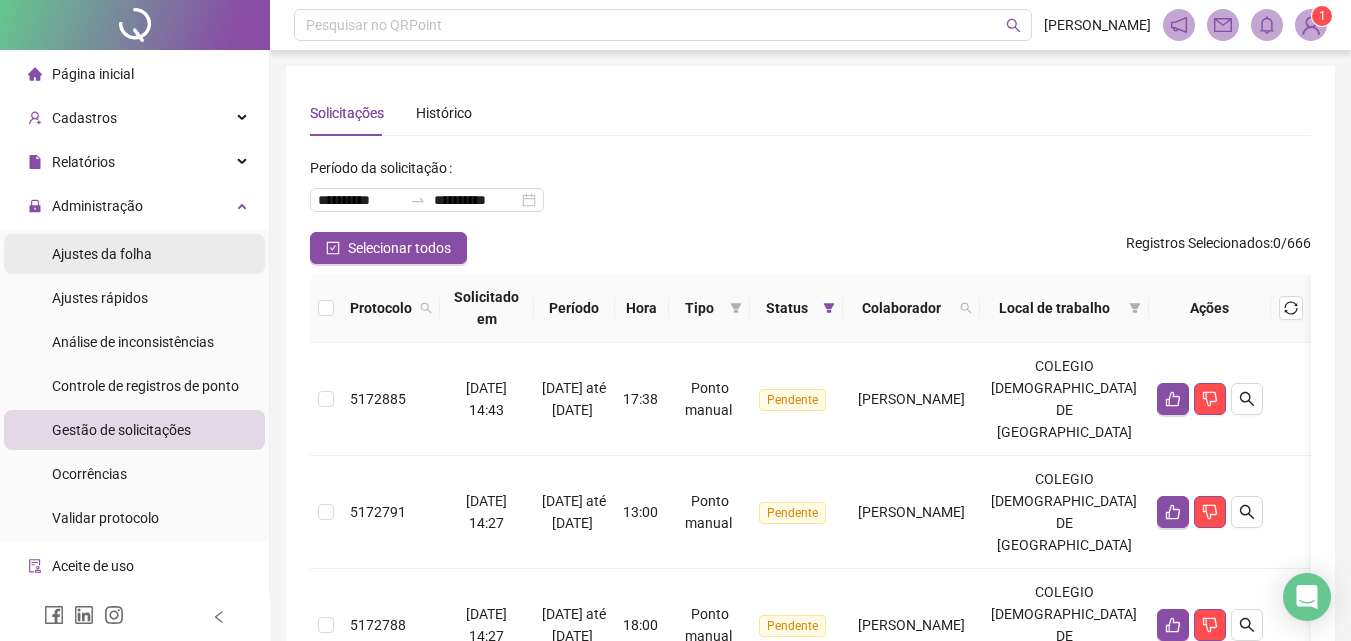 click on "Ajustes da folha" at bounding box center [102, 254] 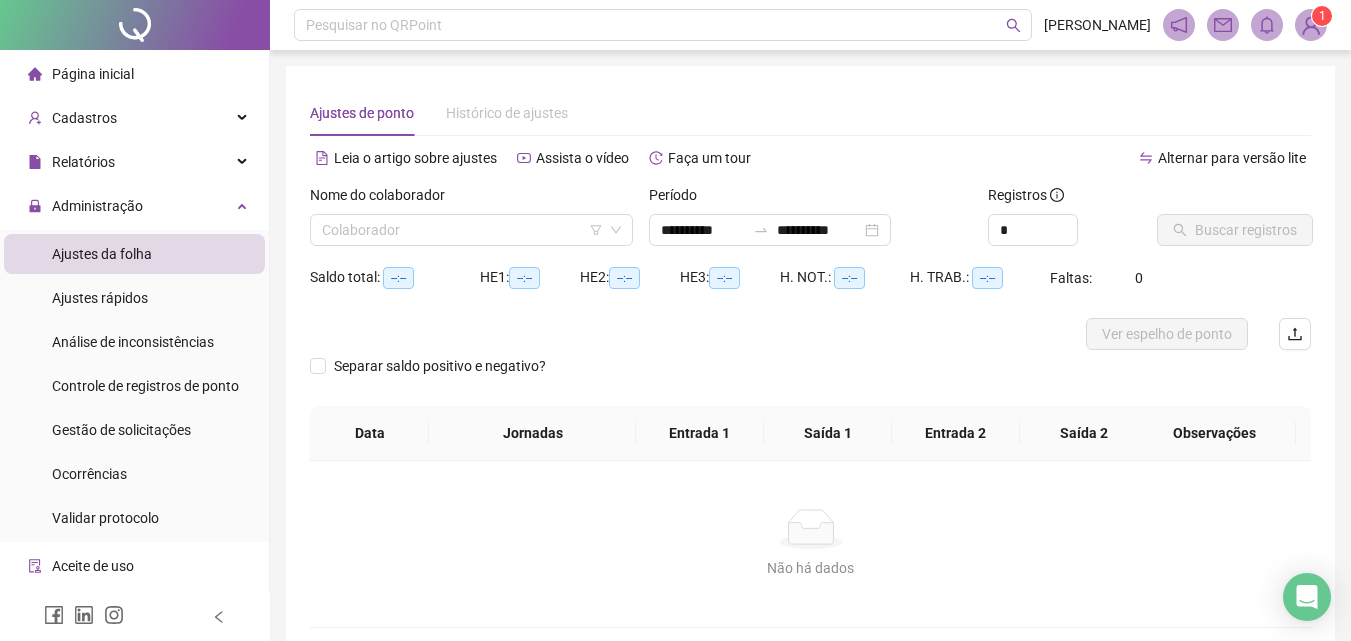 type on "**********" 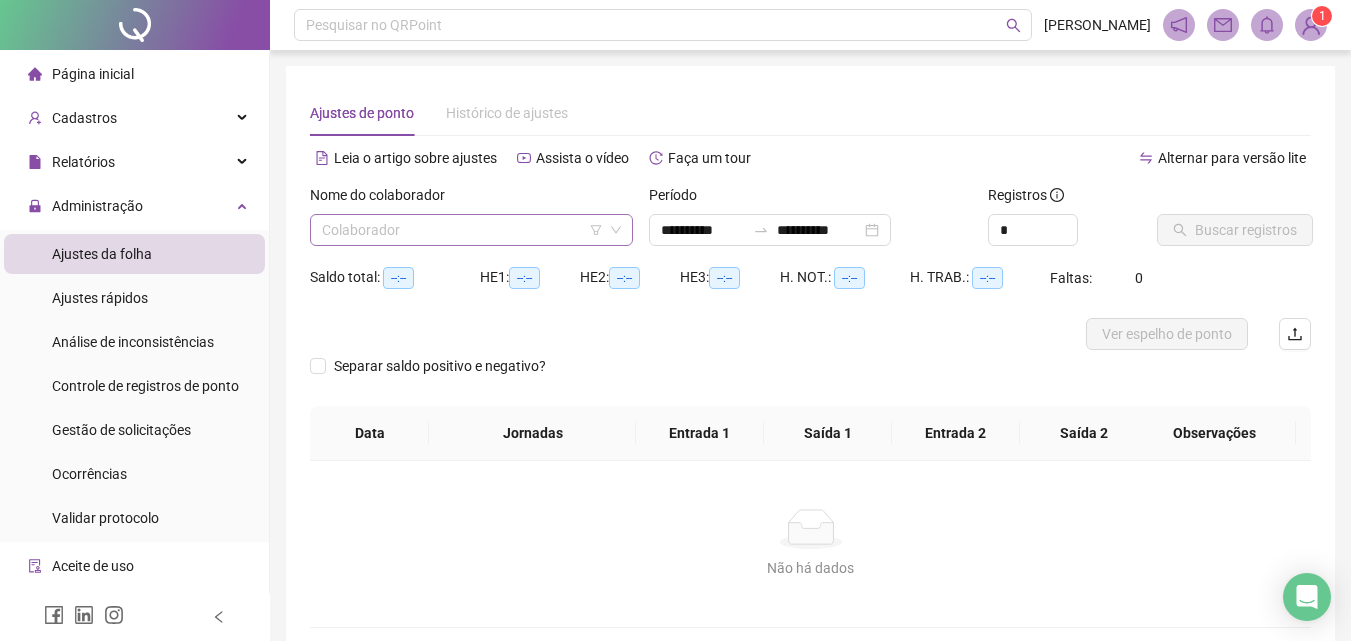 click at bounding box center (465, 230) 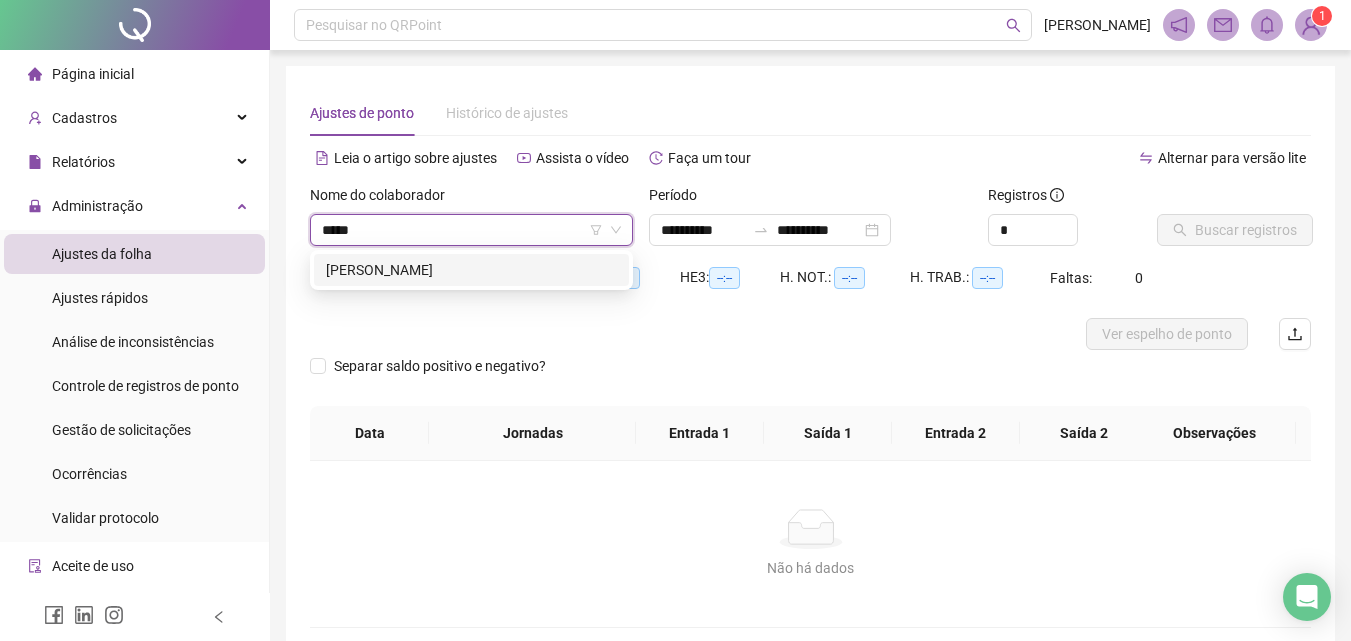 type on "******" 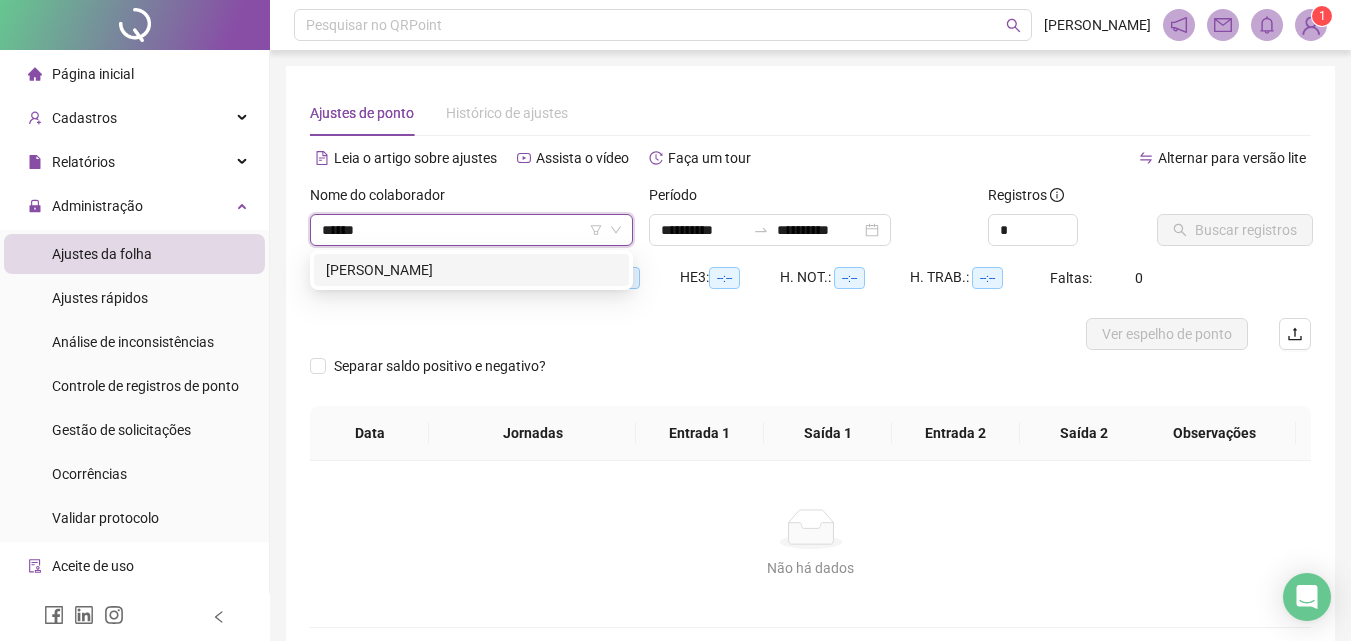 click on "[PERSON_NAME]" at bounding box center [471, 270] 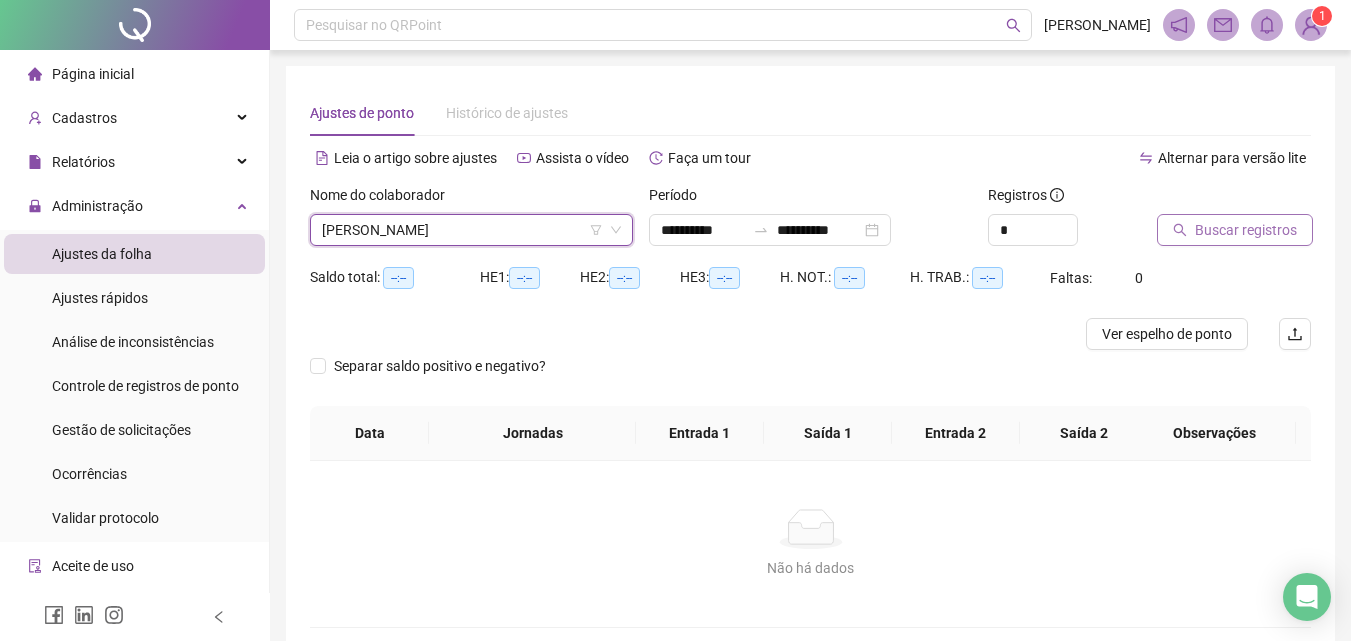 click on "Buscar registros" at bounding box center [1246, 230] 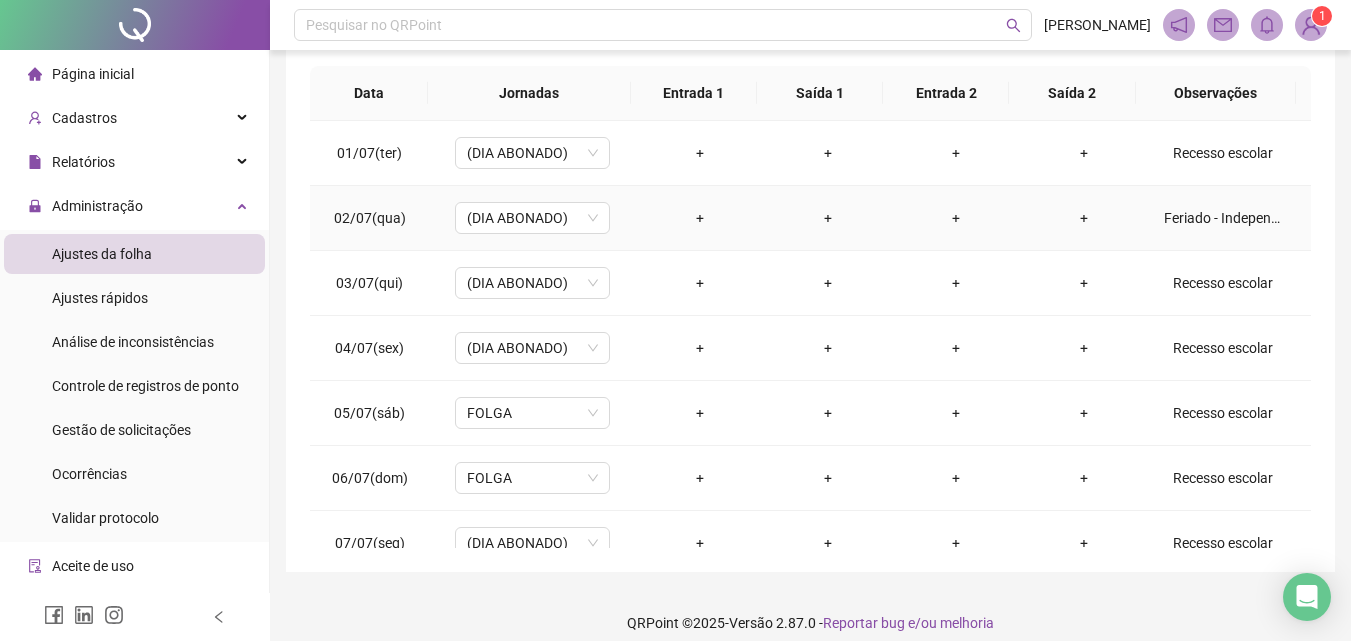 scroll, scrollTop: 357, scrollLeft: 0, axis: vertical 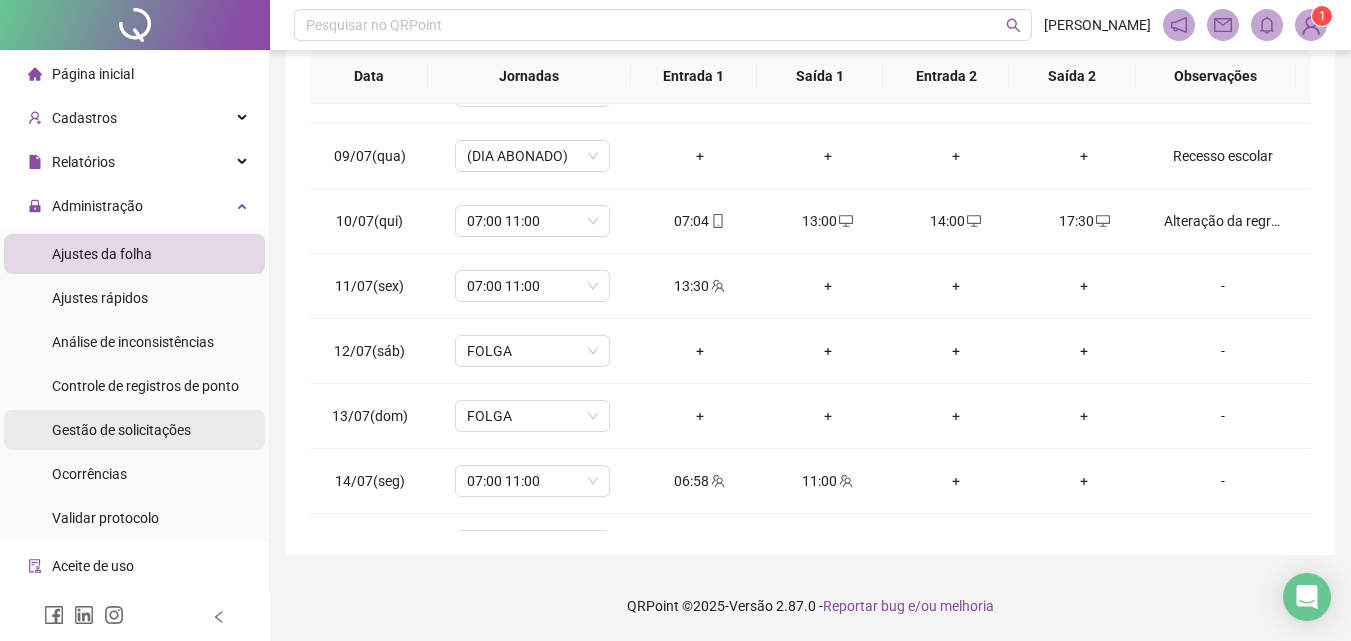 click on "Gestão de solicitações" at bounding box center (121, 430) 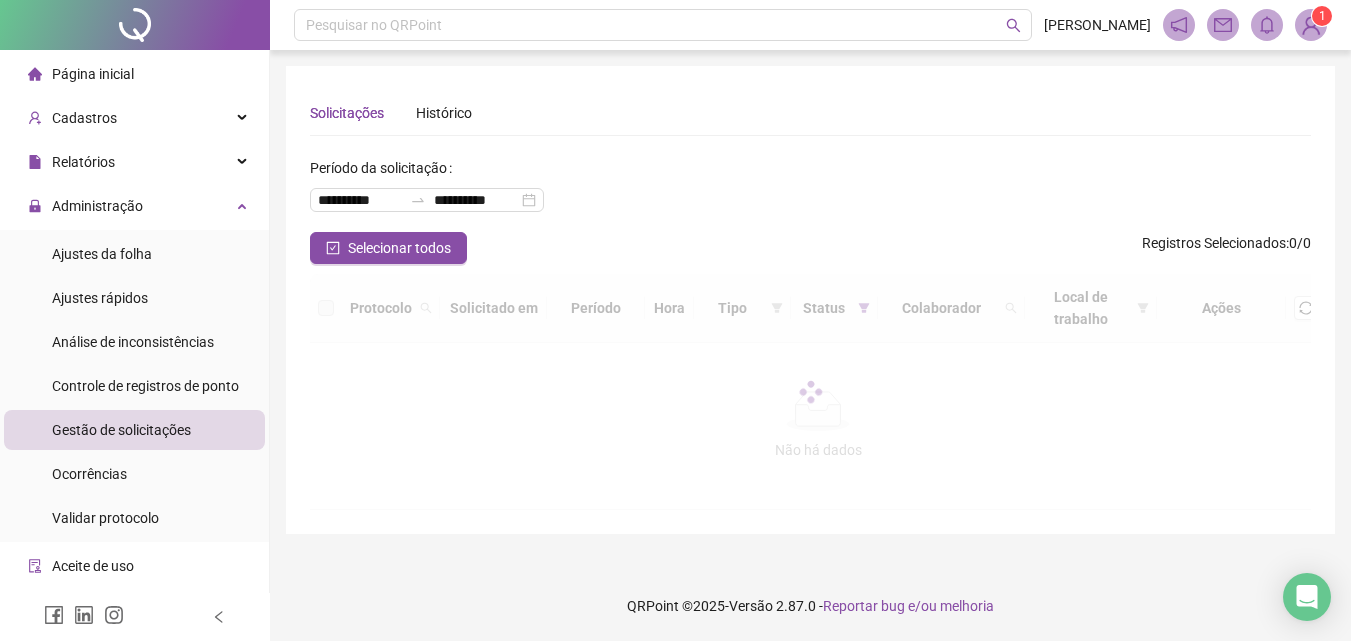 scroll, scrollTop: 0, scrollLeft: 0, axis: both 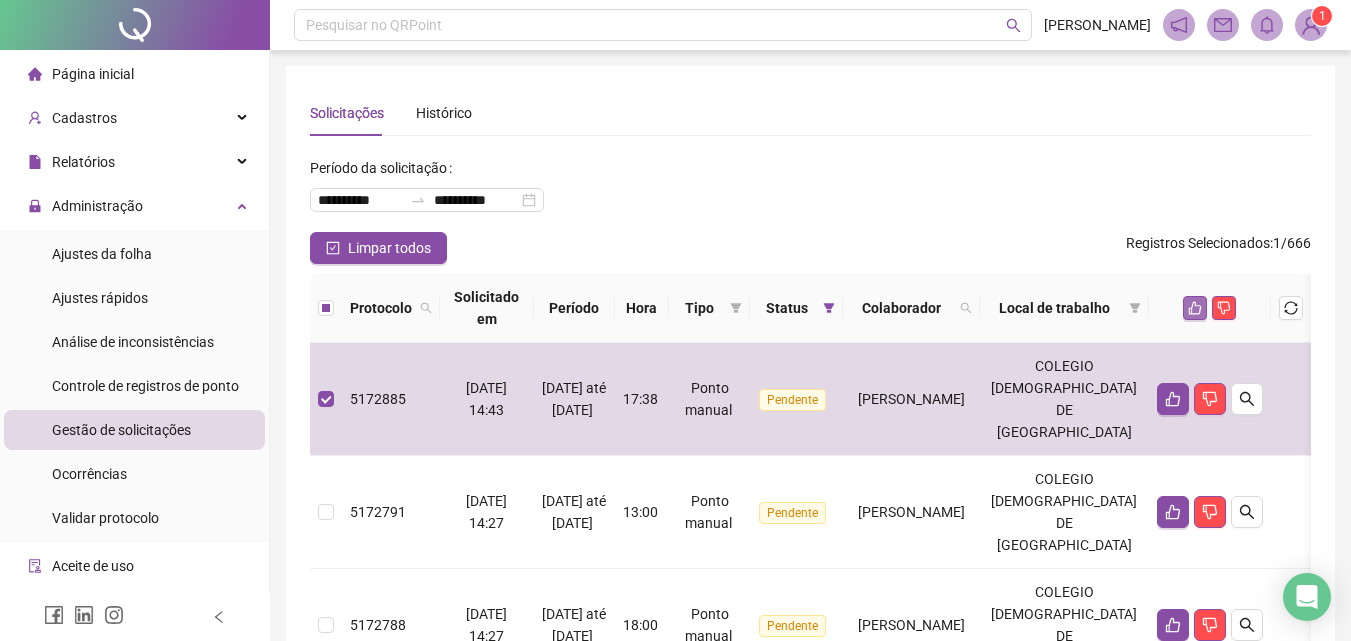 drag, startPoint x: 1217, startPoint y: 315, endPoint x: 1205, endPoint y: 308, distance: 13.892444 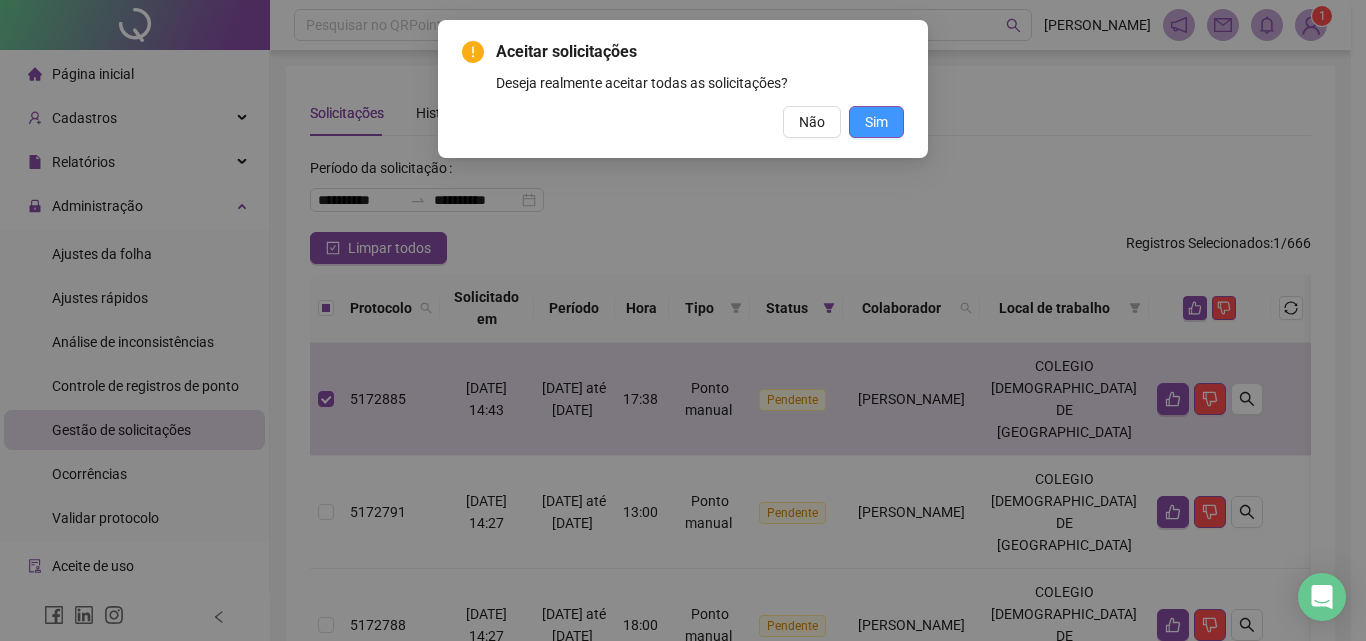 click on "Sim" at bounding box center (876, 122) 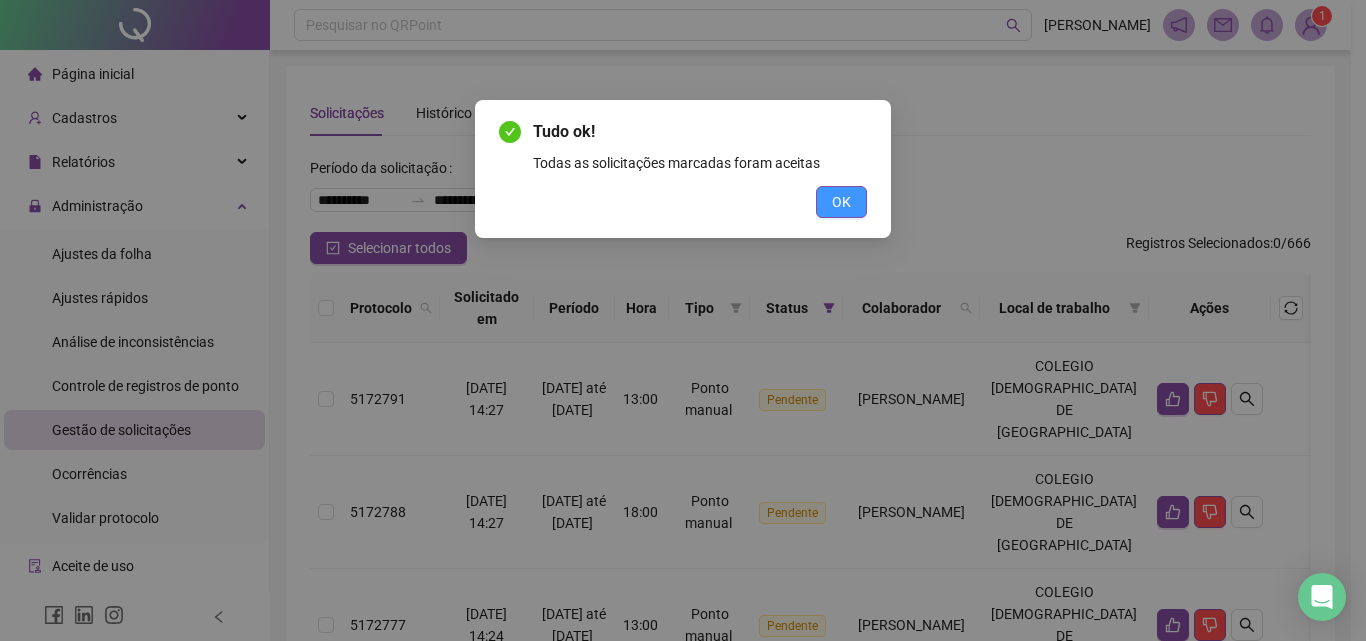 click on "OK" at bounding box center (841, 202) 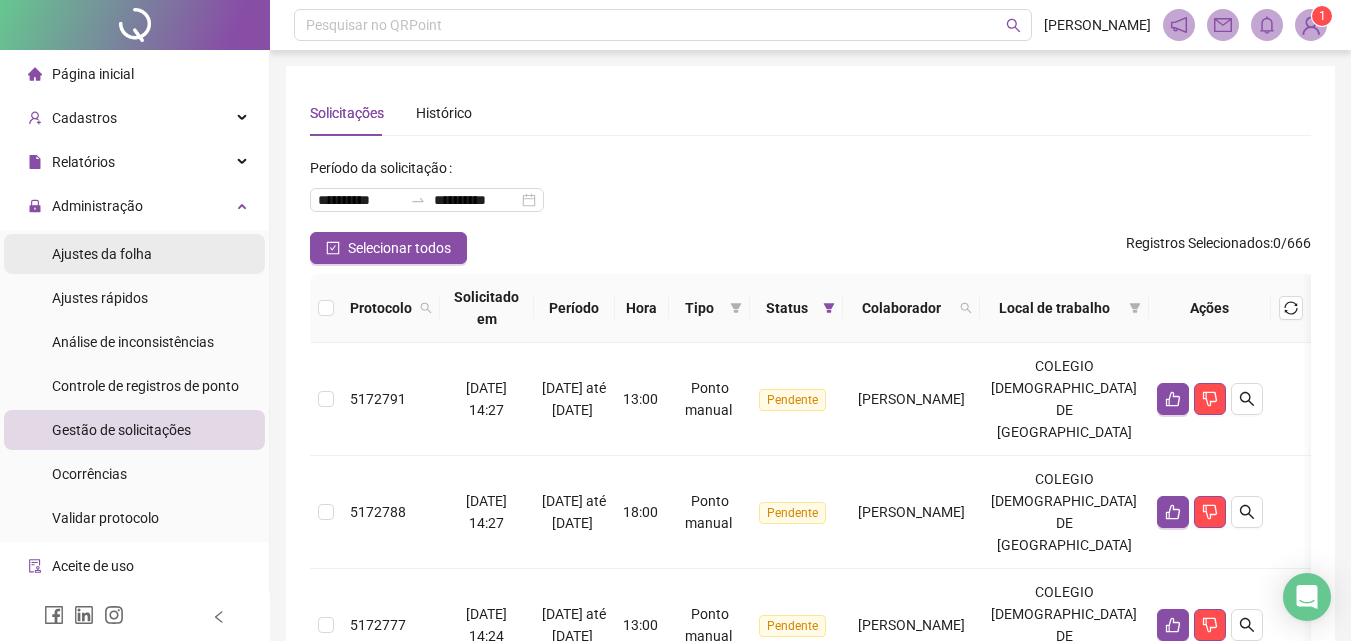 click on "Ajustes da folha" at bounding box center [102, 254] 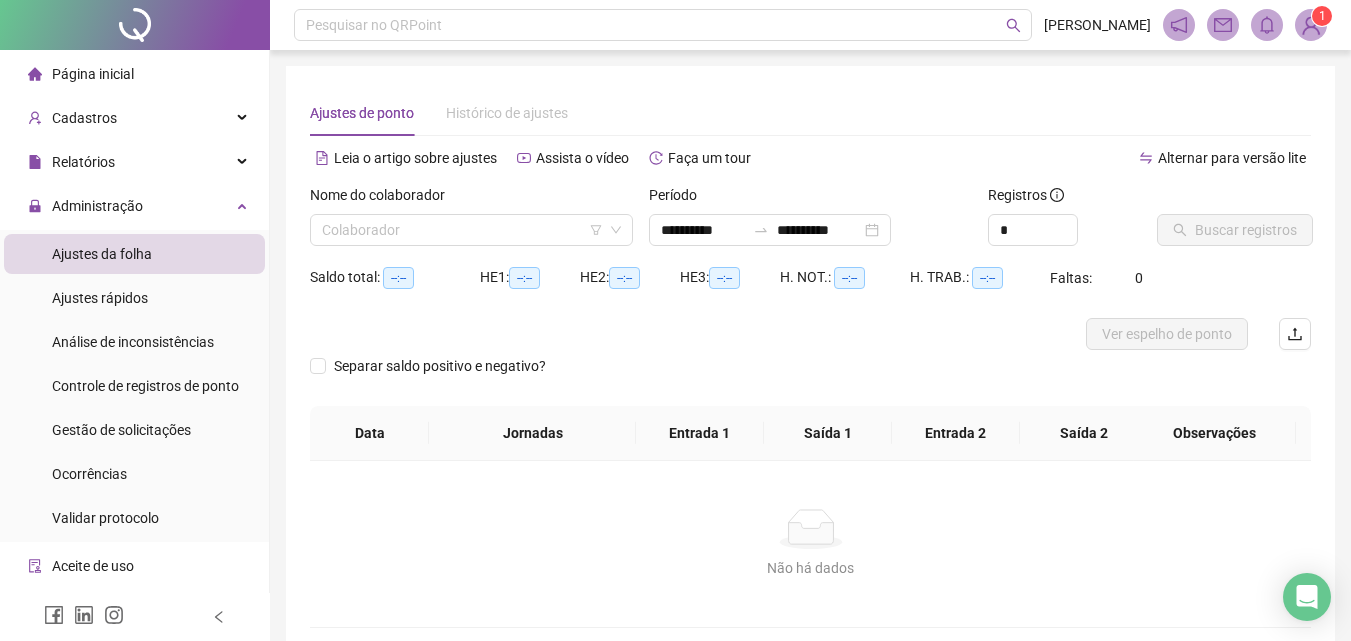 type on "**********" 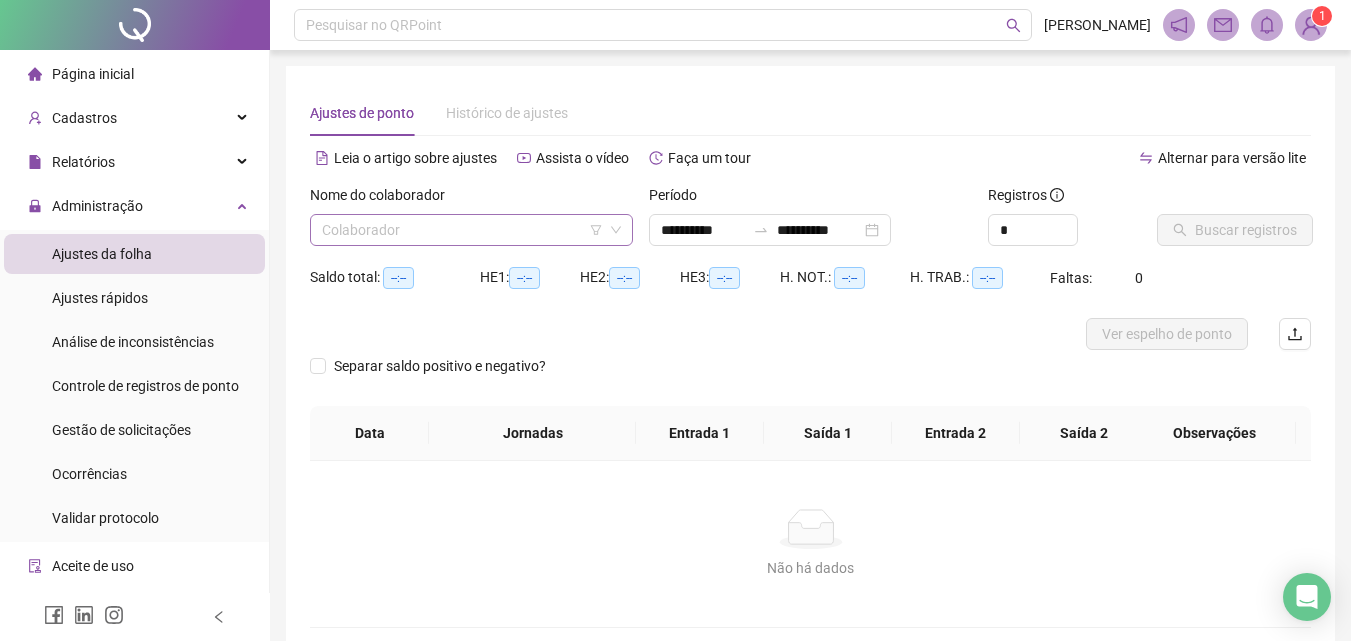 click at bounding box center (465, 230) 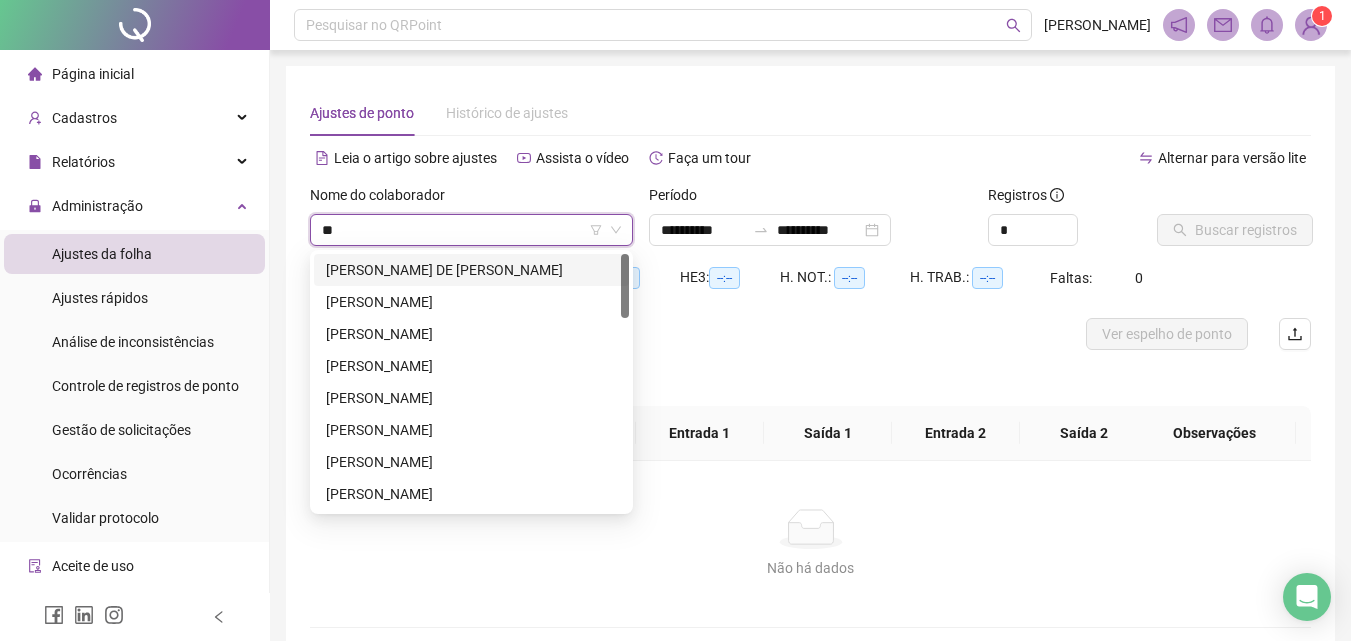 type on "***" 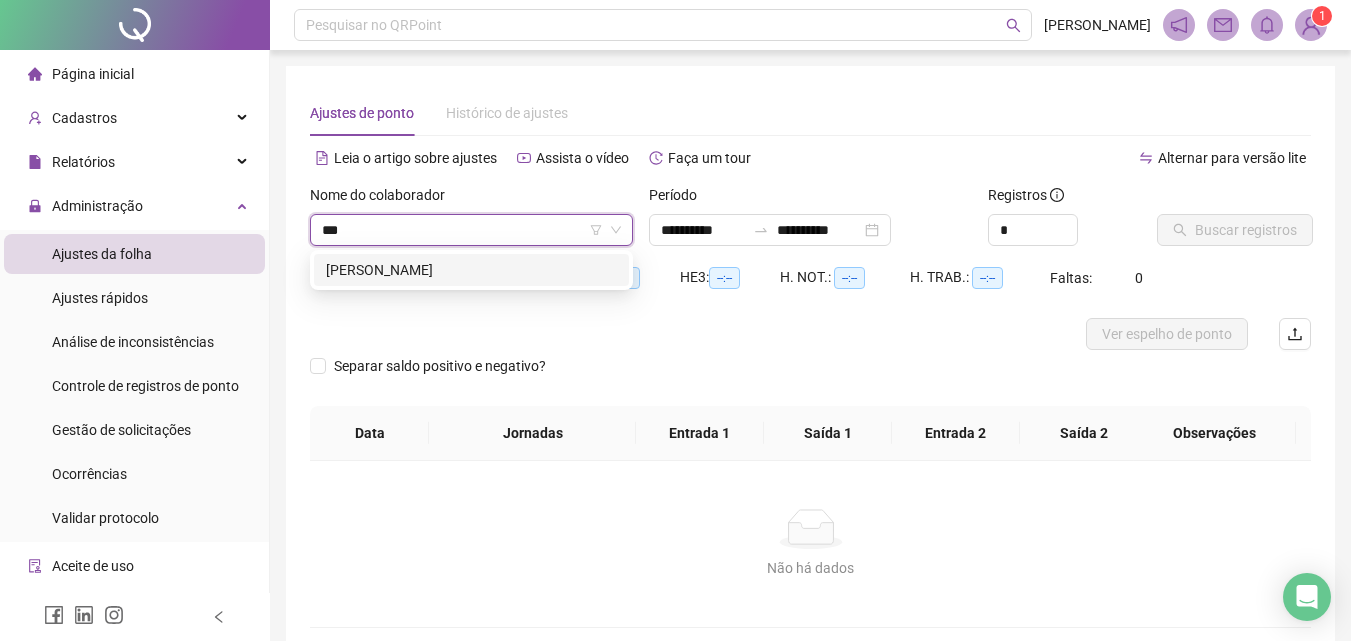 click on "[PERSON_NAME]" at bounding box center (471, 270) 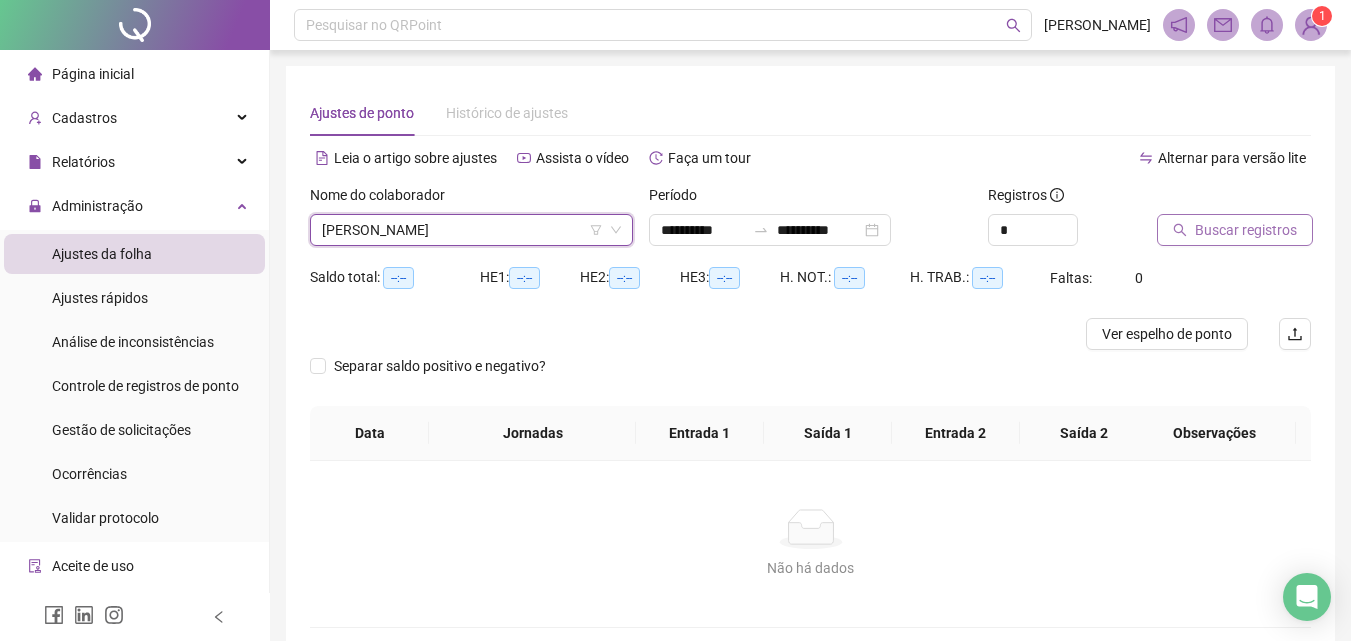 click on "Buscar registros" at bounding box center [1235, 230] 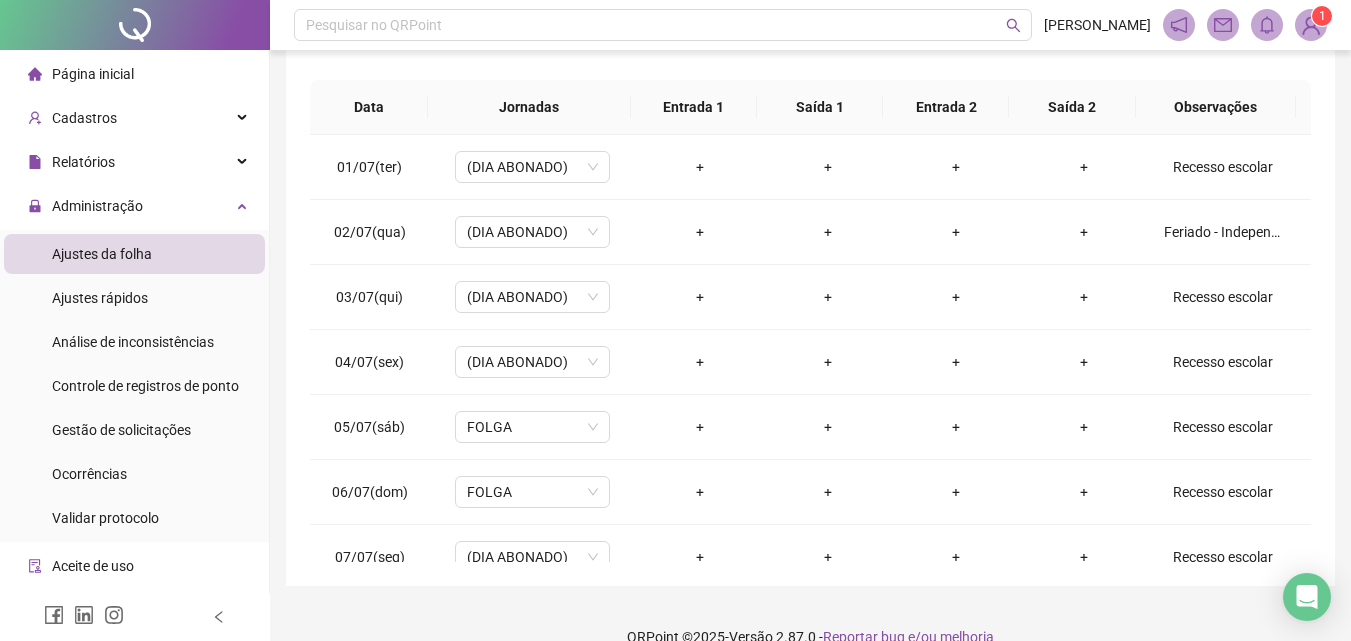scroll, scrollTop: 357, scrollLeft: 0, axis: vertical 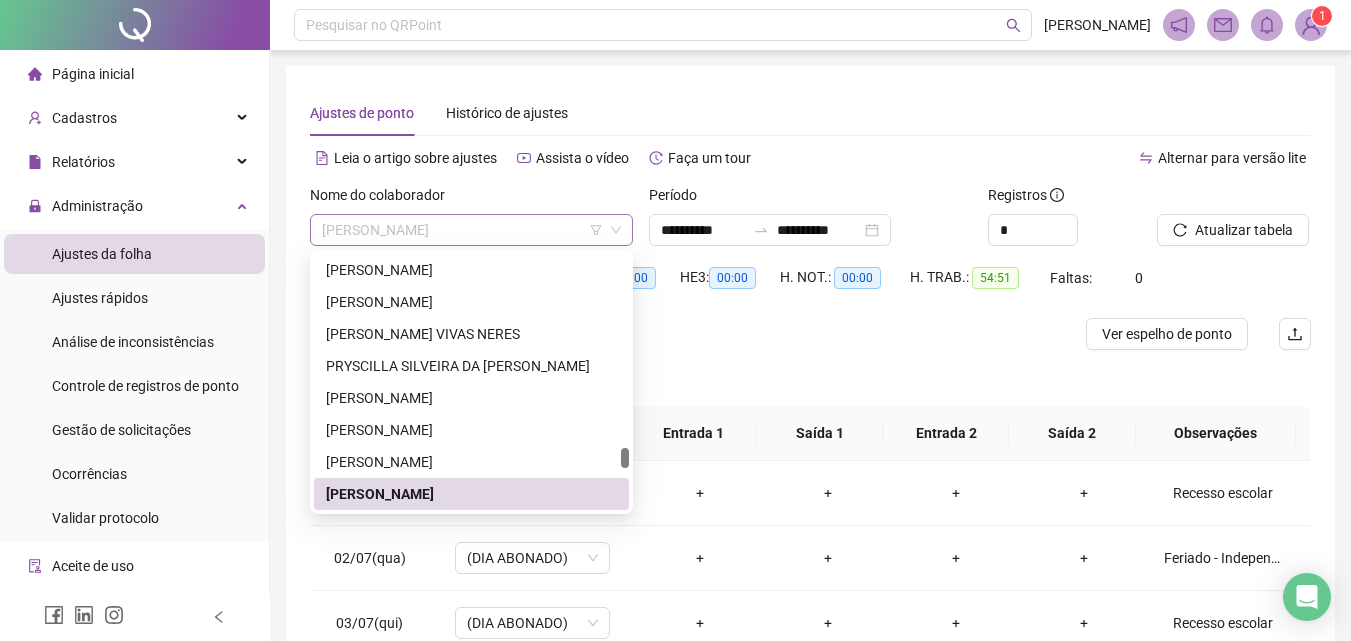 click on "[PERSON_NAME]" at bounding box center (471, 230) 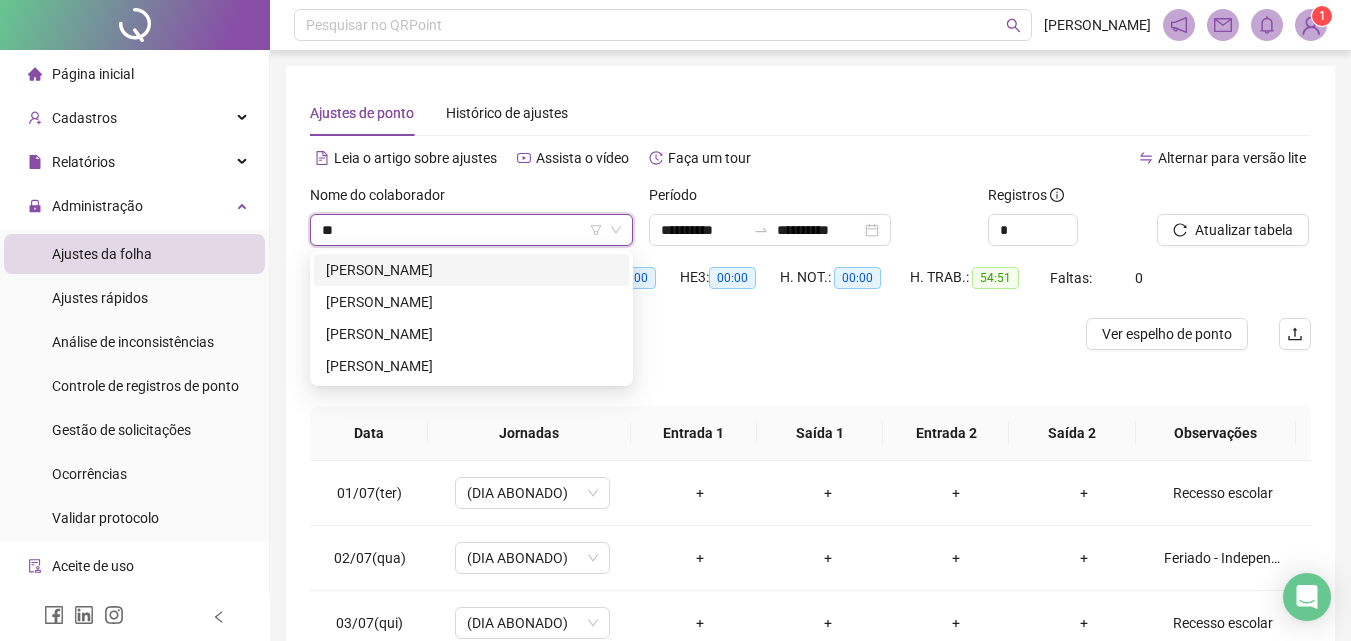 scroll, scrollTop: 0, scrollLeft: 0, axis: both 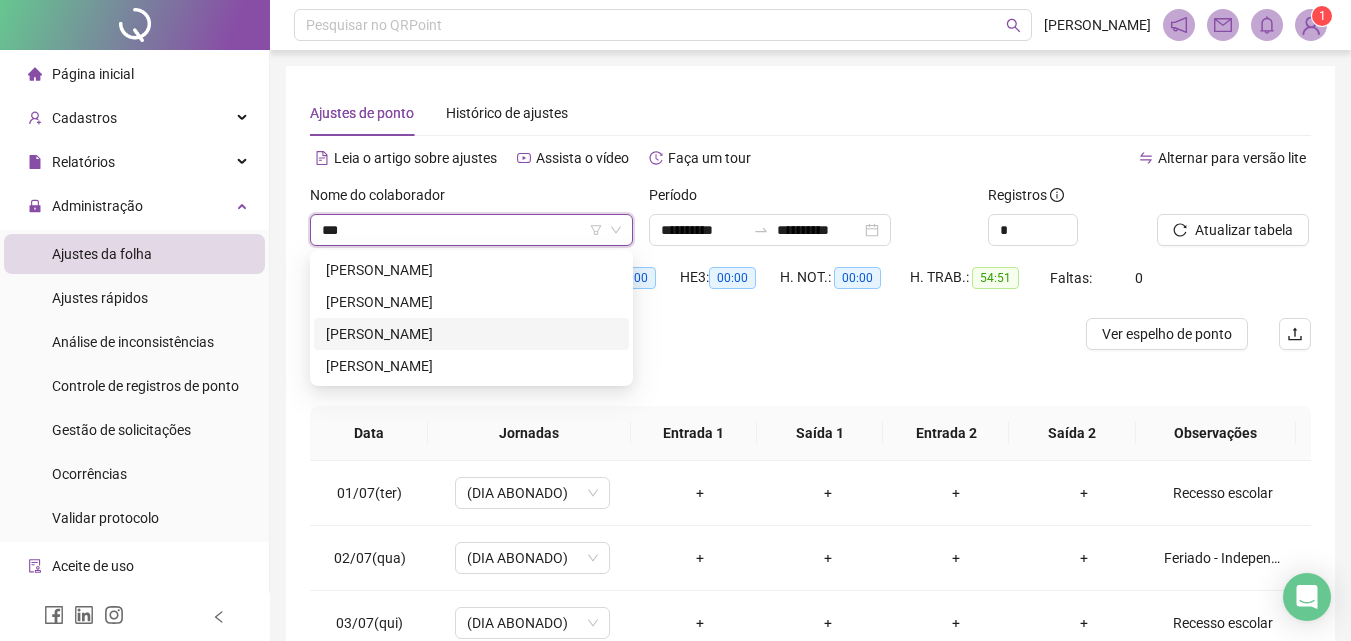 click on "[PERSON_NAME]" at bounding box center [471, 334] 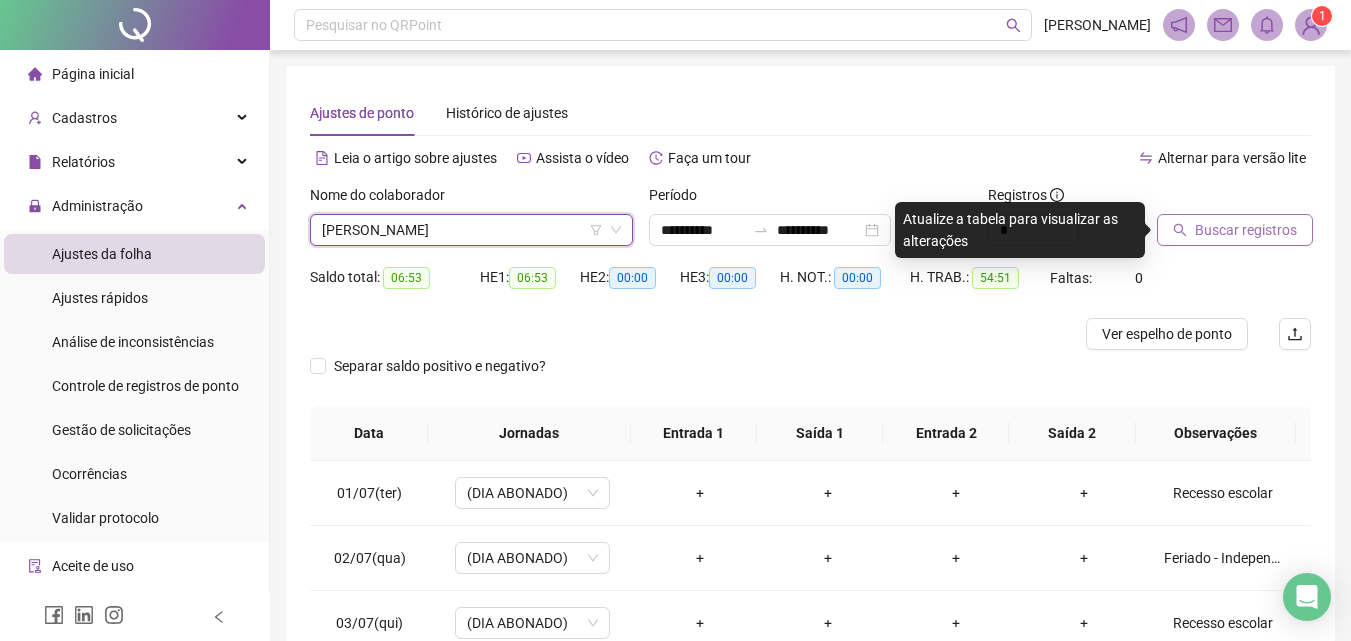 click on "Buscar registros" at bounding box center (1246, 230) 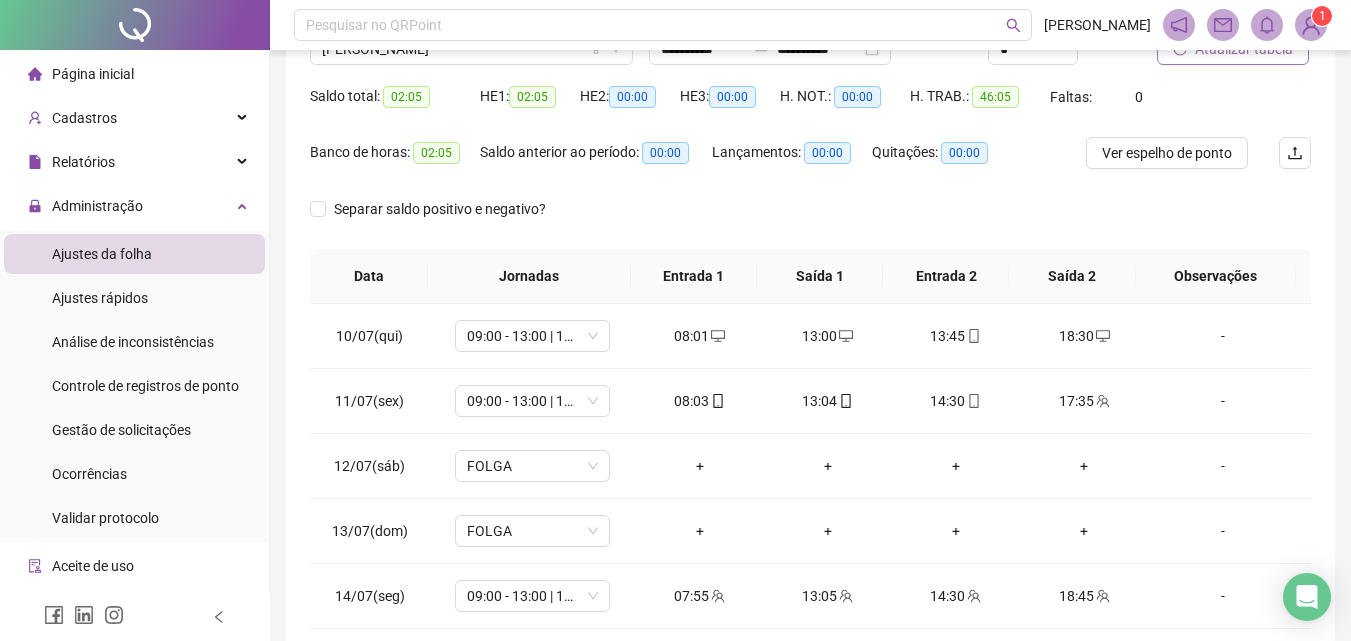 scroll, scrollTop: 0, scrollLeft: 0, axis: both 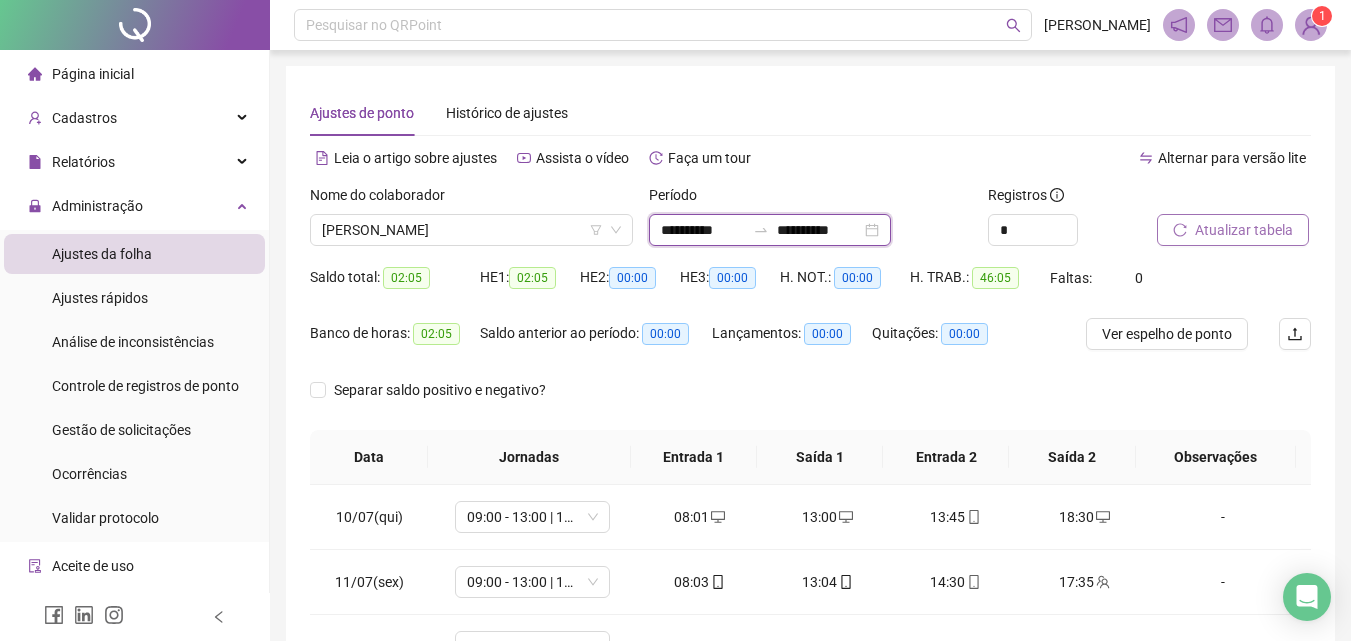 click on "**********" at bounding box center (703, 230) 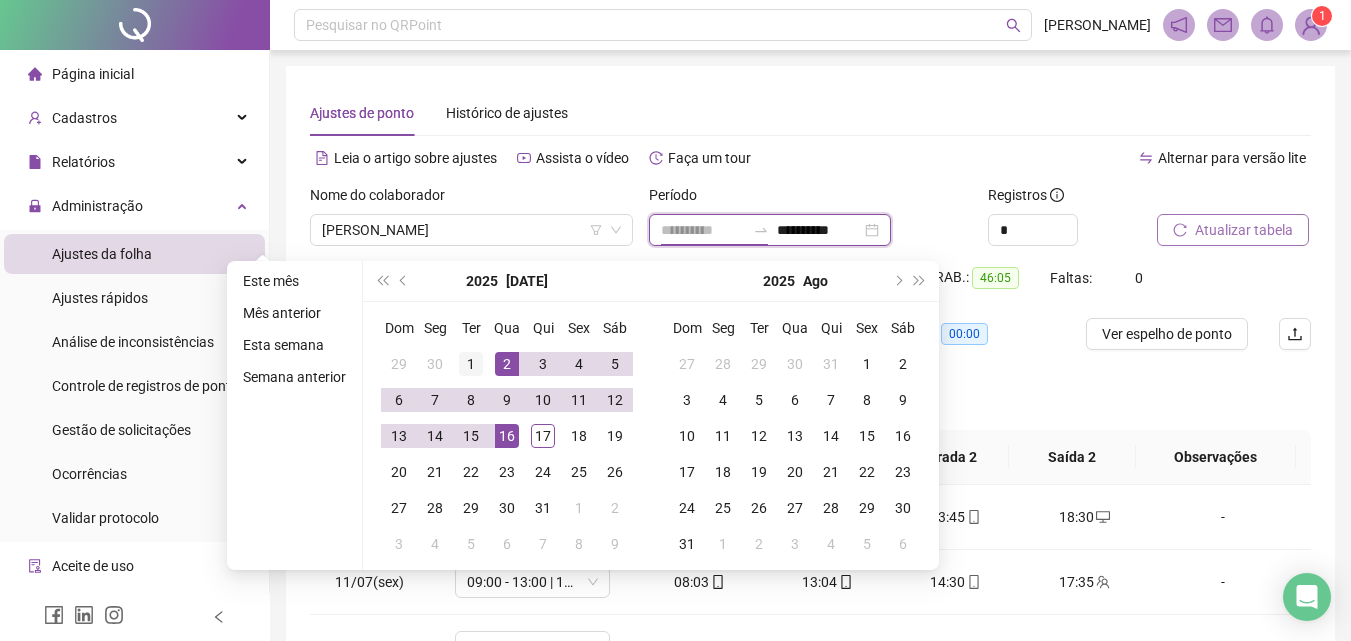type on "**********" 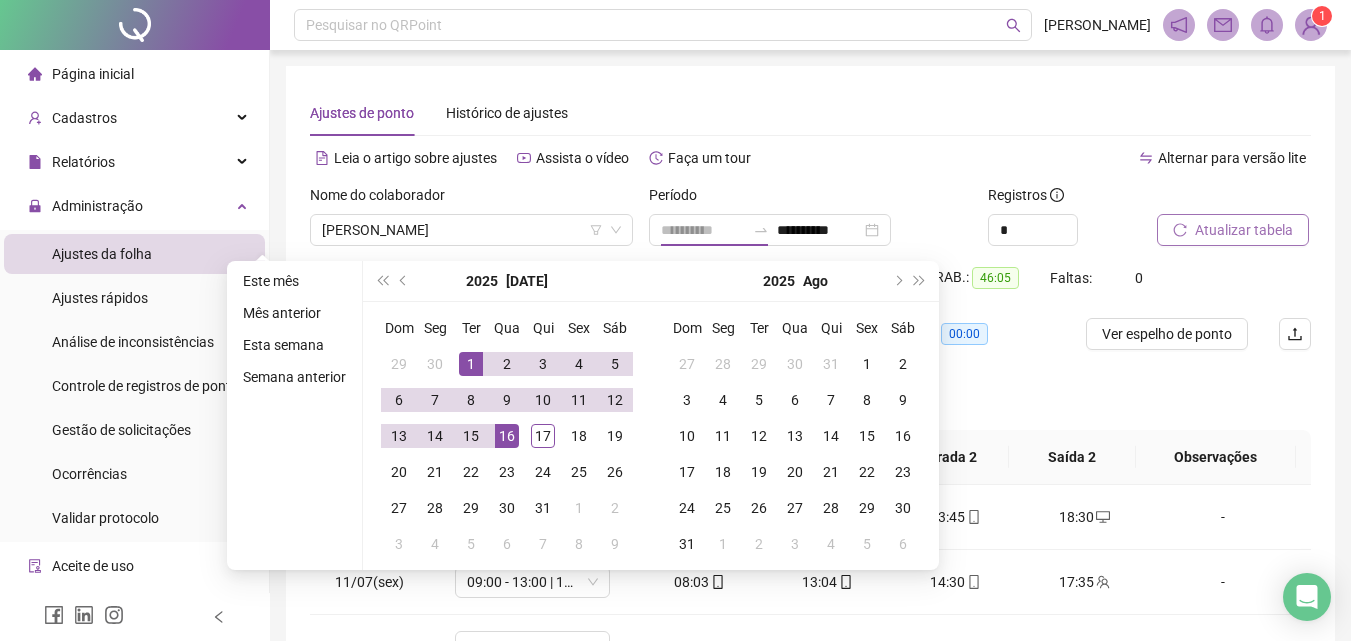 click on "1" at bounding box center [471, 364] 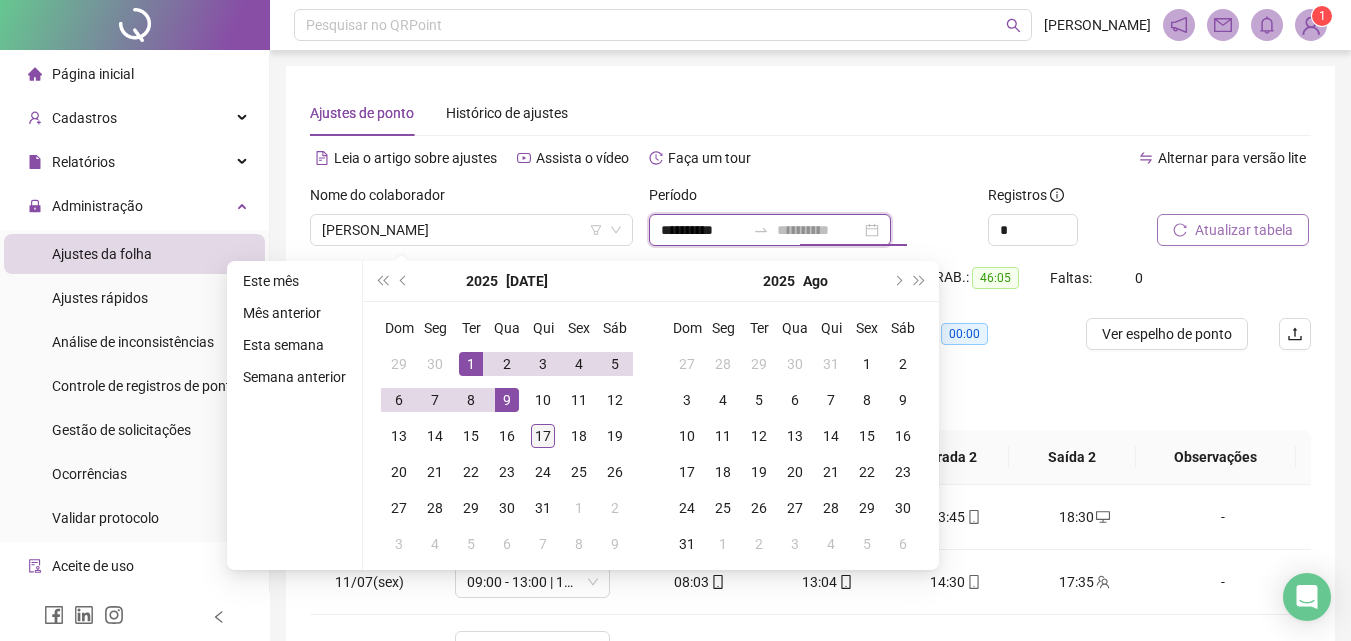 type on "**********" 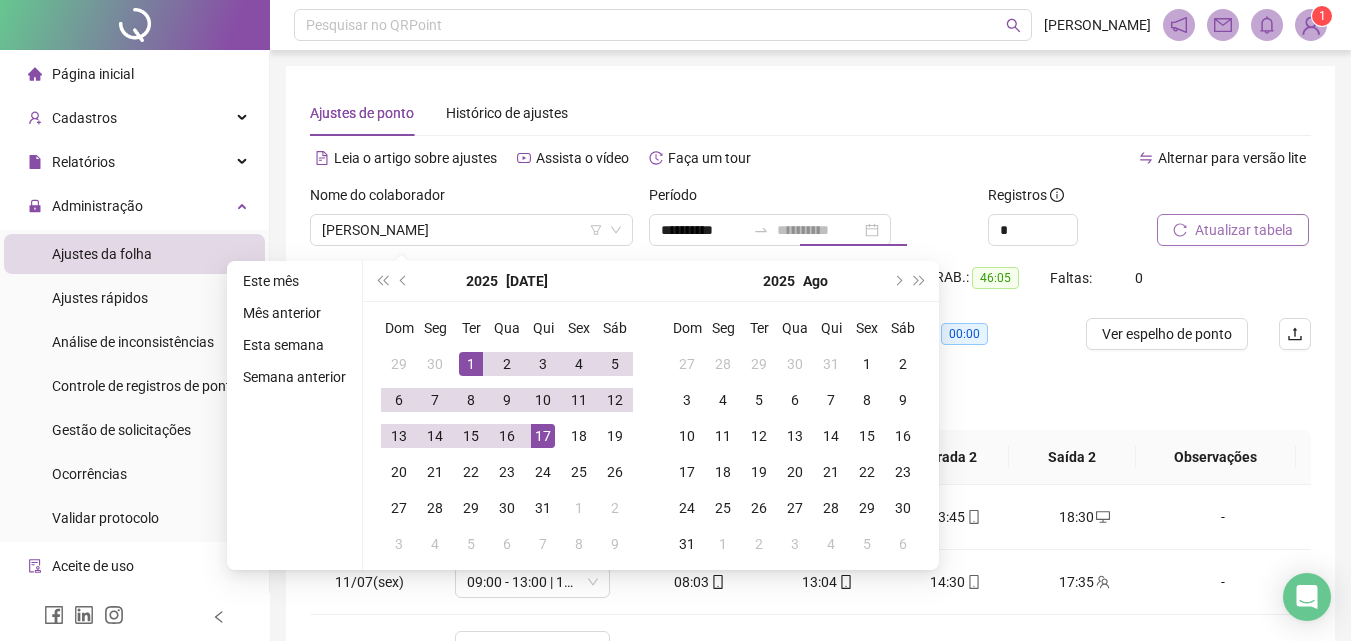 click on "17" at bounding box center (543, 436) 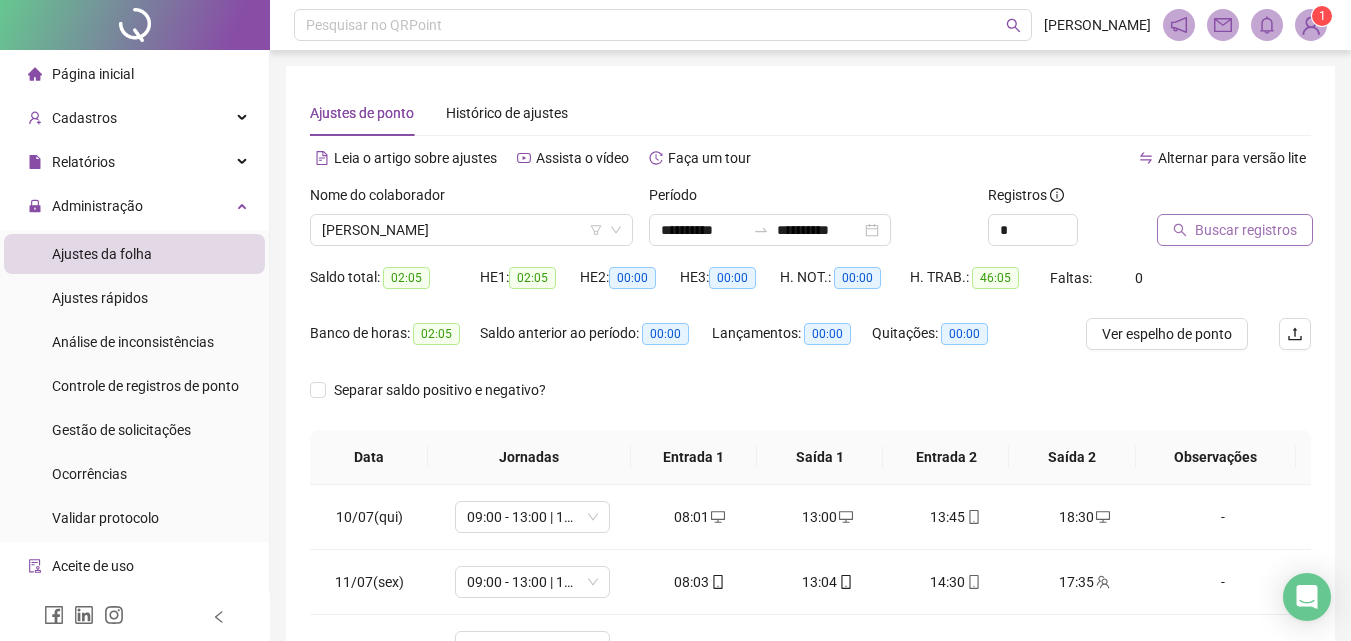 click 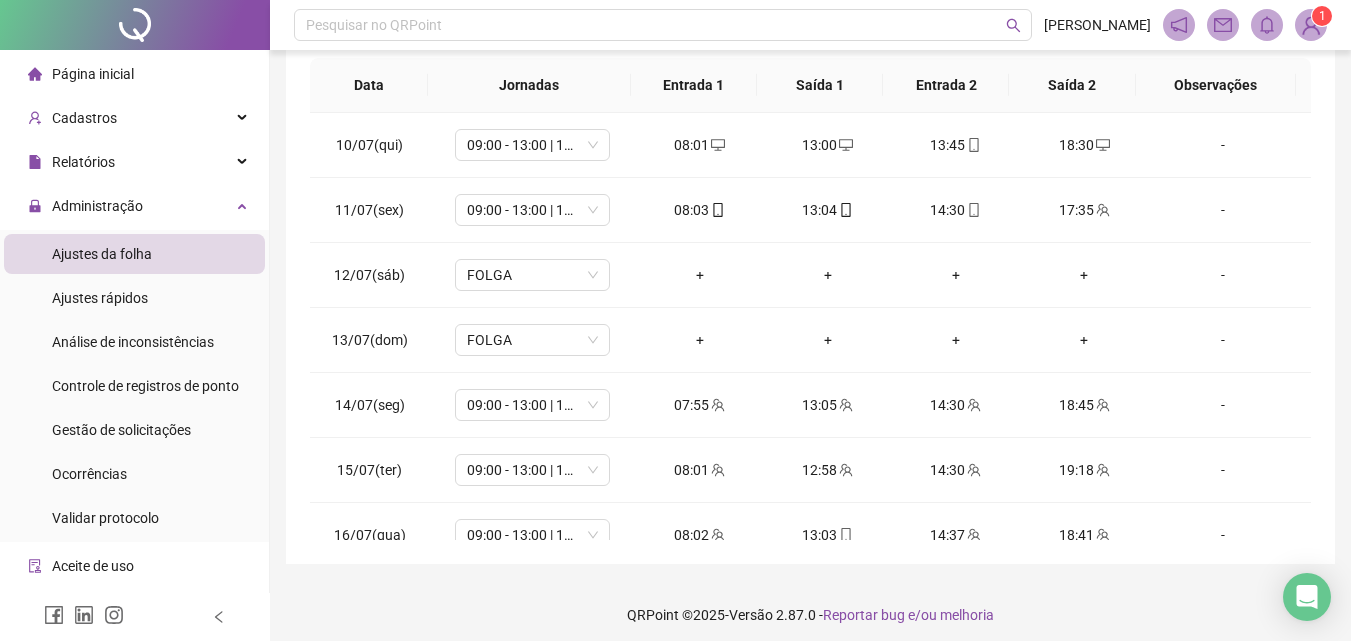 scroll, scrollTop: 381, scrollLeft: 0, axis: vertical 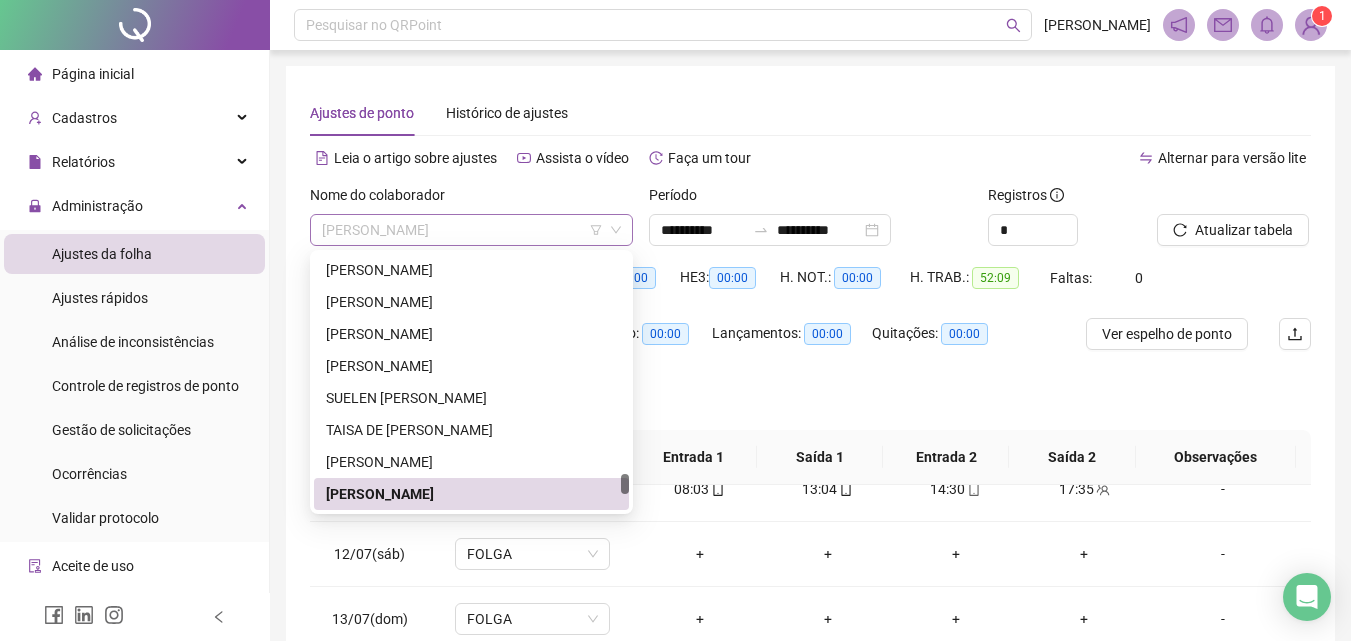 drag, startPoint x: 494, startPoint y: 229, endPoint x: 314, endPoint y: 224, distance: 180.06943 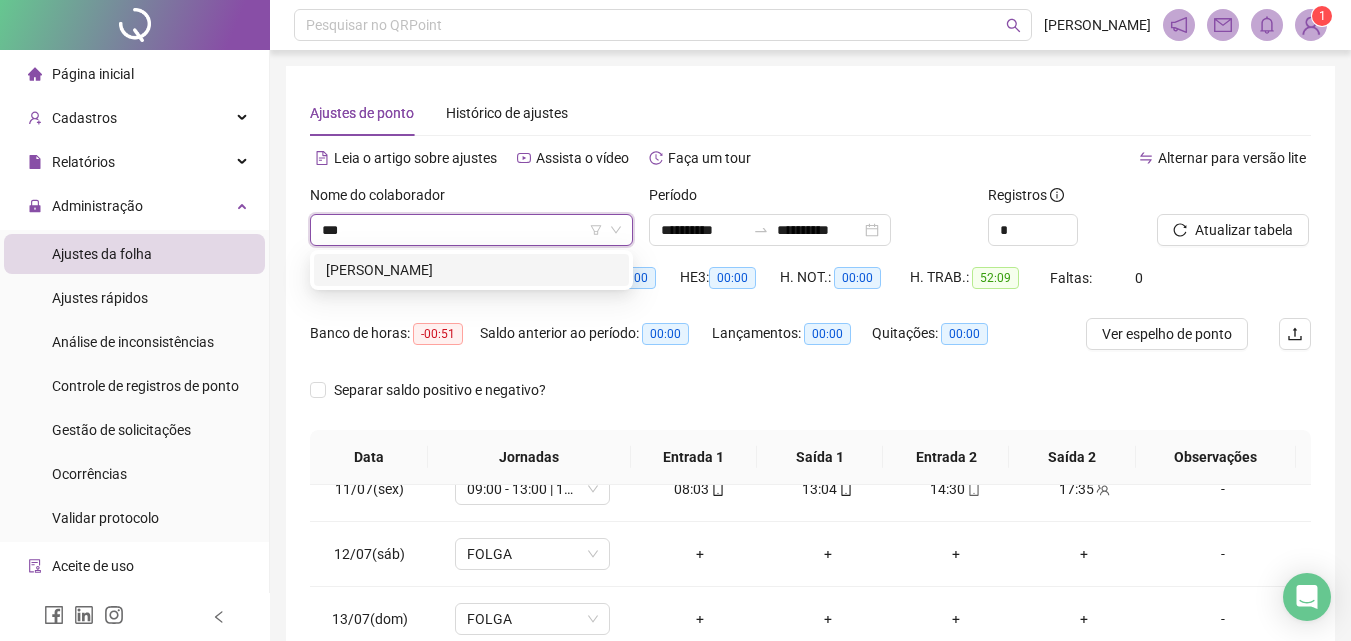 scroll, scrollTop: 0, scrollLeft: 0, axis: both 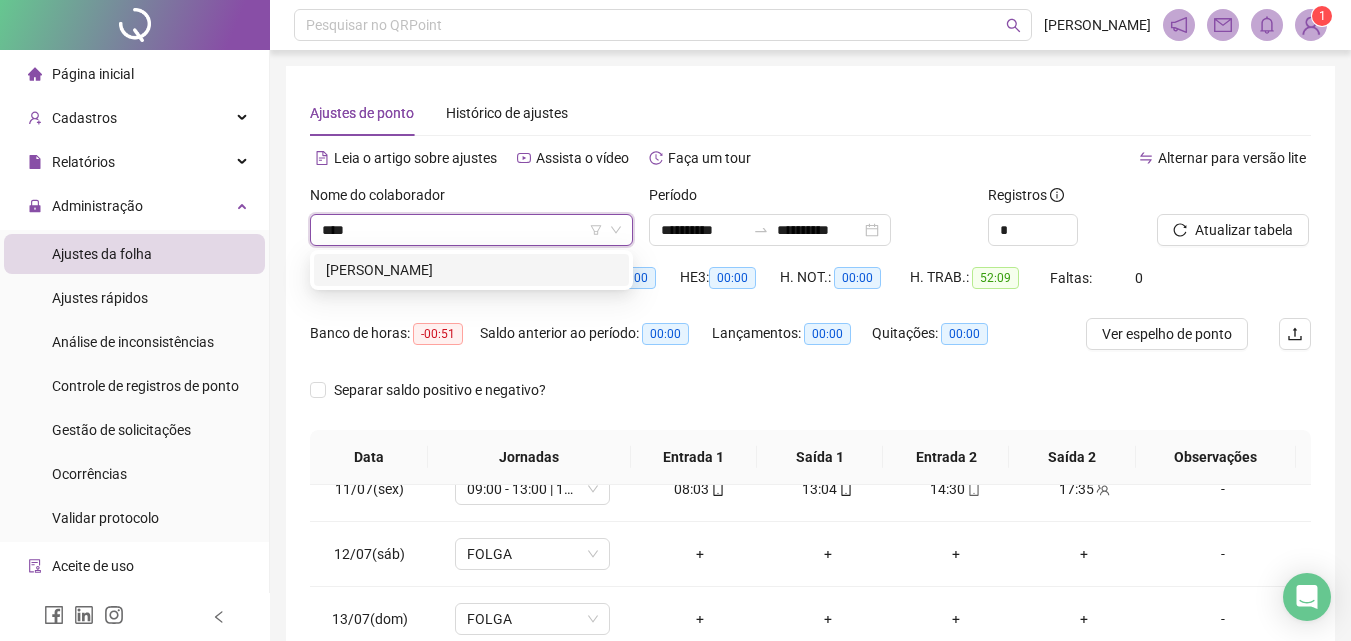 type on "*****" 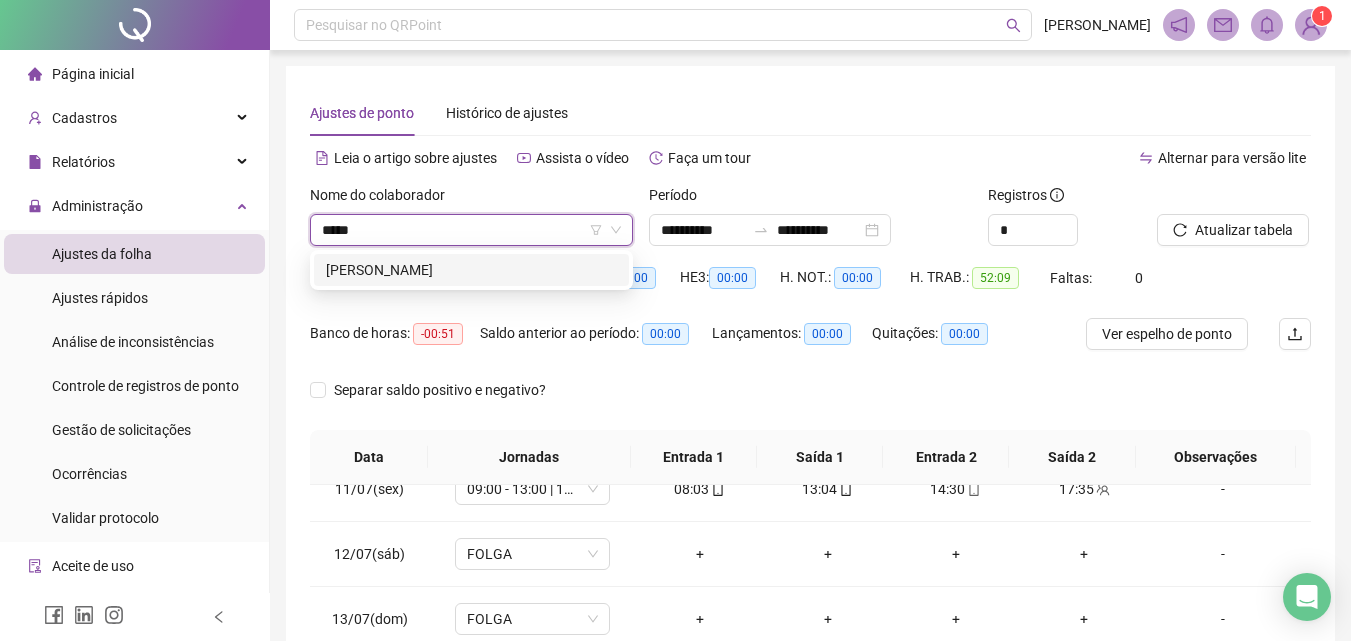 click on "[PERSON_NAME]" at bounding box center (471, 270) 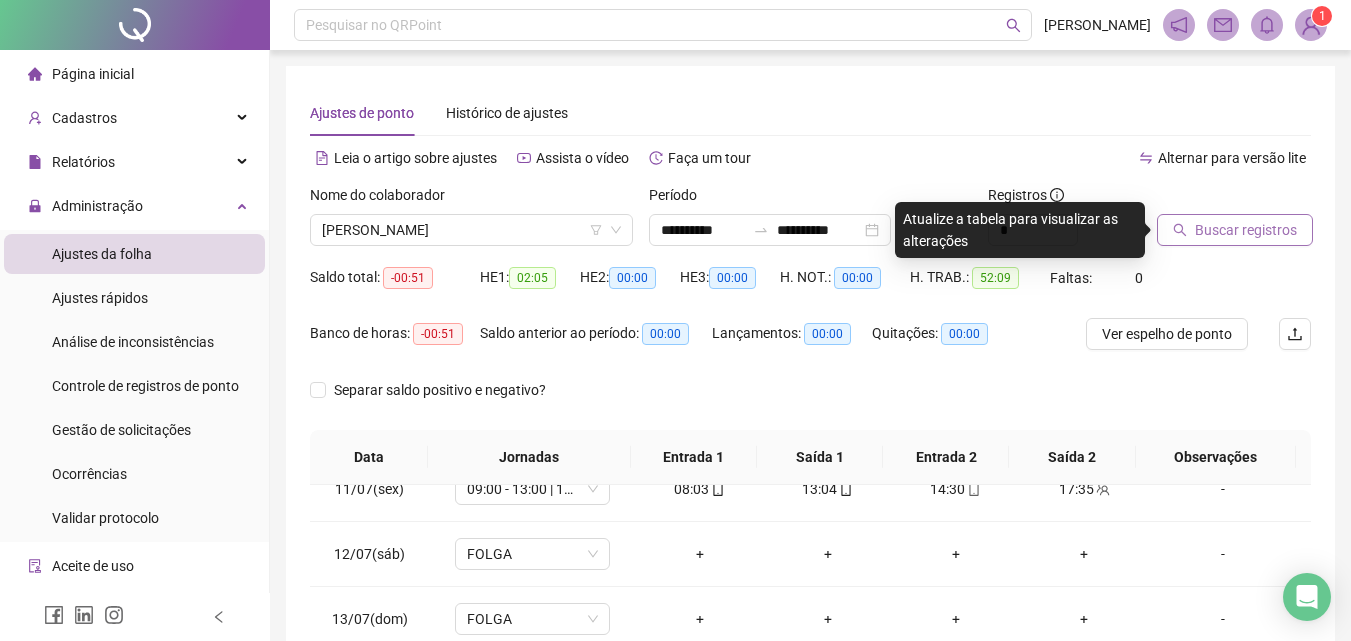 click on "Buscar registros" at bounding box center (1246, 230) 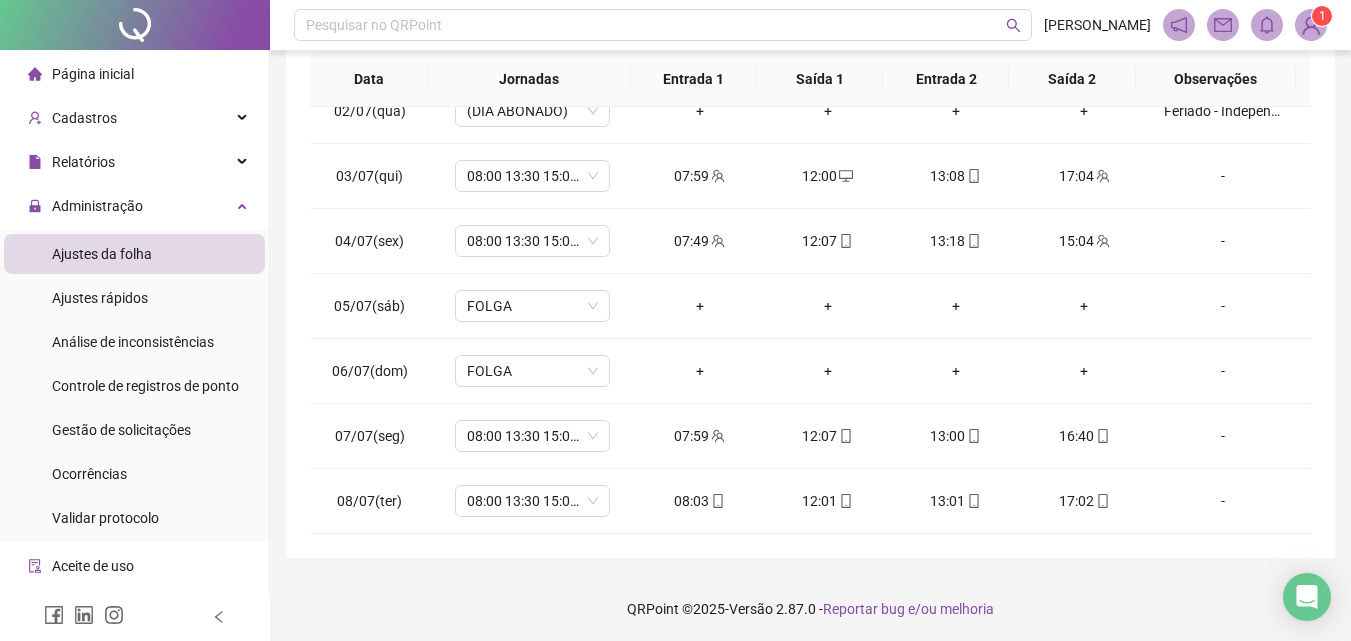 scroll, scrollTop: 381, scrollLeft: 0, axis: vertical 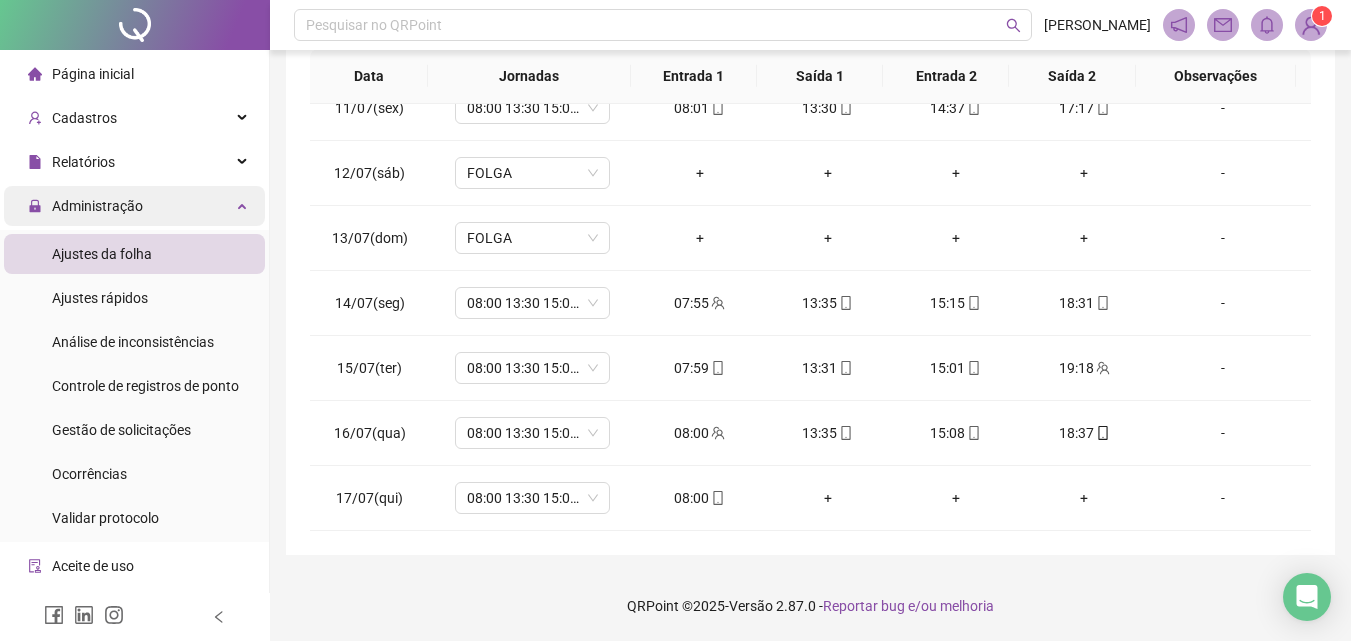 click on "Administração" at bounding box center (97, 206) 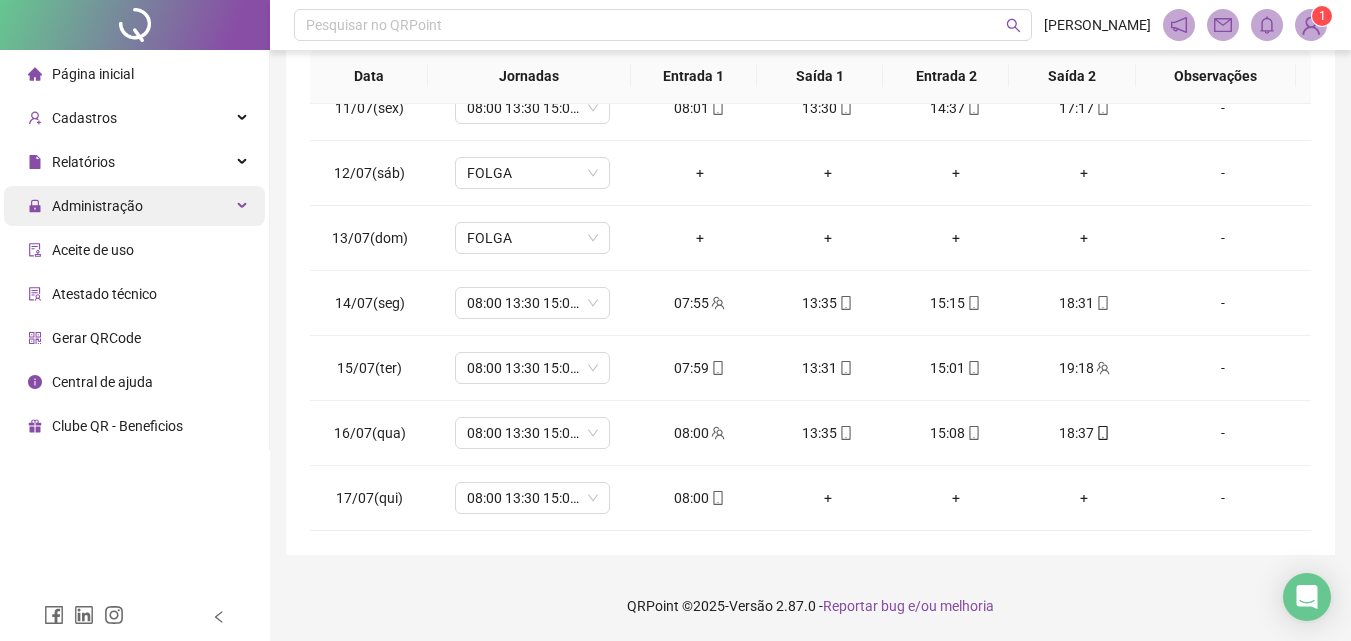 click on "Administração" at bounding box center [97, 206] 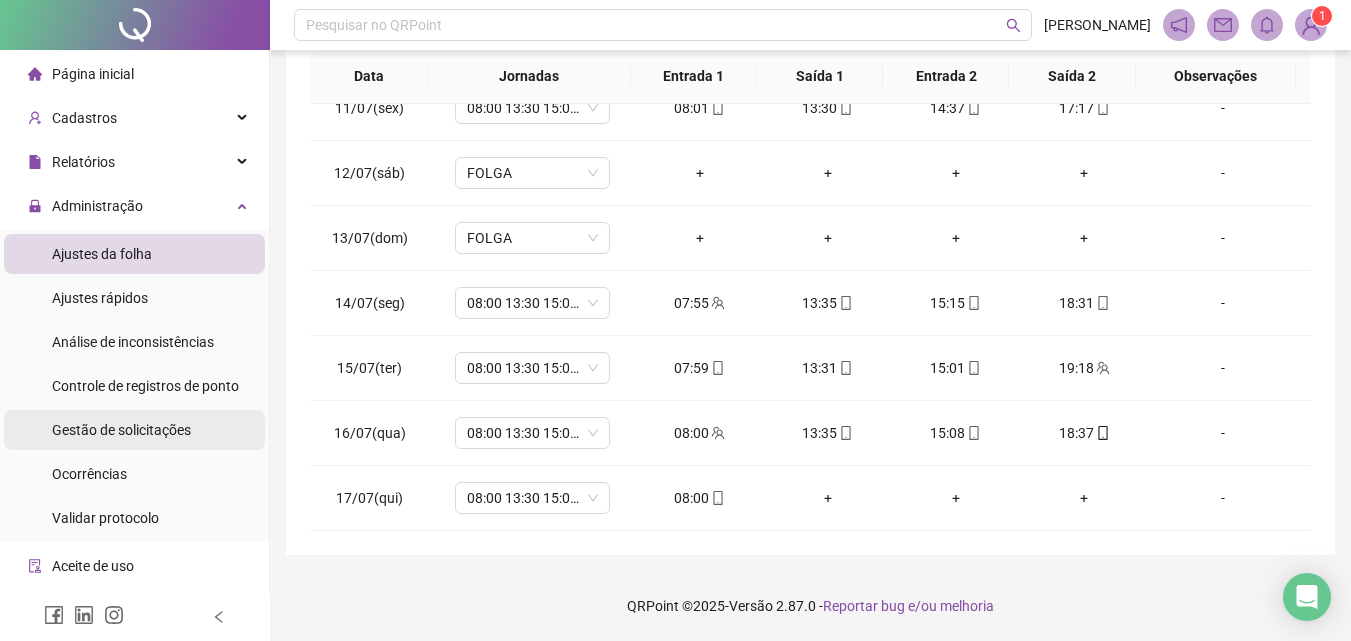 click on "Gestão de solicitações" at bounding box center (121, 430) 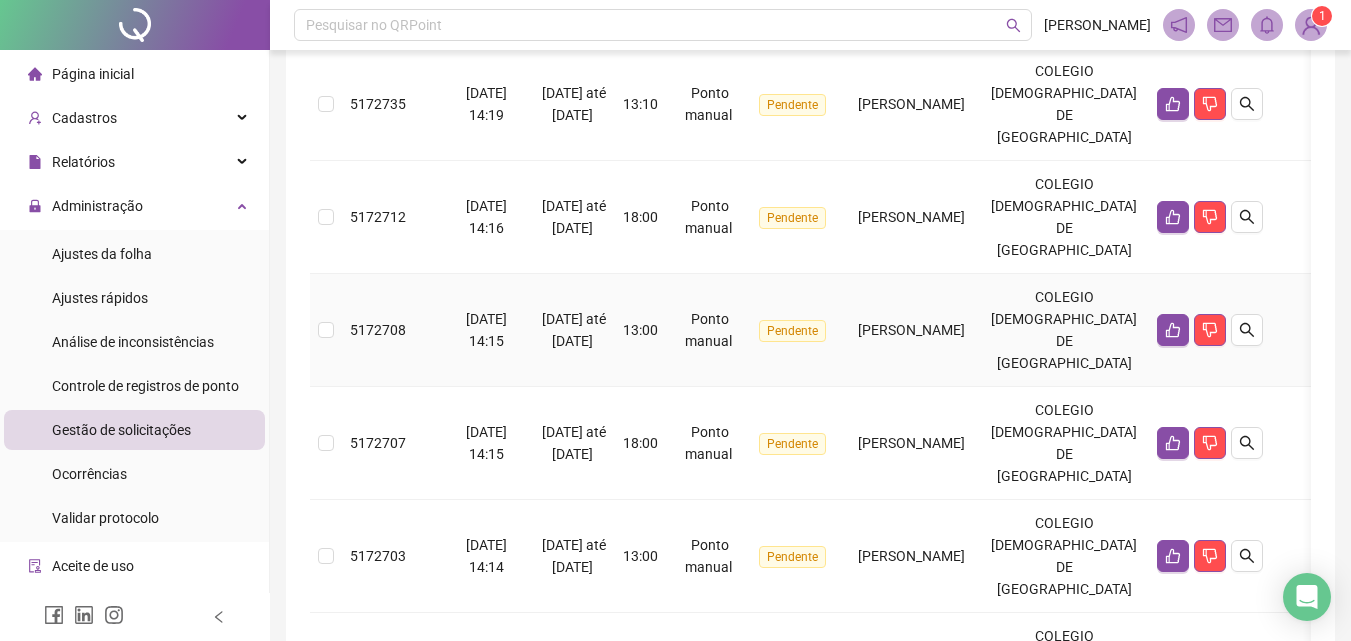 scroll, scrollTop: 975, scrollLeft: 0, axis: vertical 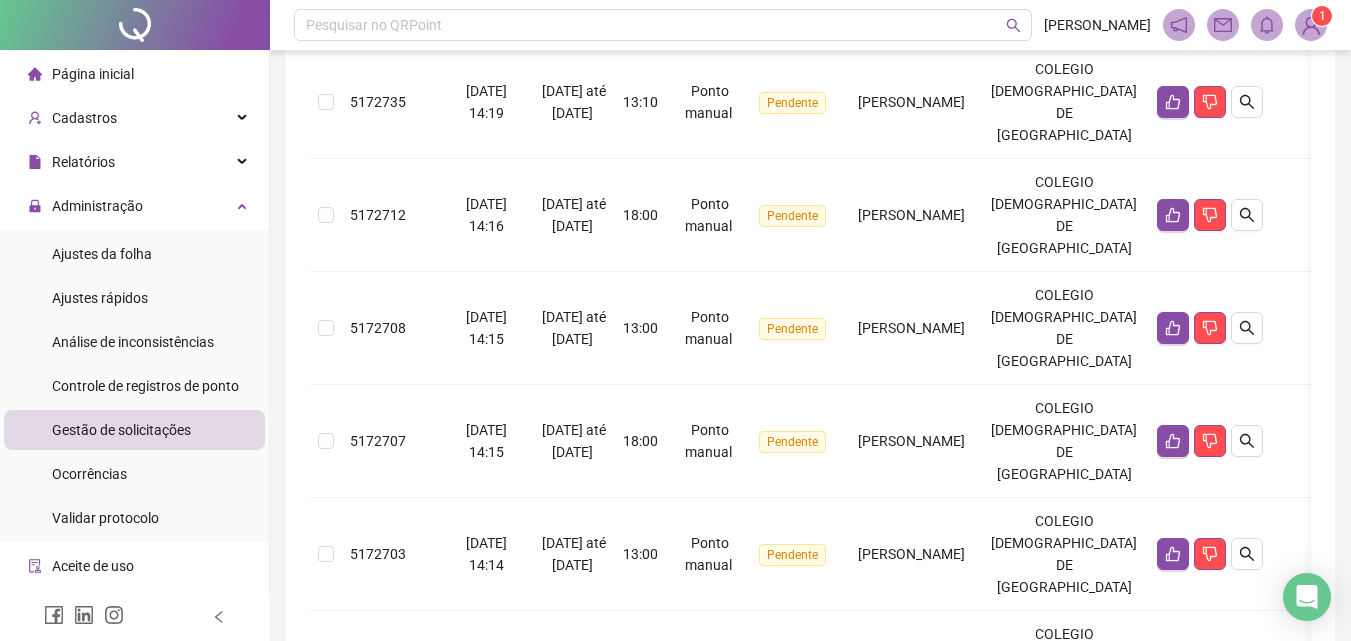 click on "2" at bounding box center [775, 752] 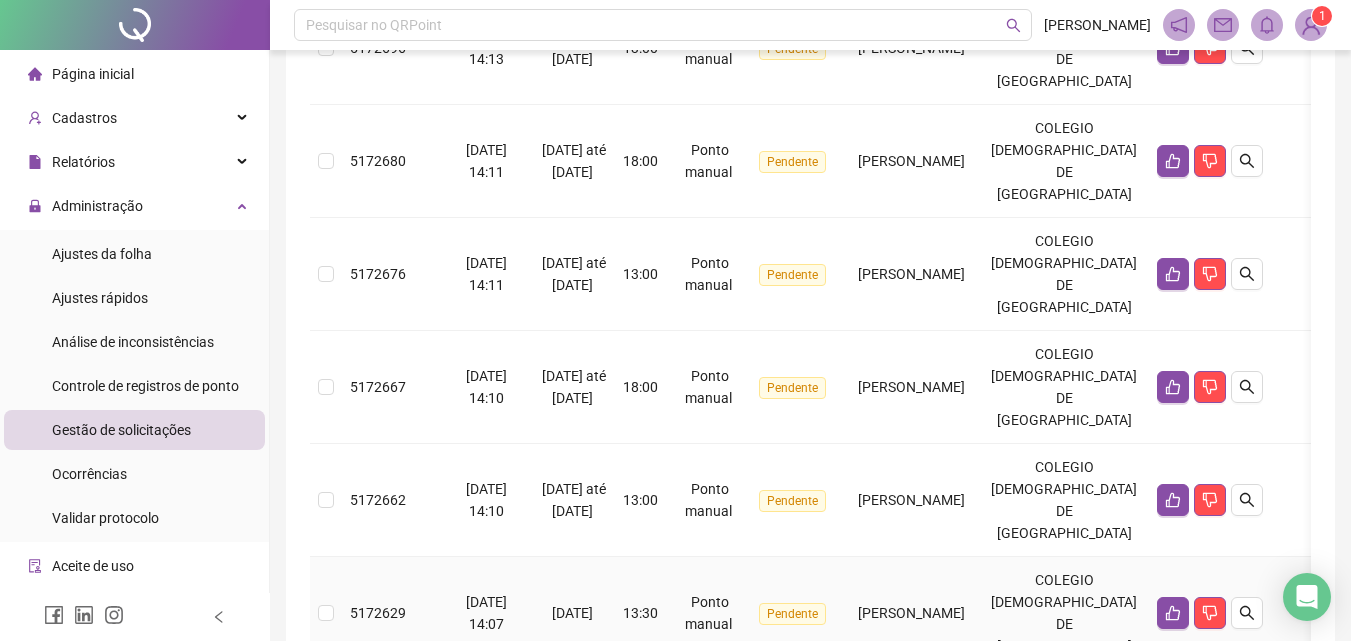 scroll, scrollTop: 175, scrollLeft: 0, axis: vertical 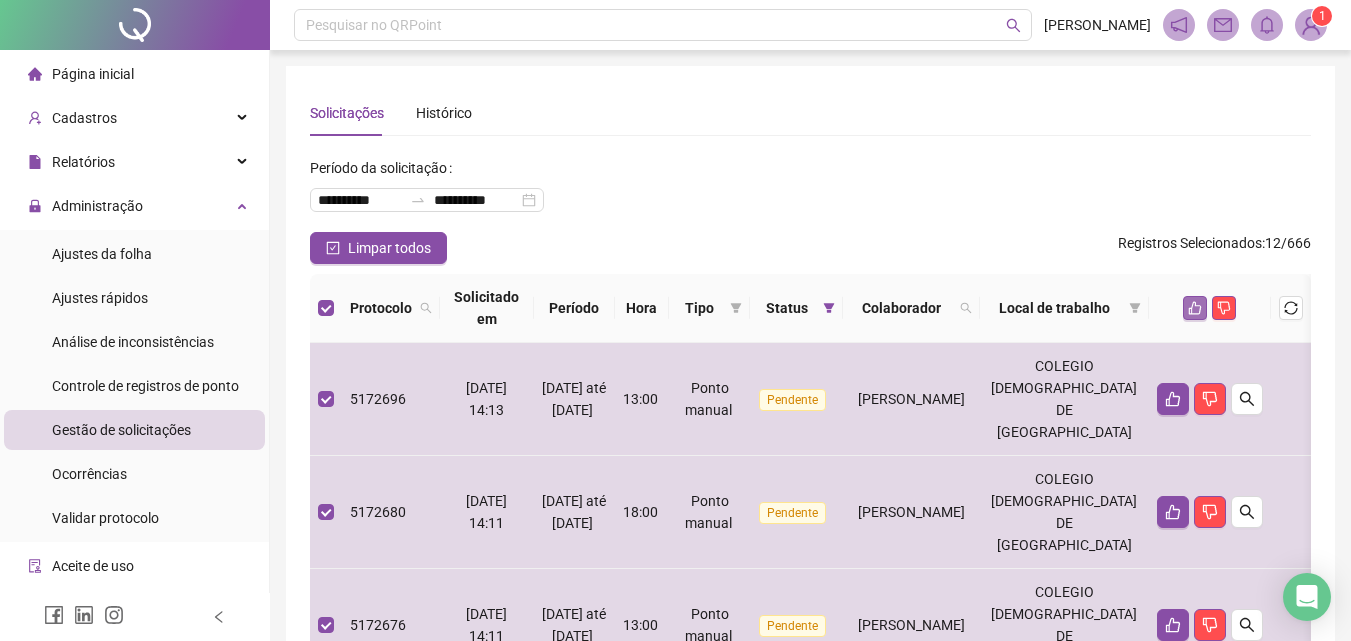 click 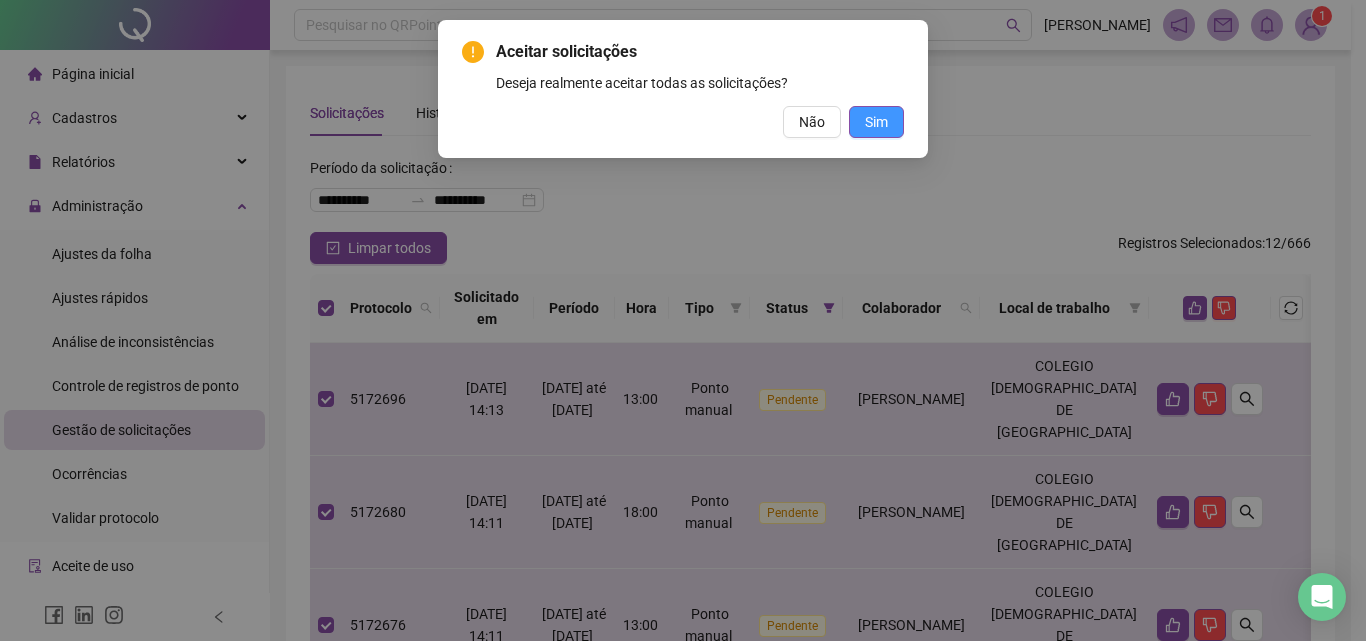 click on "Sim" at bounding box center [876, 122] 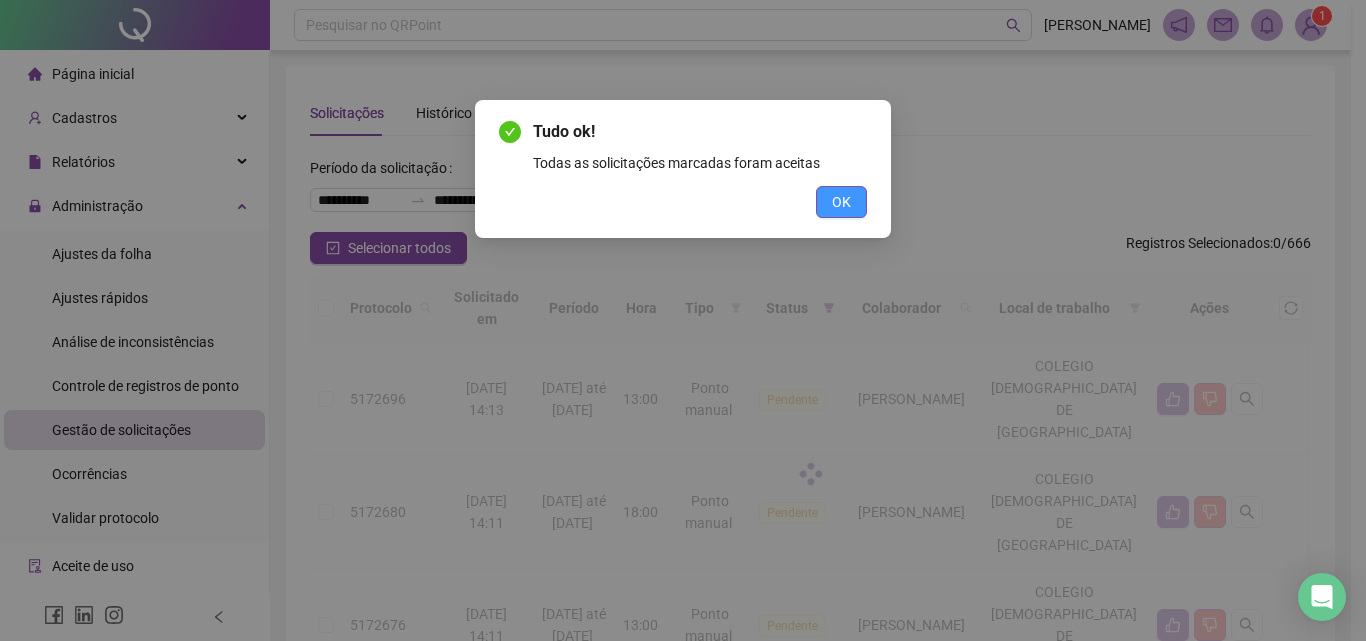 click on "OK" at bounding box center [841, 202] 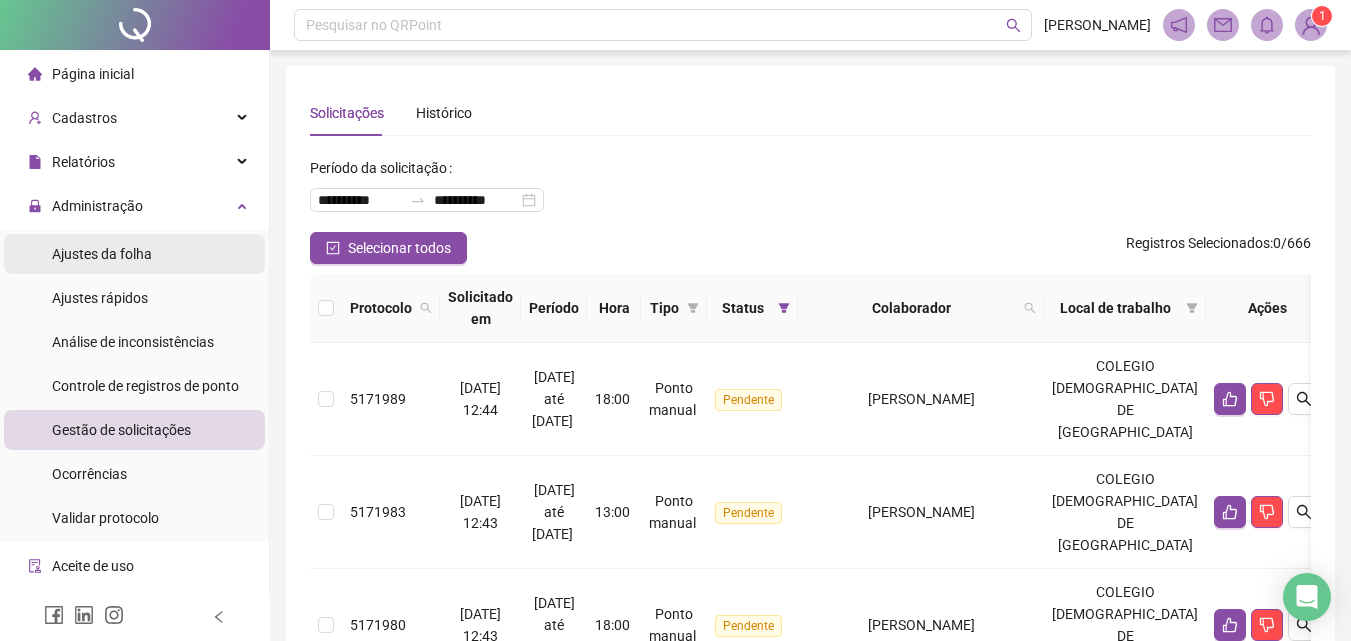 click on "Ajustes da folha" at bounding box center [102, 254] 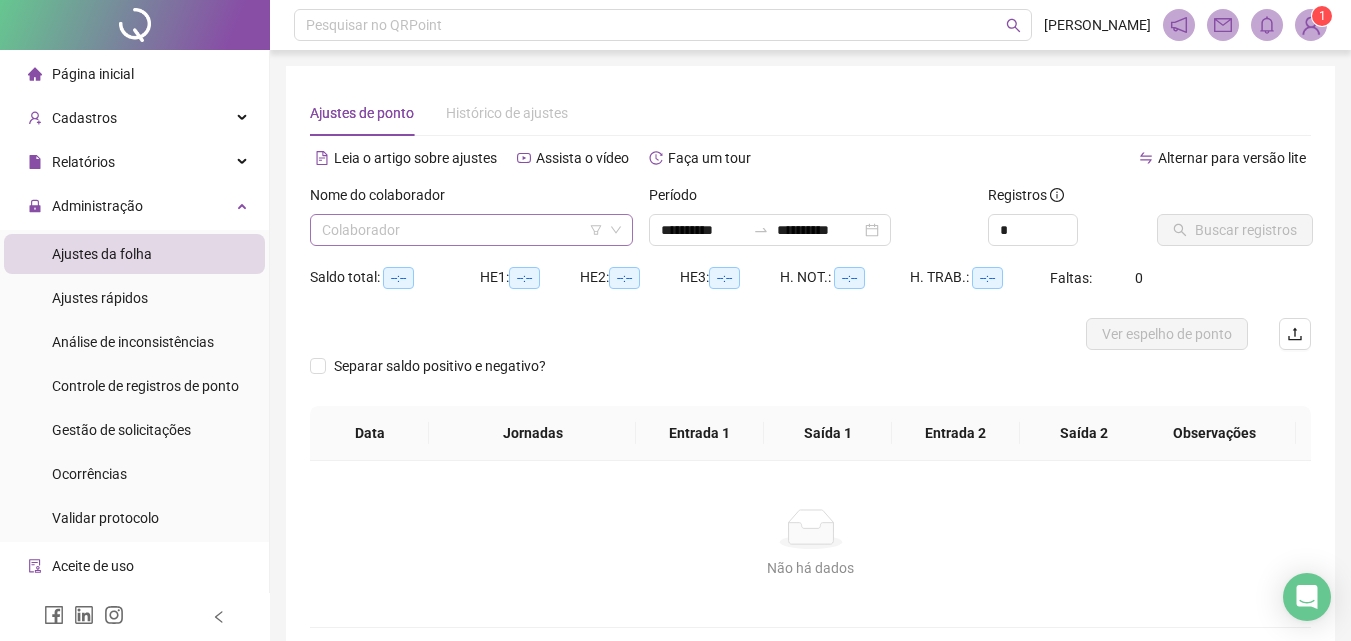type on "**********" 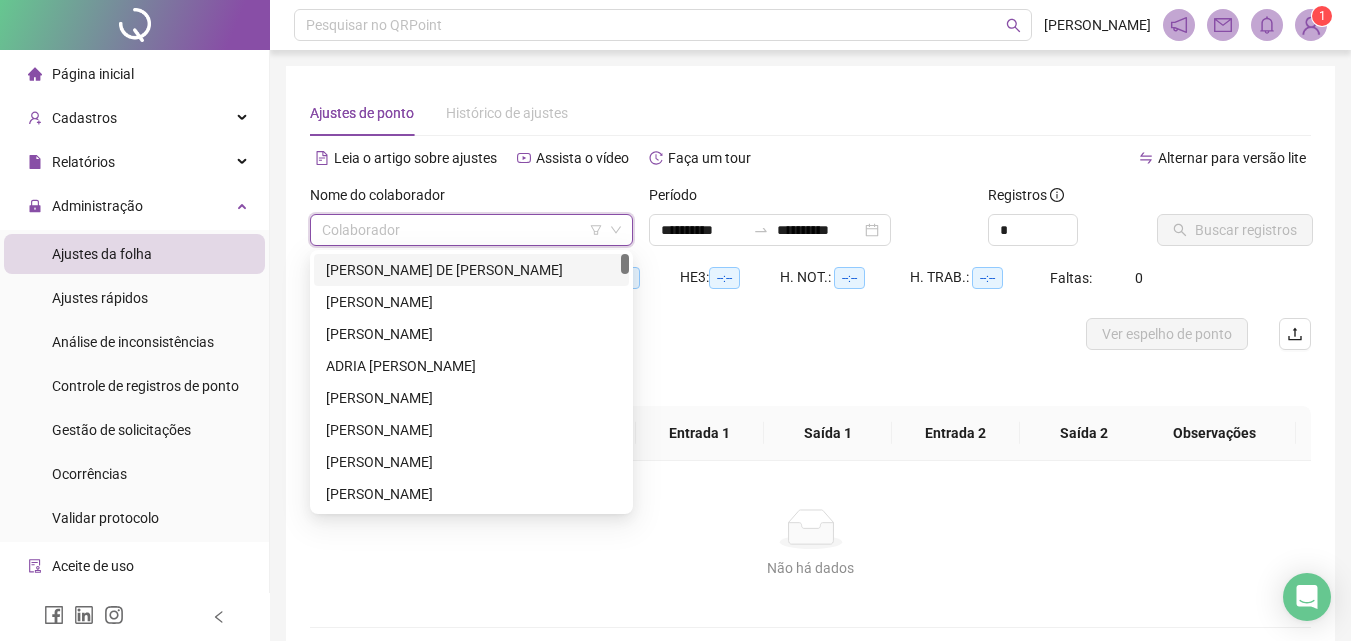 click at bounding box center [465, 230] 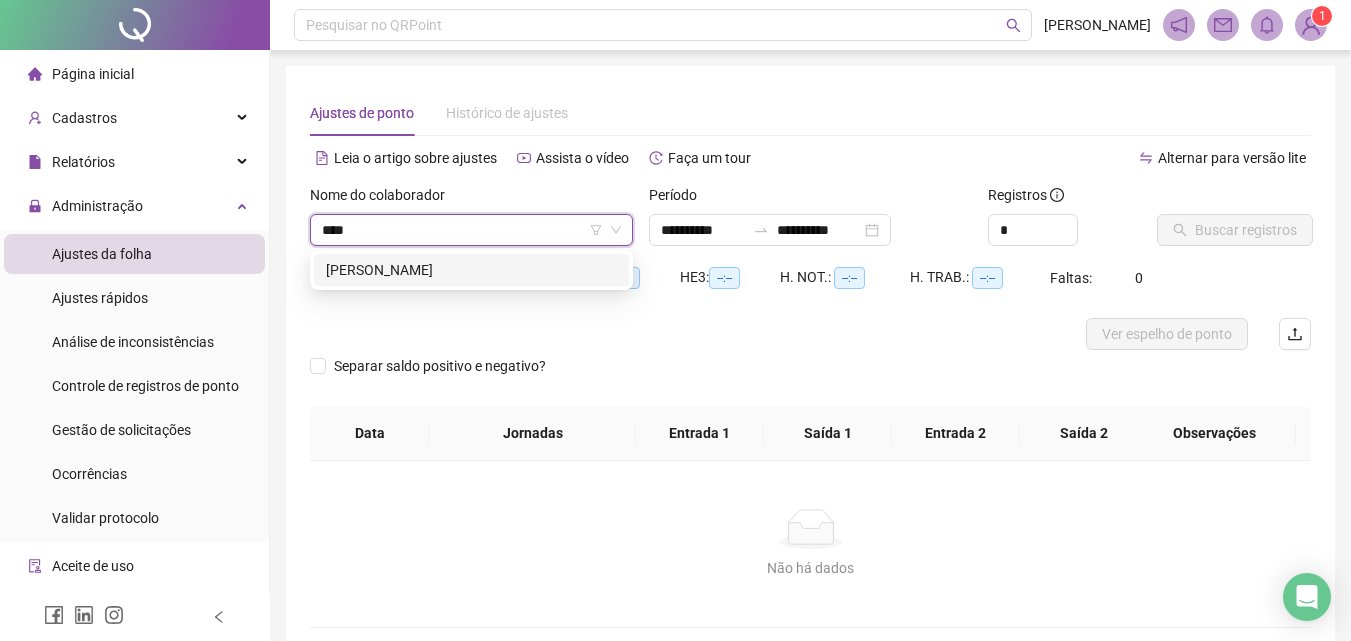 type on "*****" 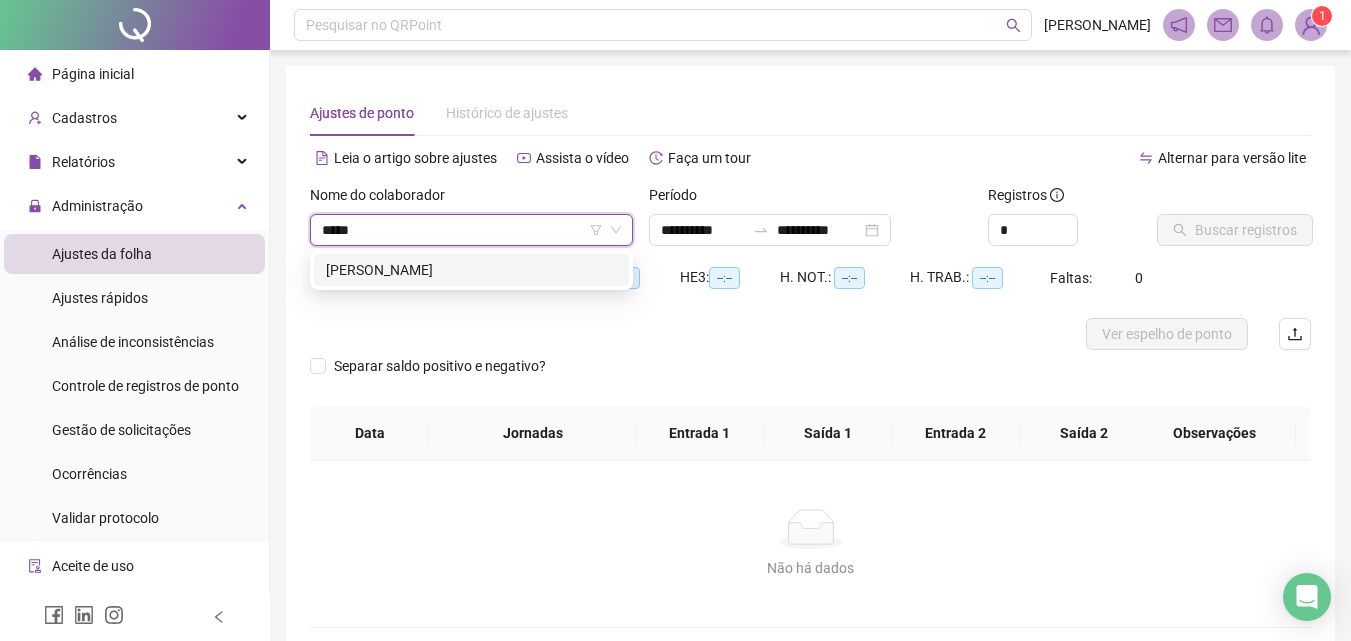 click on "[PERSON_NAME]" at bounding box center [471, 270] 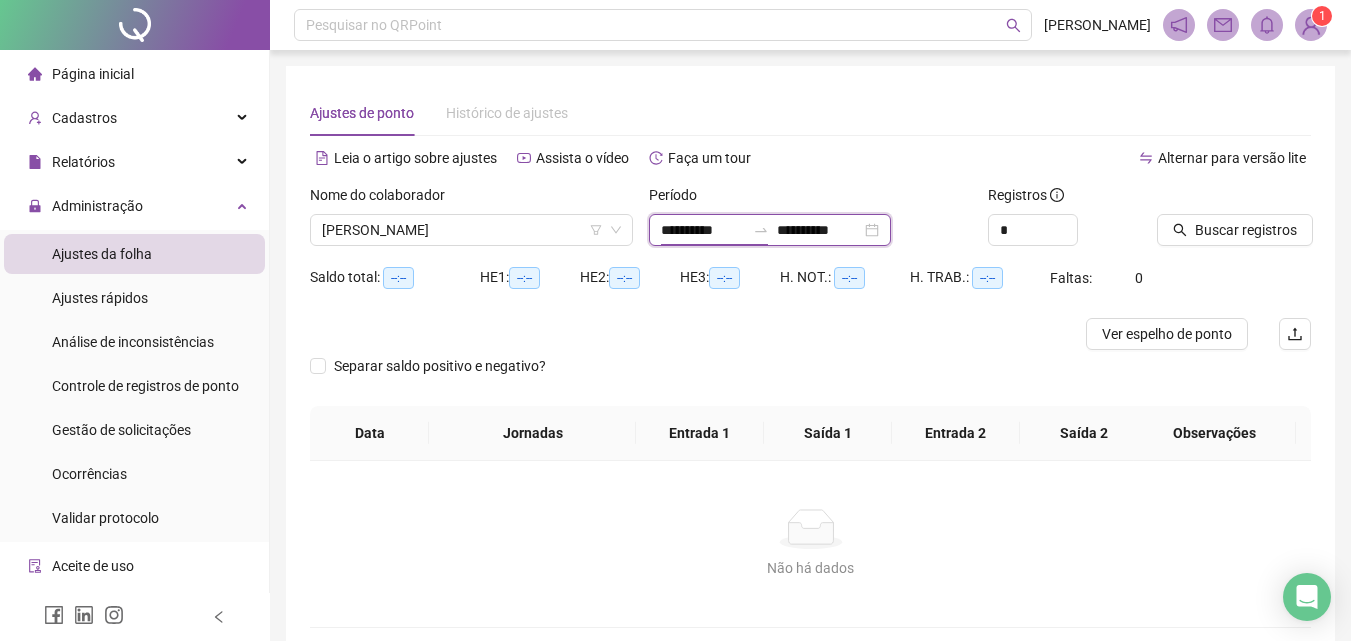 click on "**********" at bounding box center [703, 230] 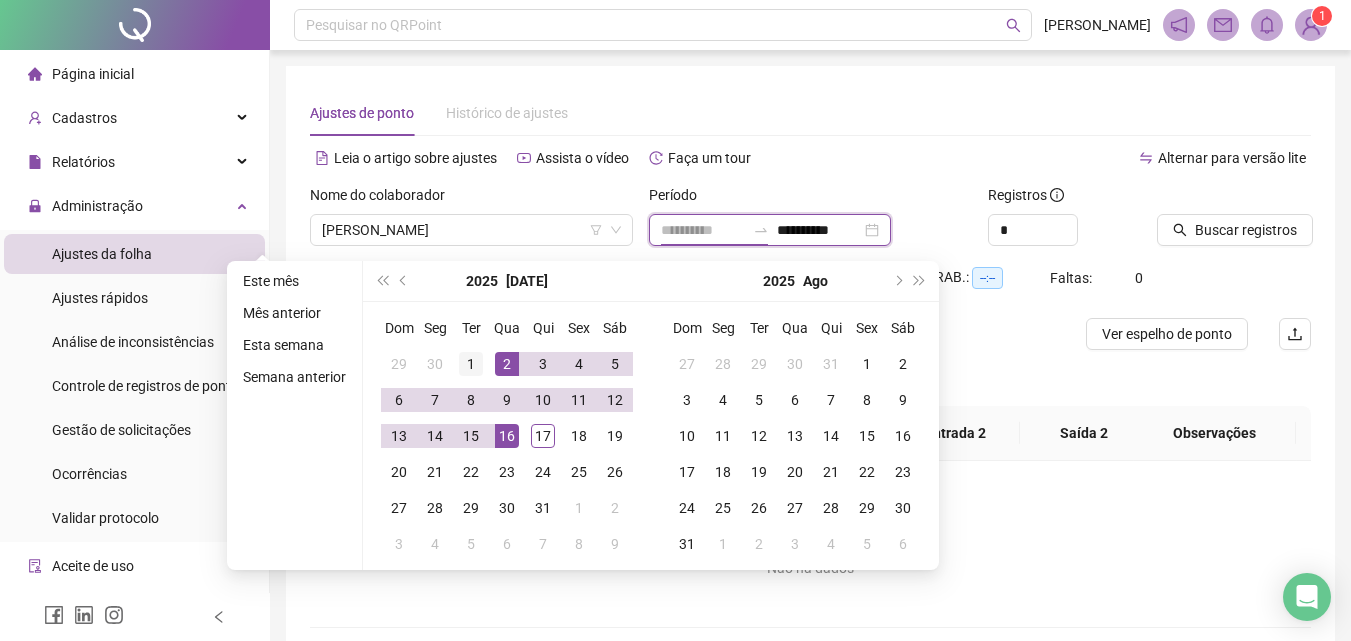 type on "**********" 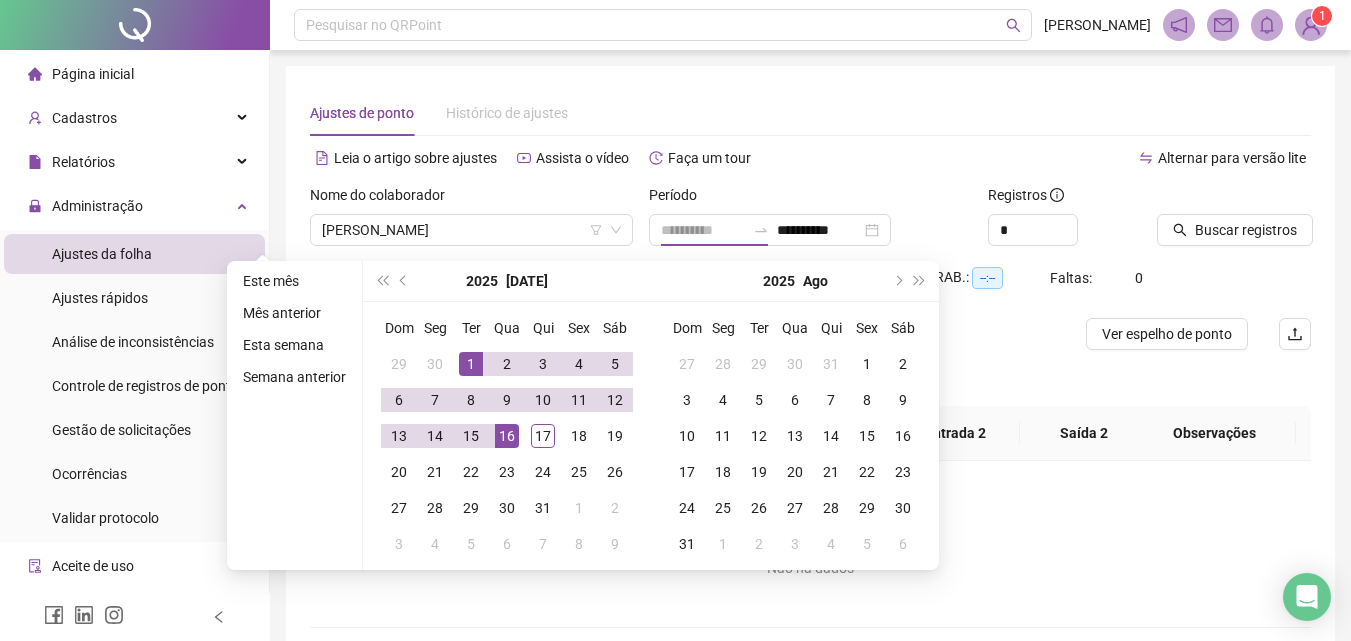 click on "1" at bounding box center [471, 364] 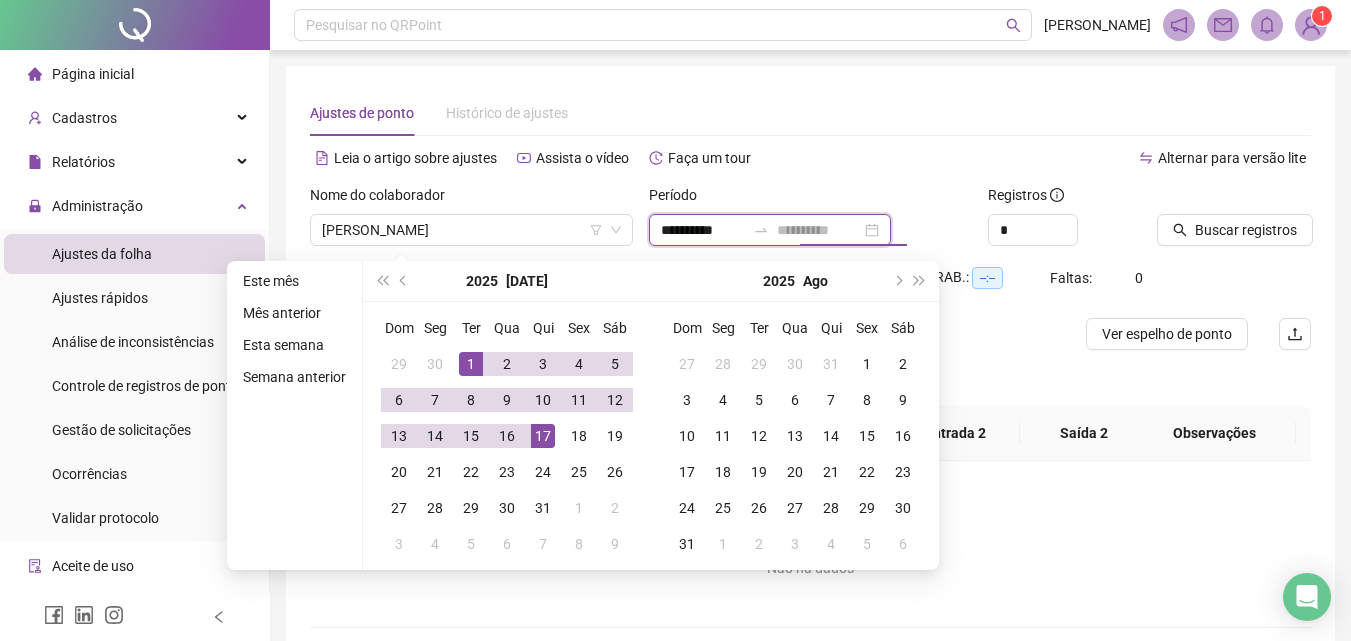 type on "**********" 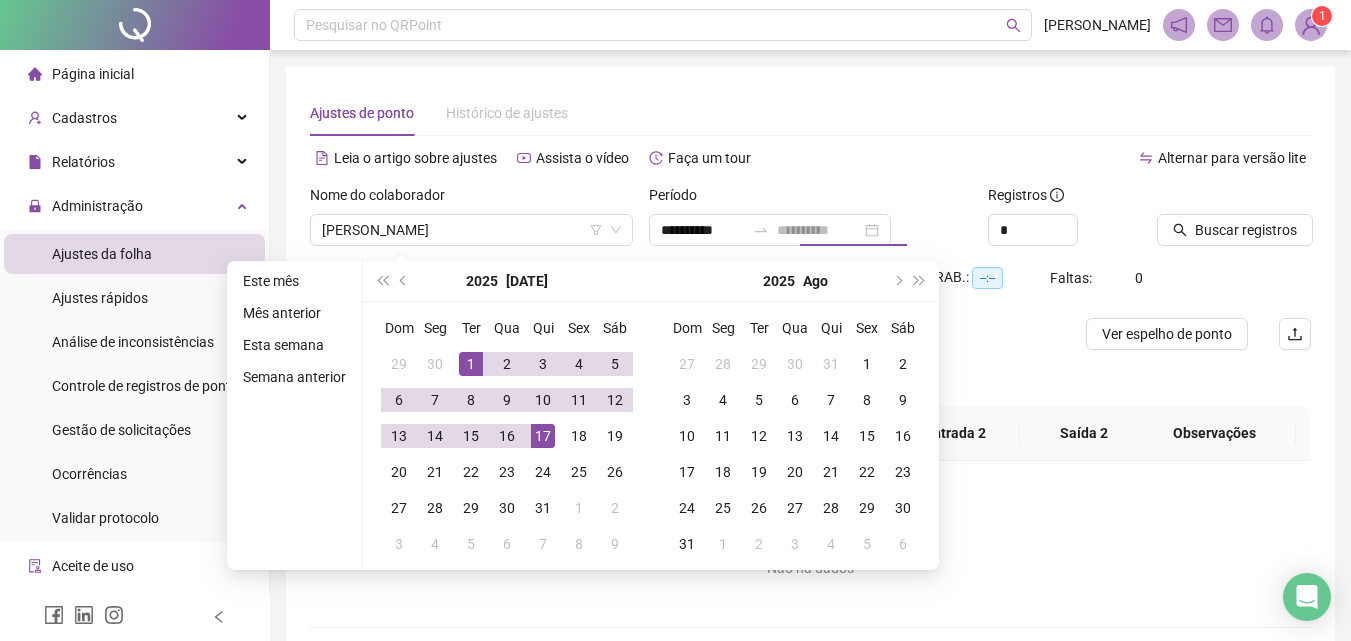 click on "17" at bounding box center [543, 436] 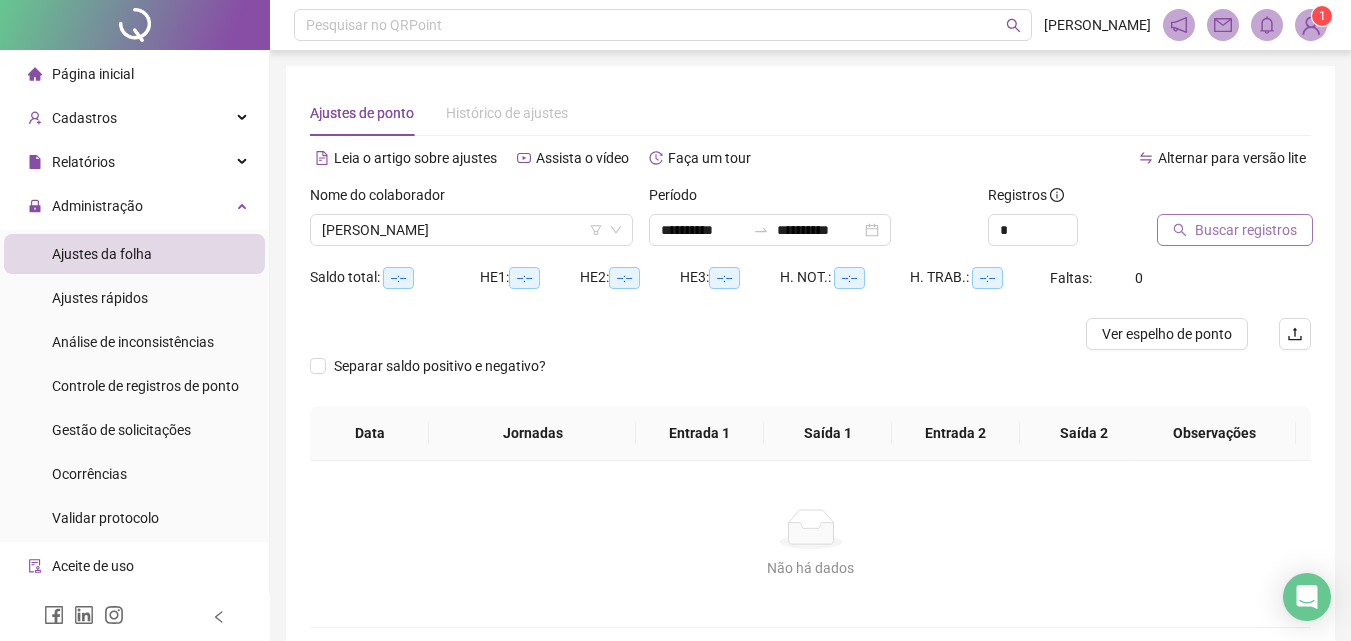 click on "Buscar registros" at bounding box center [1246, 230] 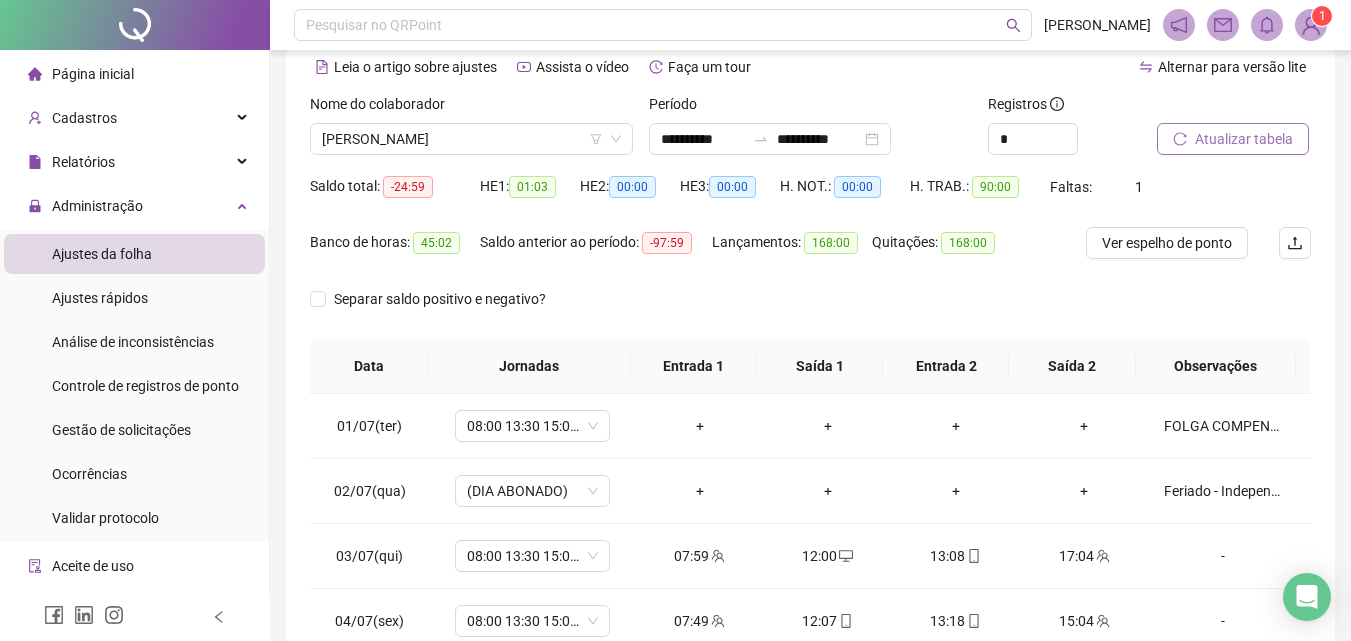 scroll, scrollTop: 381, scrollLeft: 0, axis: vertical 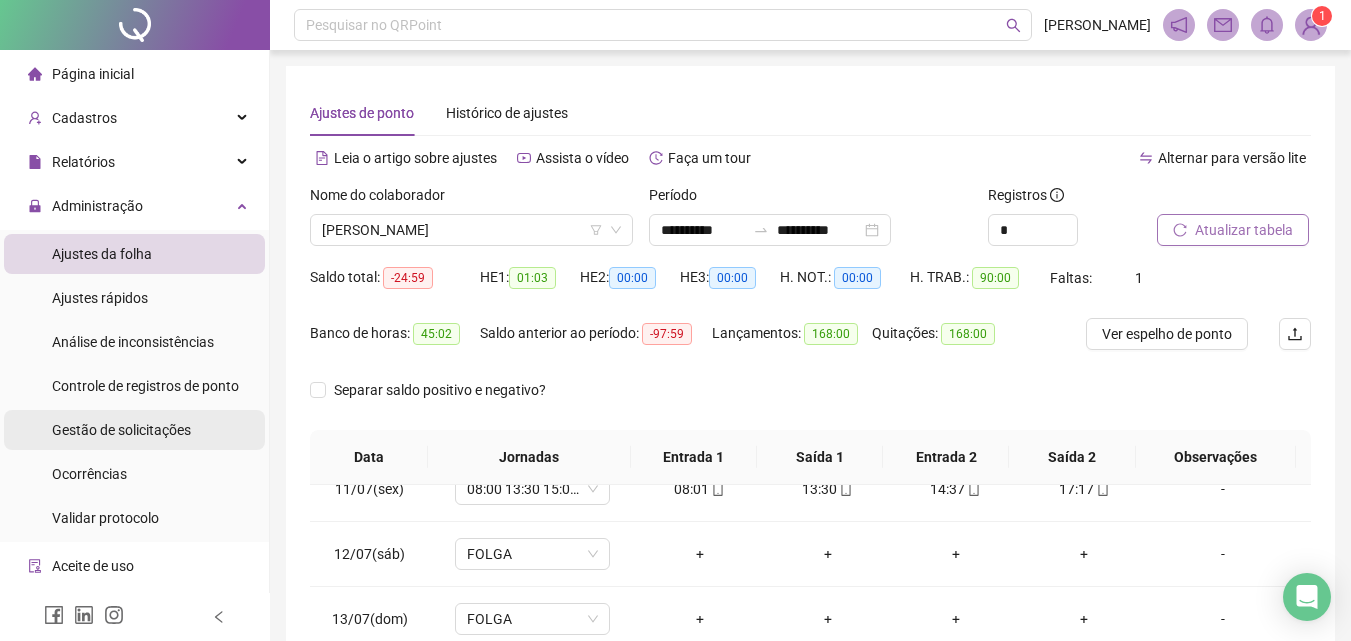 click on "Gestão de solicitações" at bounding box center [121, 430] 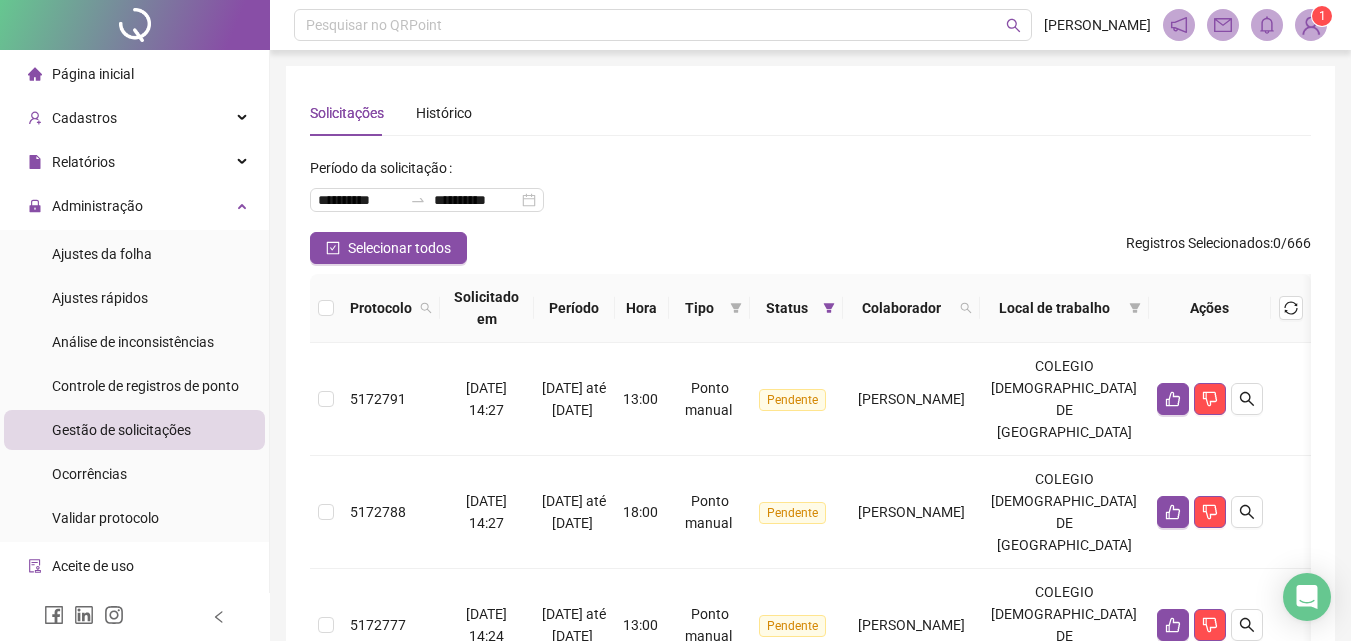 click at bounding box center (326, 308) 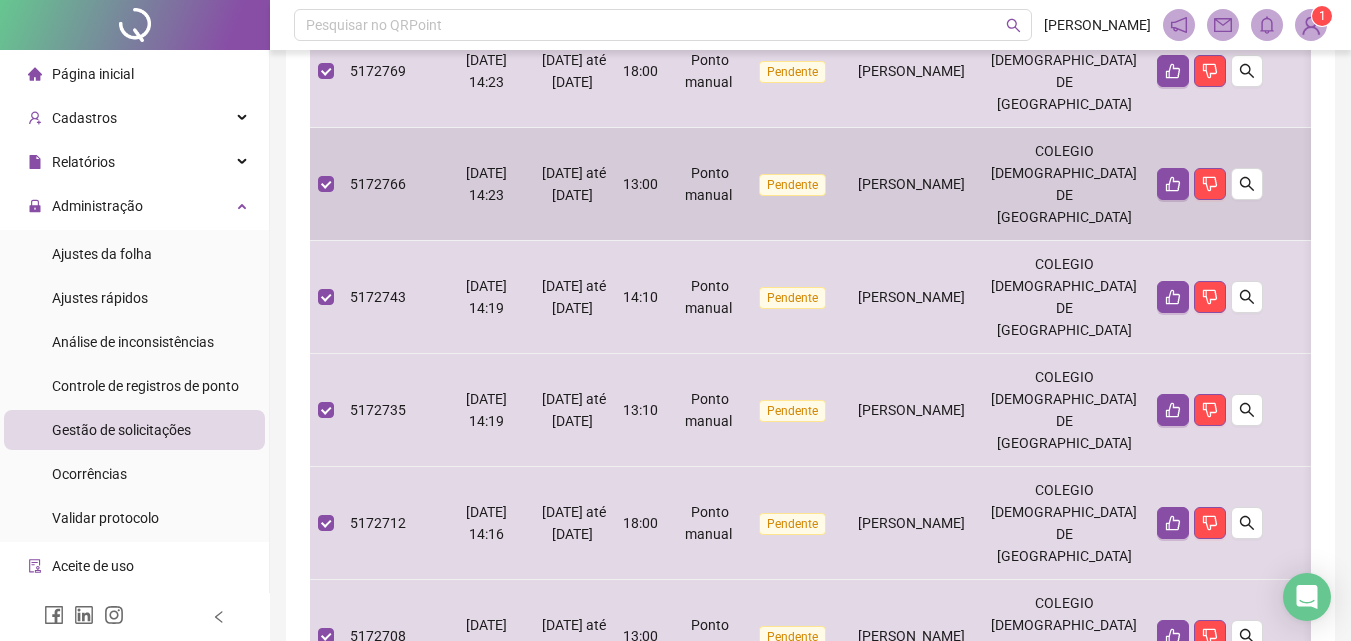 scroll, scrollTop: 800, scrollLeft: 0, axis: vertical 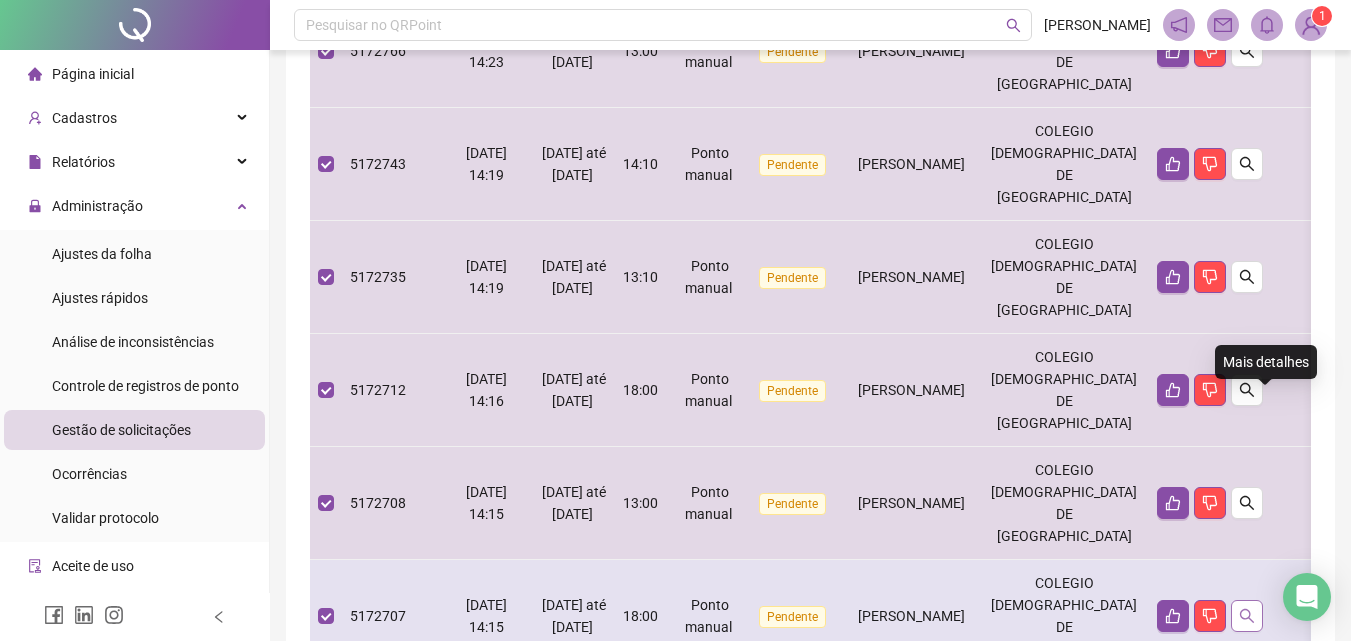 click 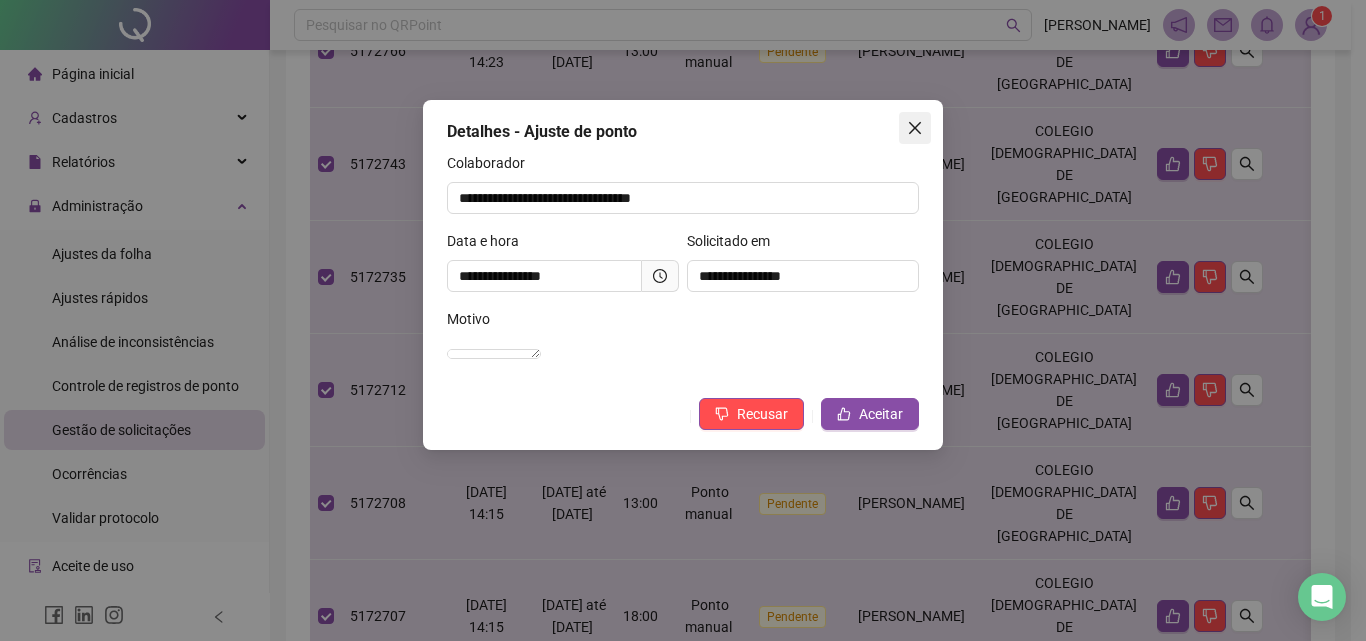 click 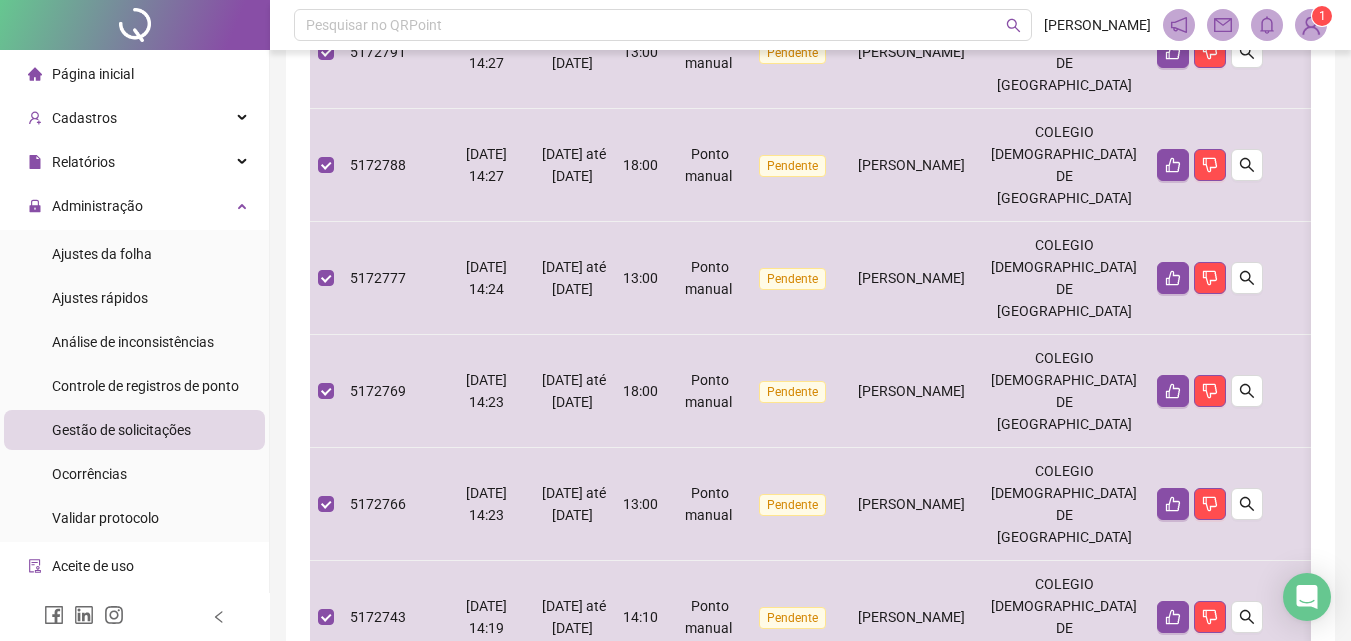 scroll, scrollTop: 300, scrollLeft: 0, axis: vertical 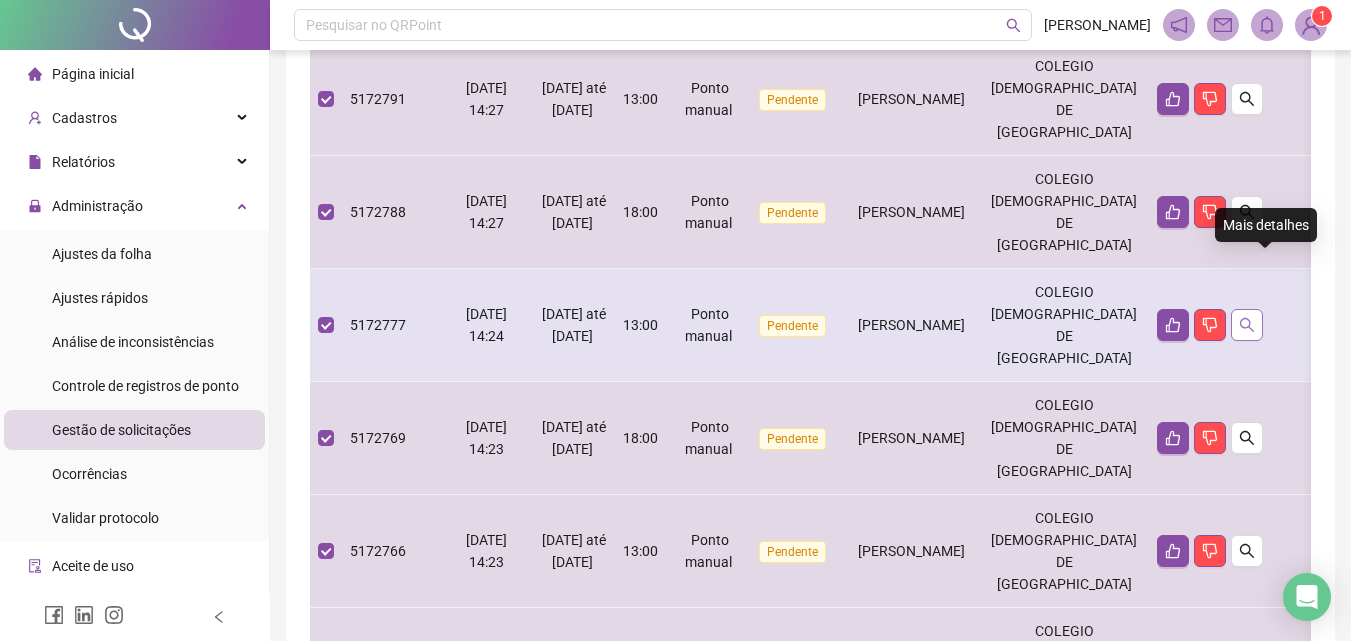 click 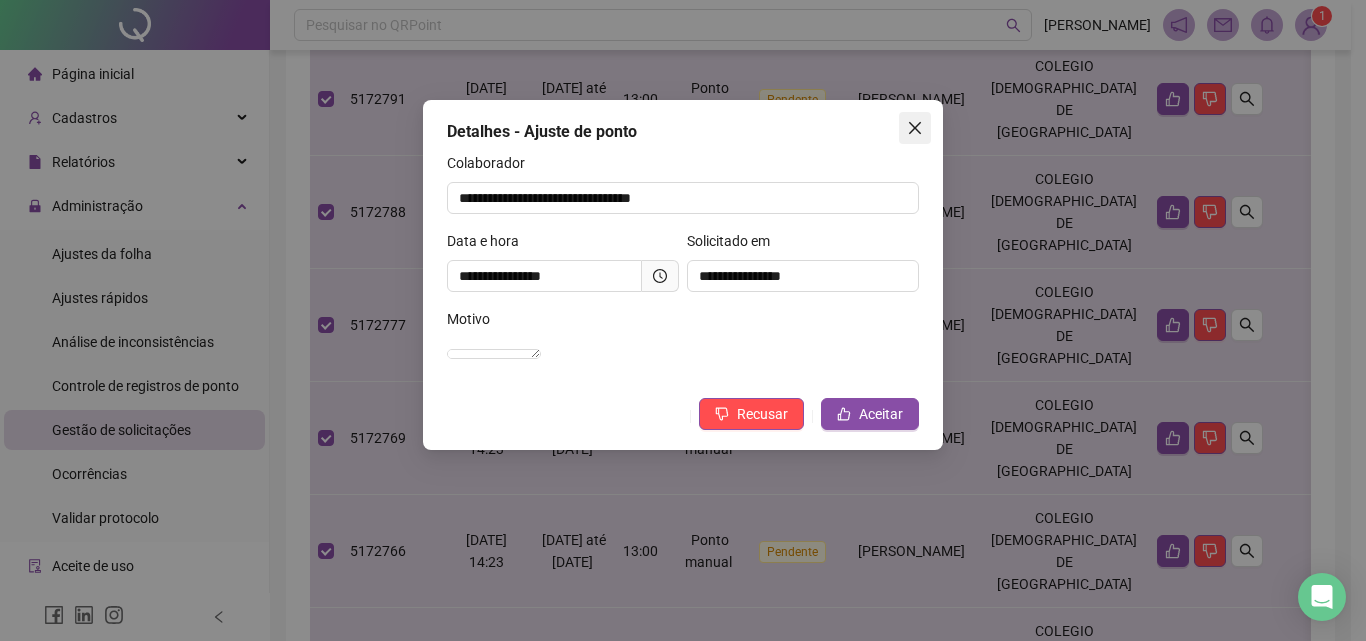 click 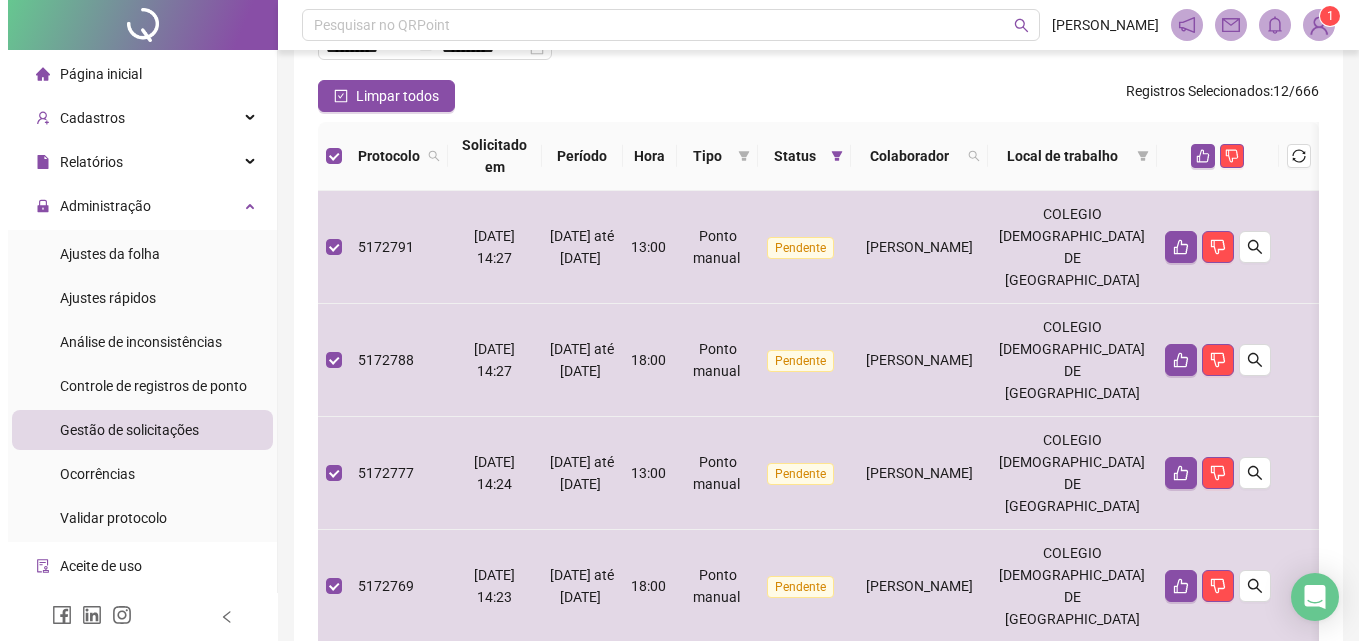 scroll, scrollTop: 0, scrollLeft: 0, axis: both 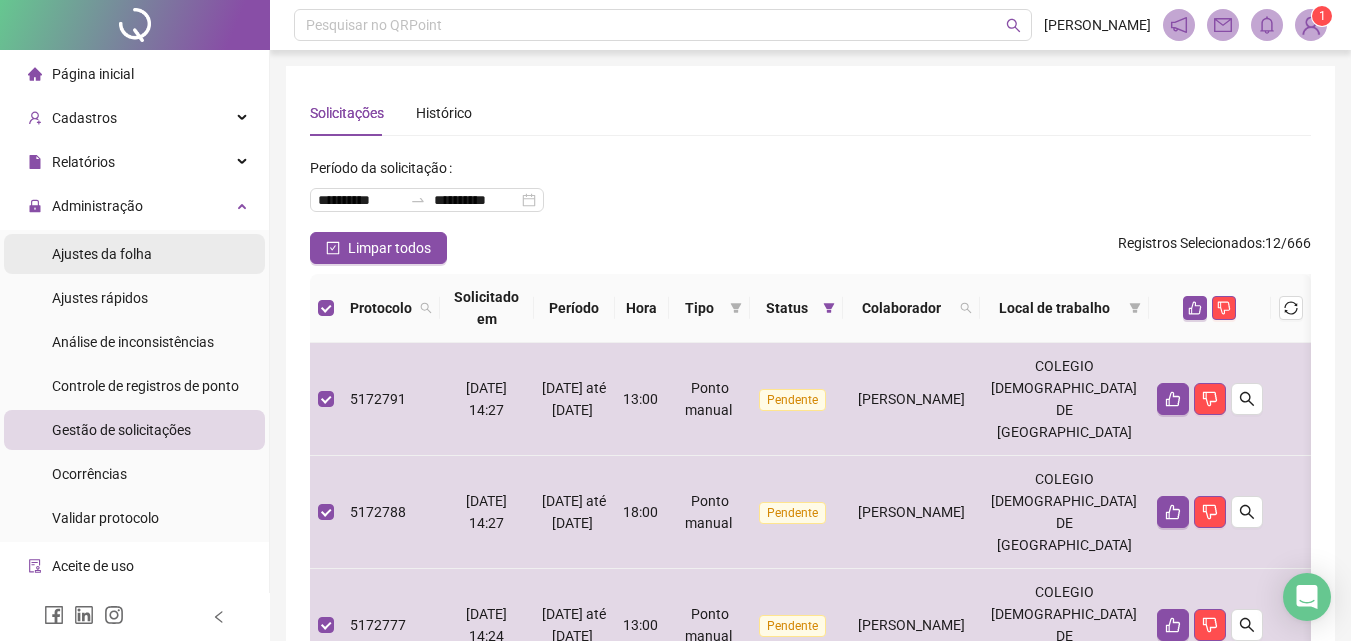click on "Ajustes da folha" at bounding box center [102, 254] 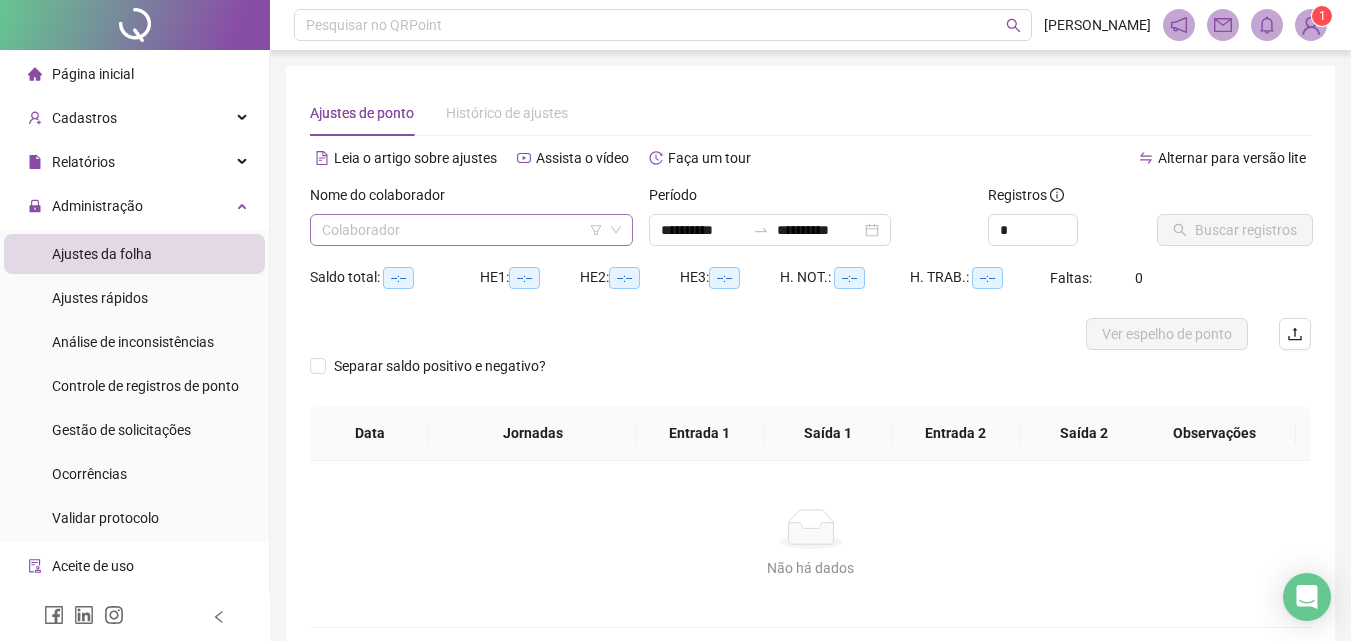 type on "**********" 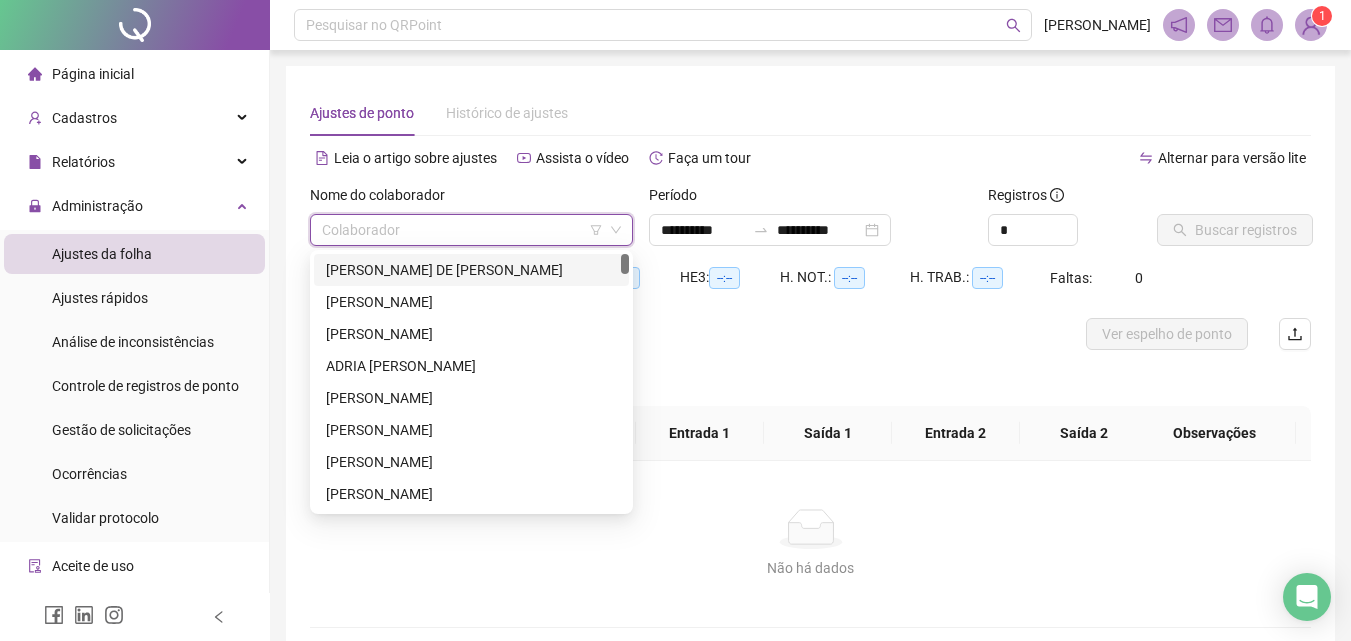 click at bounding box center (465, 230) 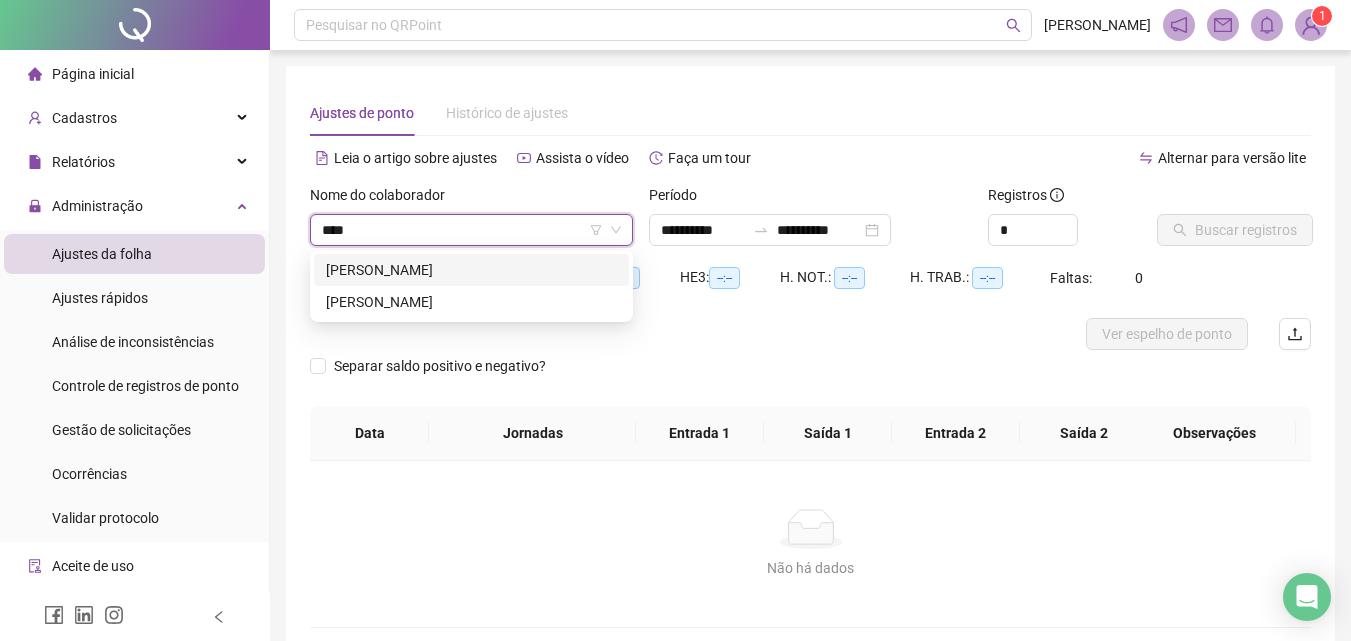 type on "*****" 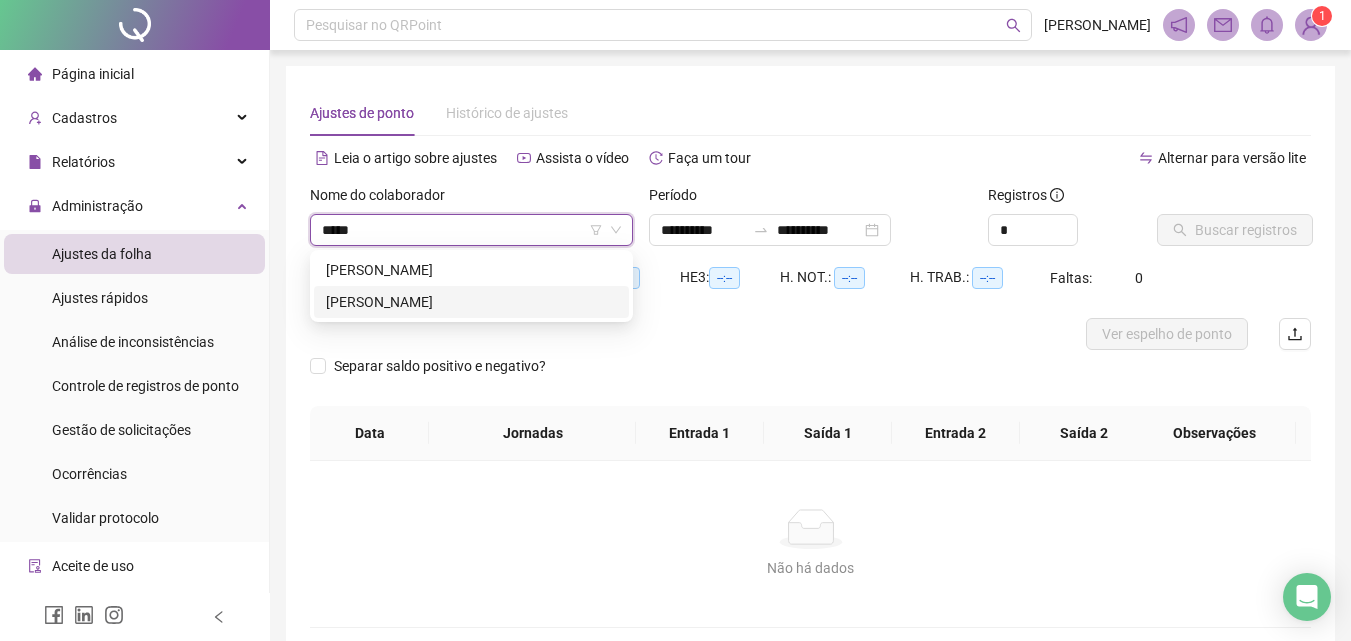 click on "[PERSON_NAME]" at bounding box center [471, 302] 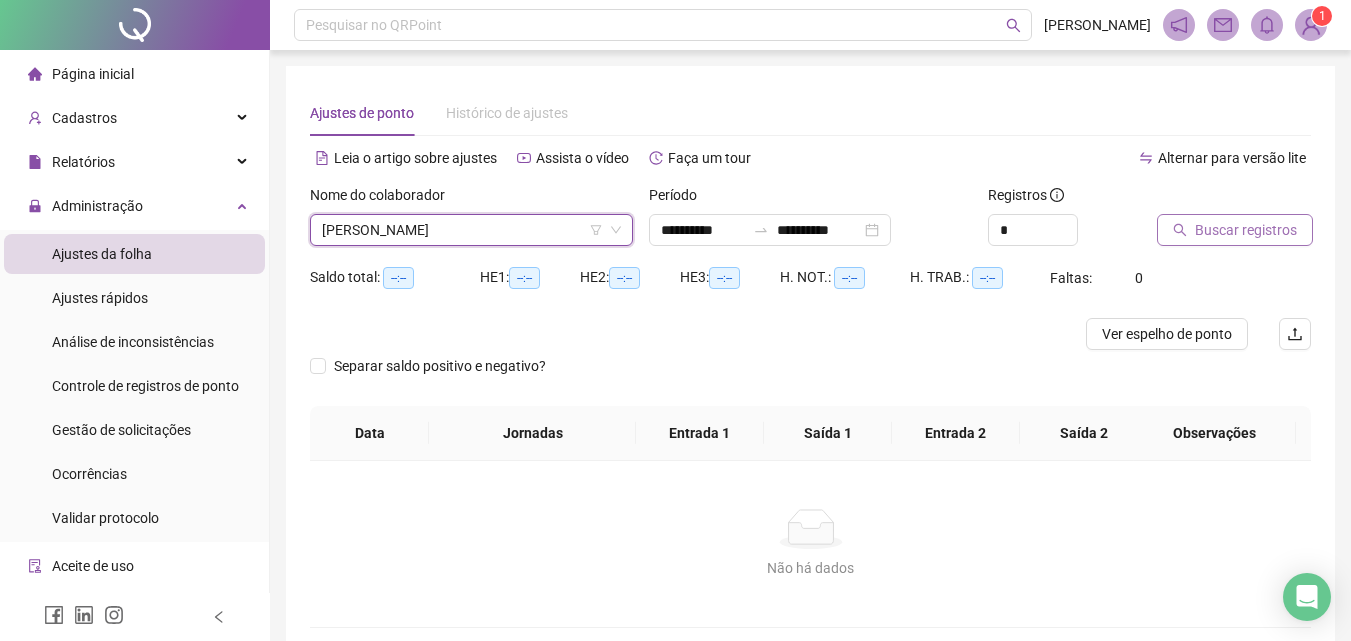 click 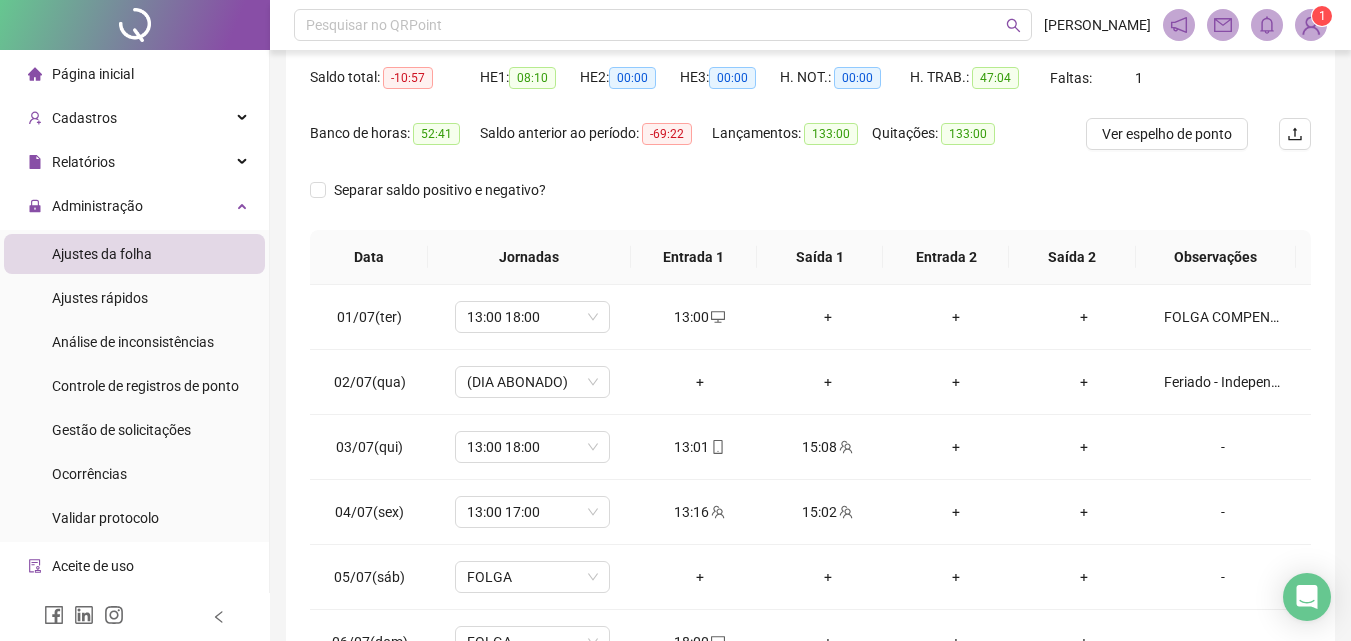scroll, scrollTop: 300, scrollLeft: 0, axis: vertical 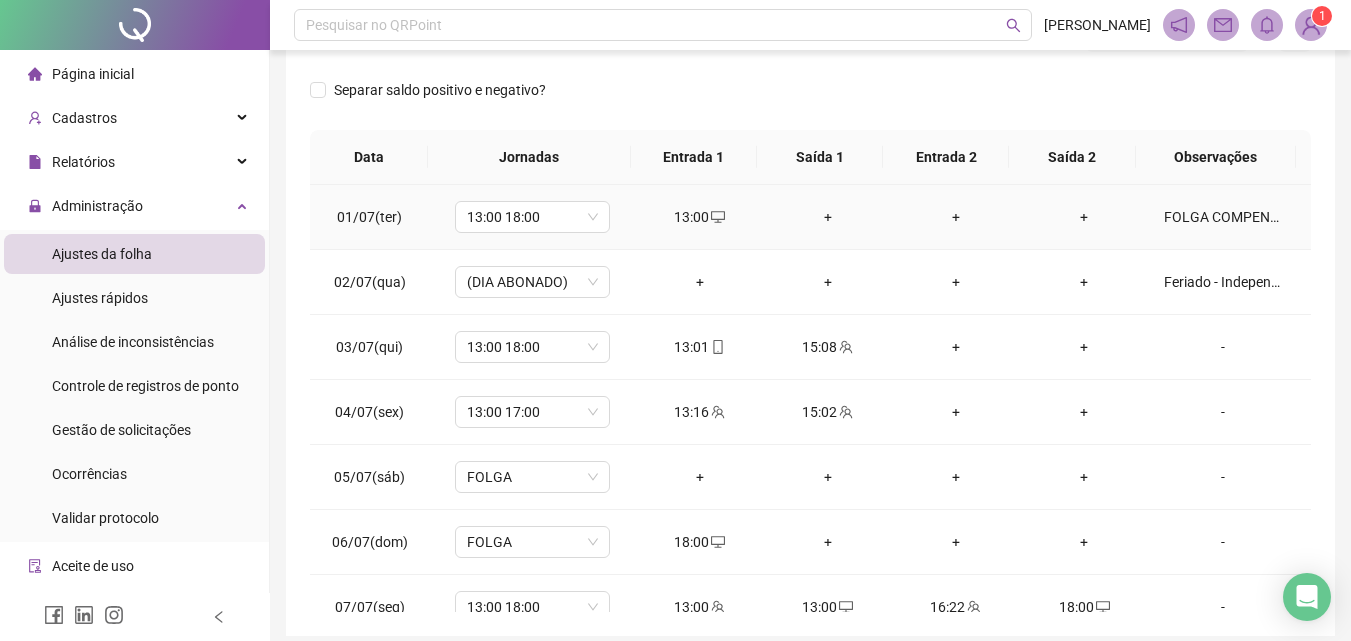 click 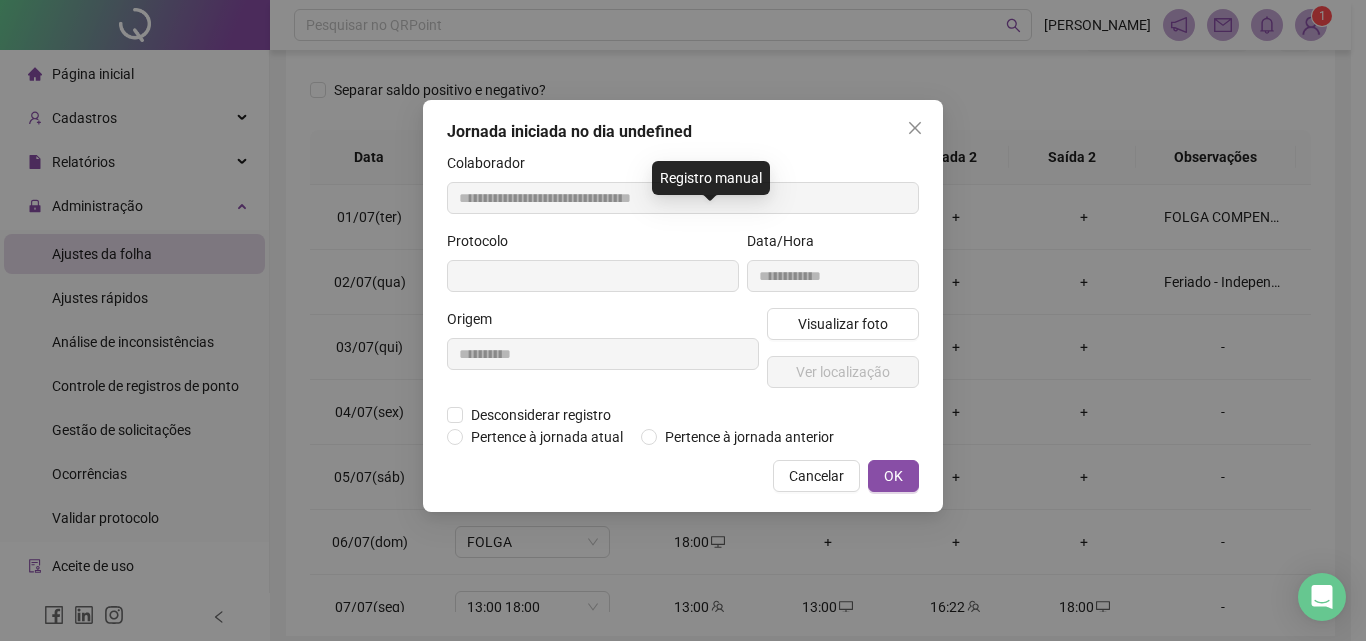 type on "**********" 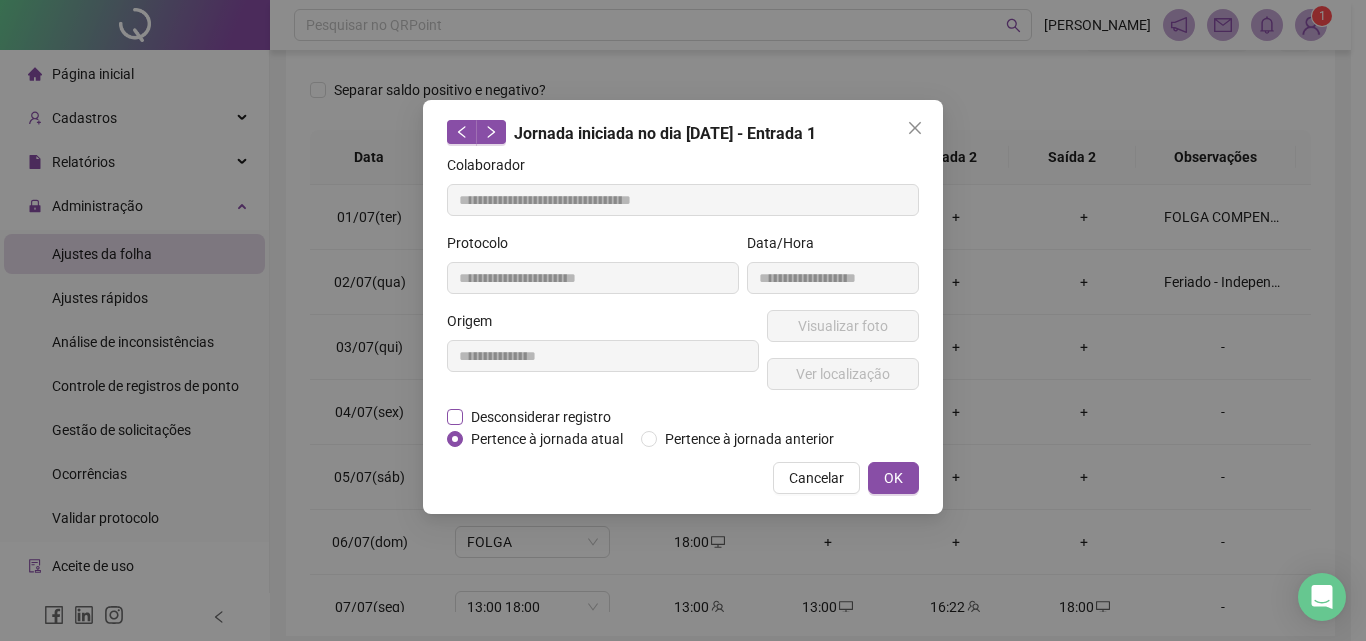 click on "Desconsiderar registro" at bounding box center (541, 417) 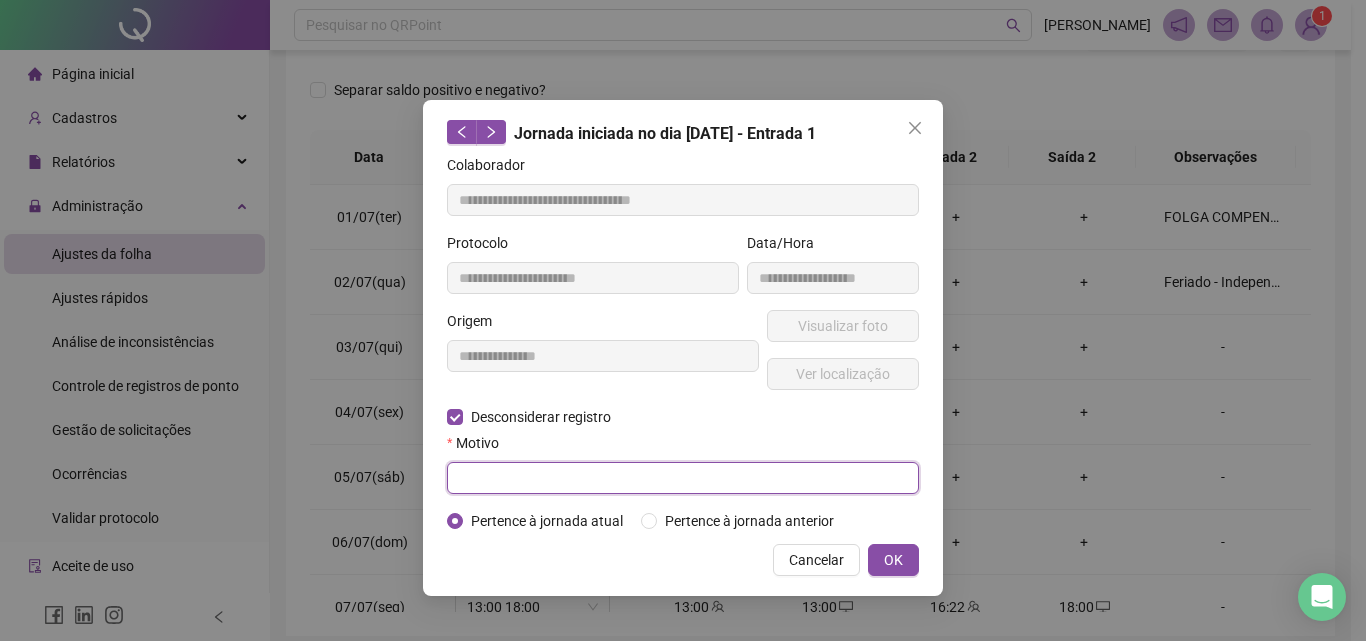 click at bounding box center [683, 478] 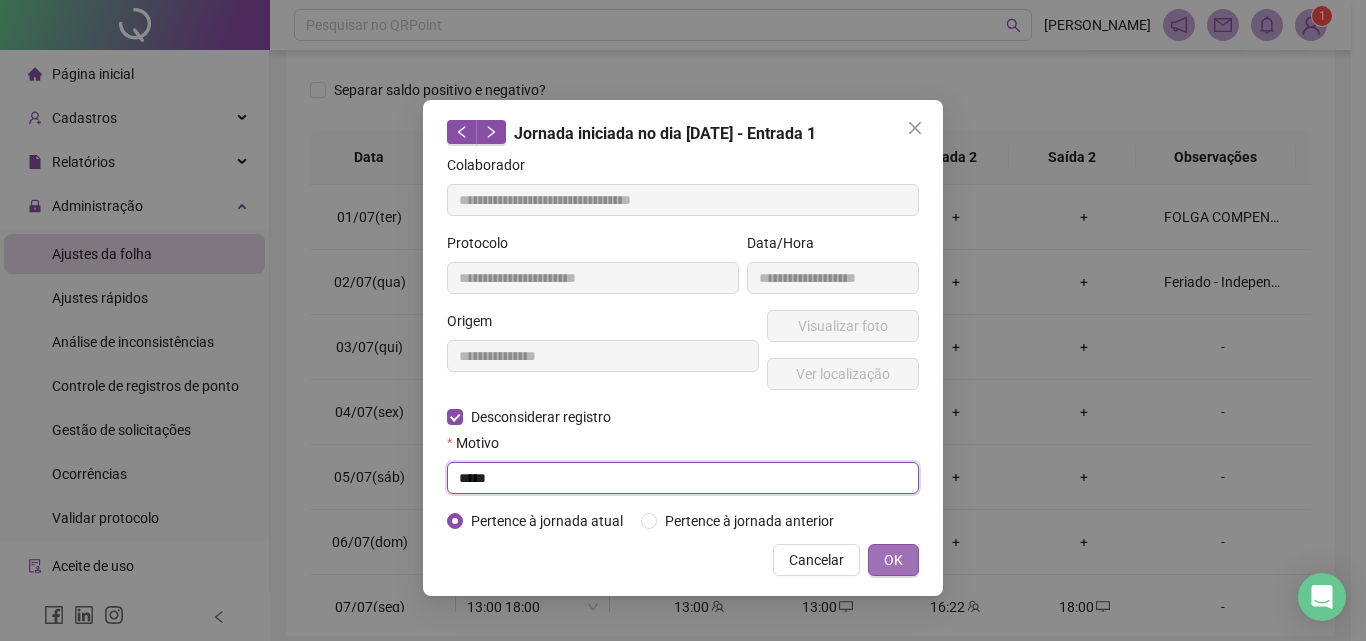 type on "*****" 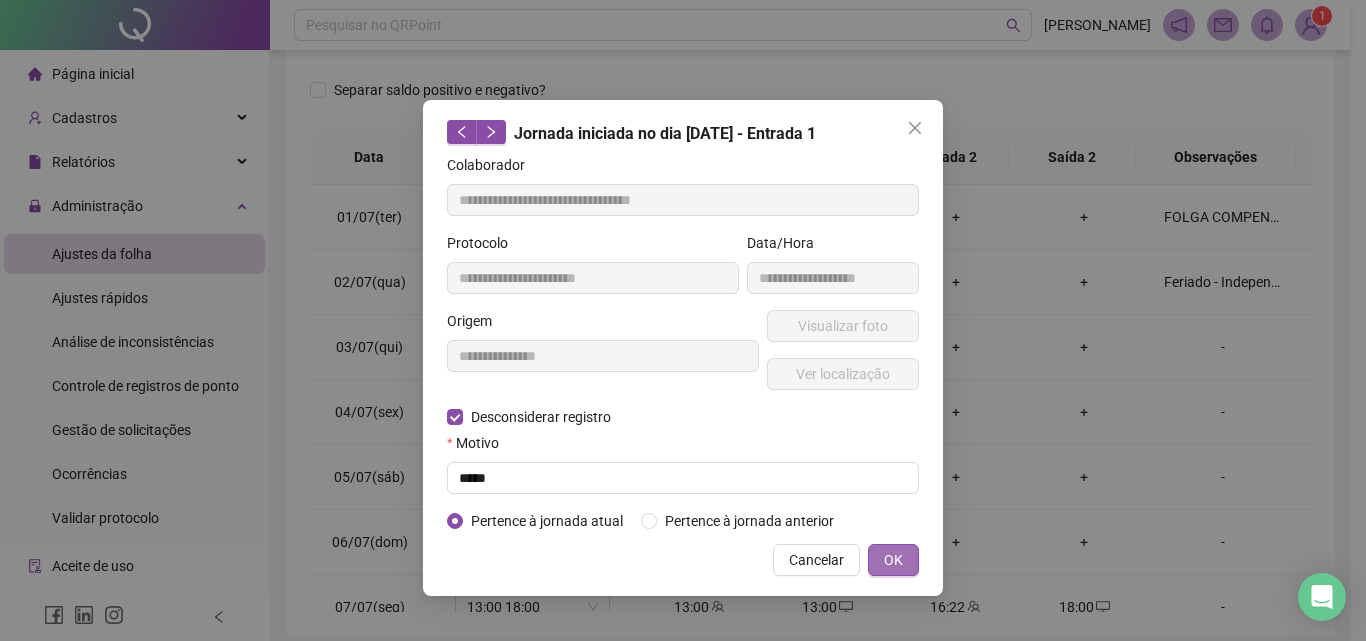 click on "OK" at bounding box center [893, 560] 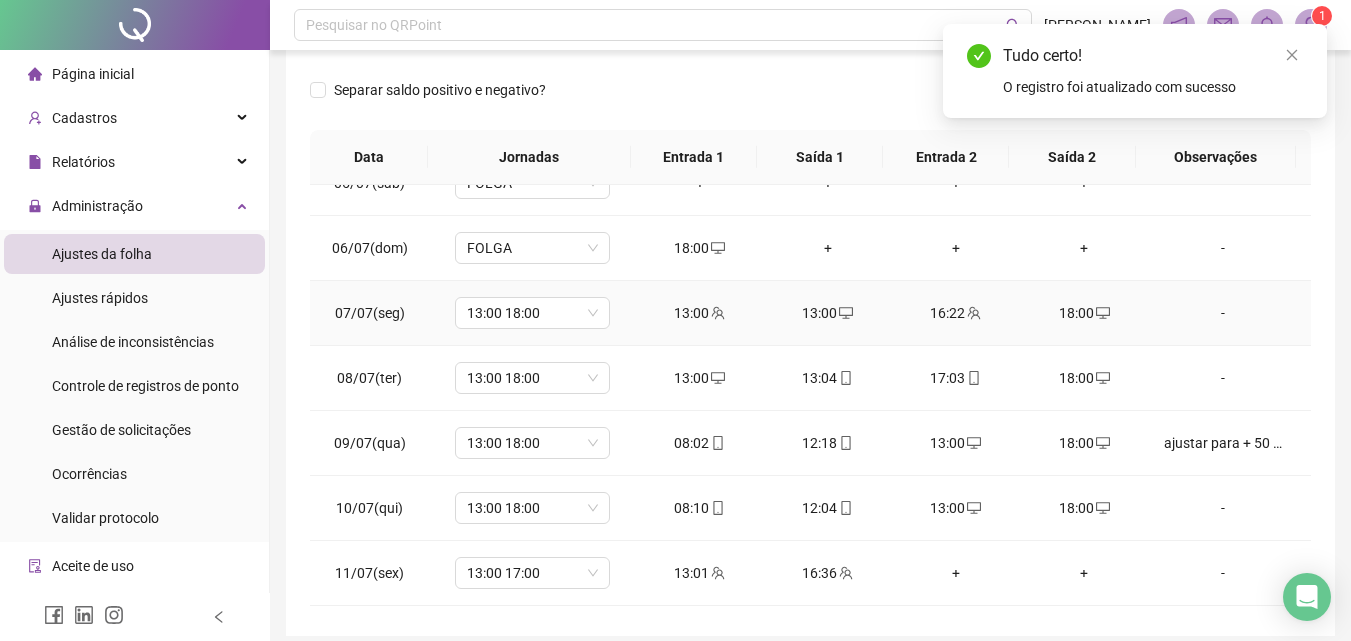 scroll, scrollTop: 300, scrollLeft: 0, axis: vertical 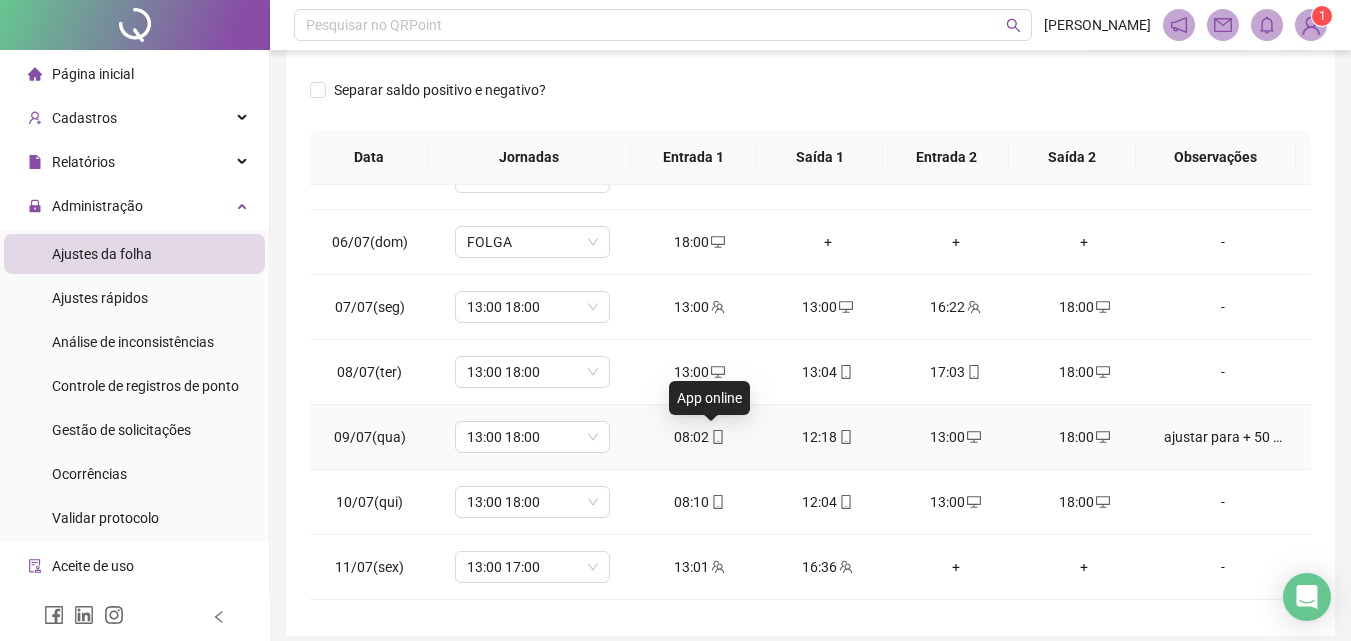 click 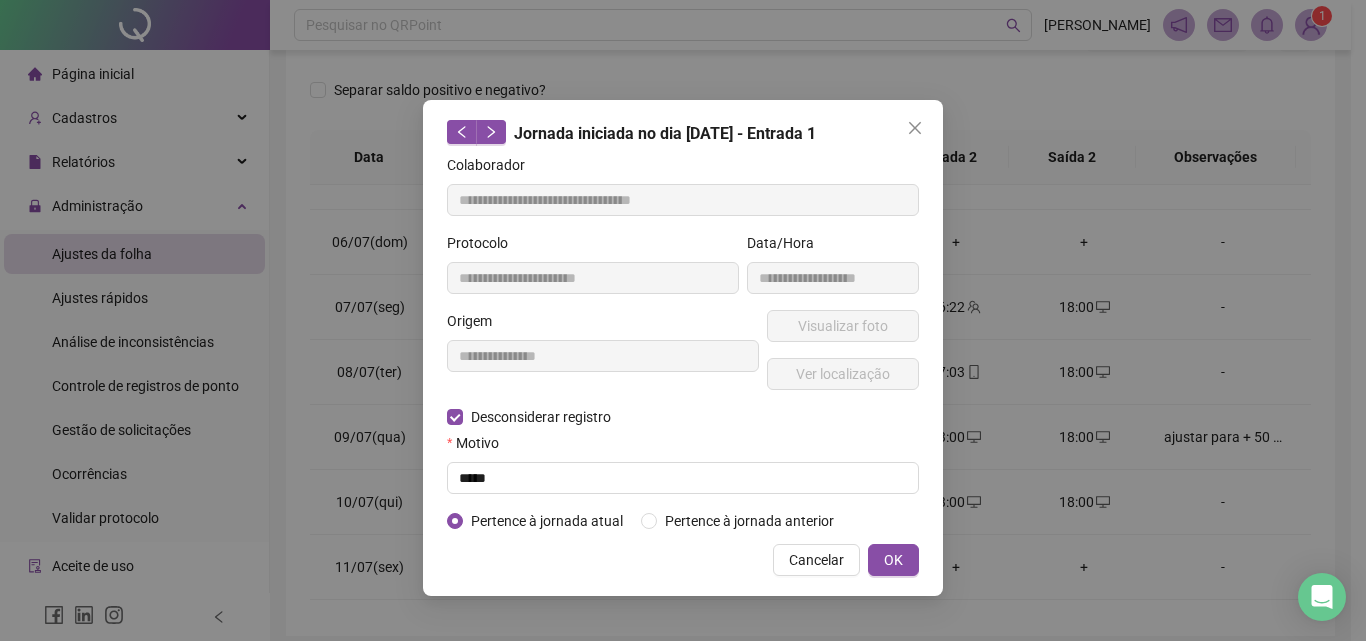 type on "**********" 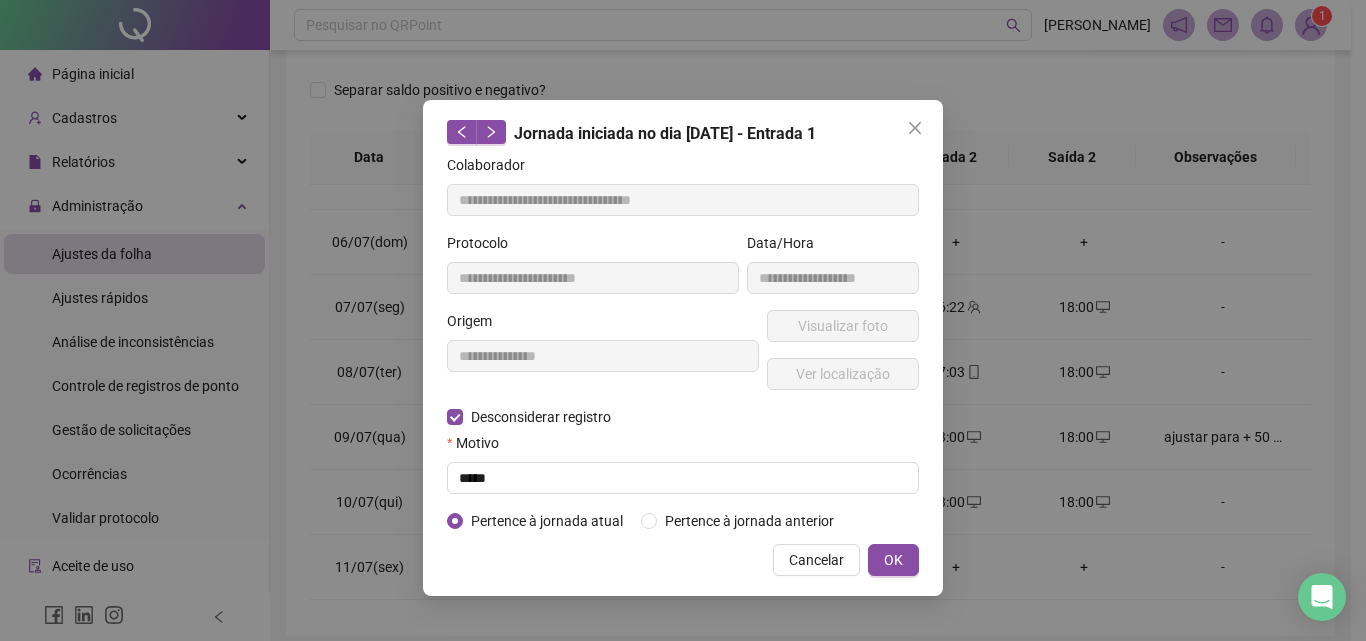 type on "**********" 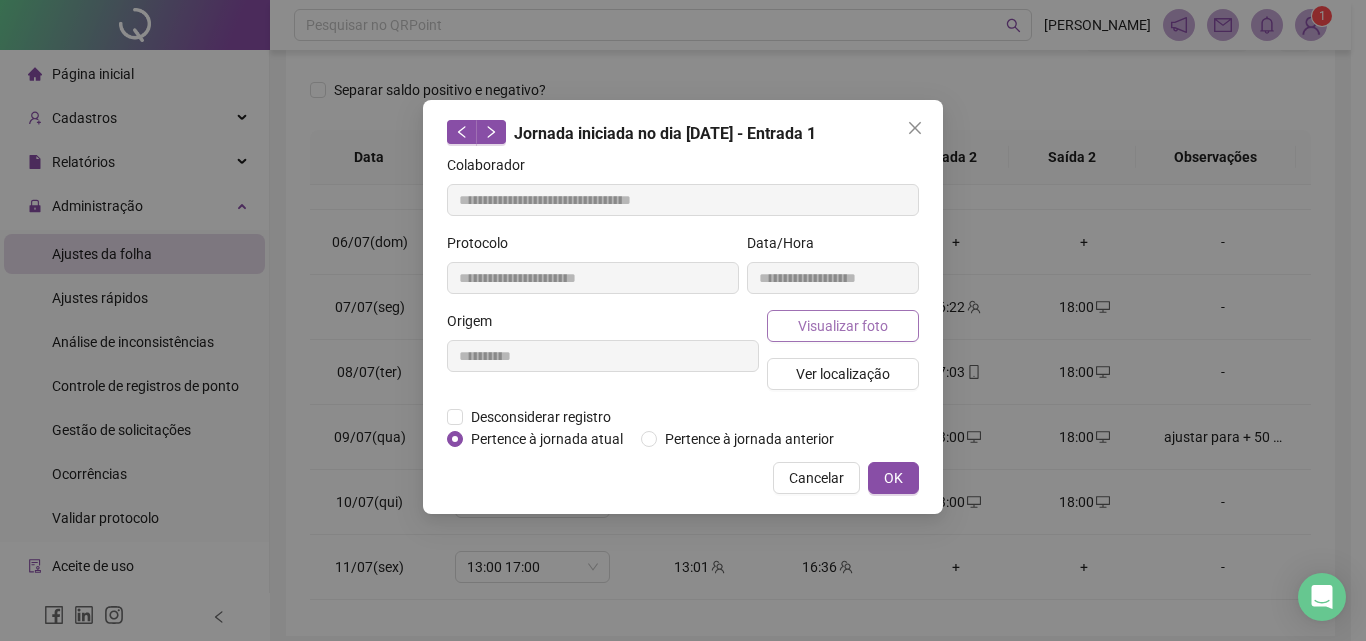 click on "Visualizar foto" at bounding box center [843, 326] 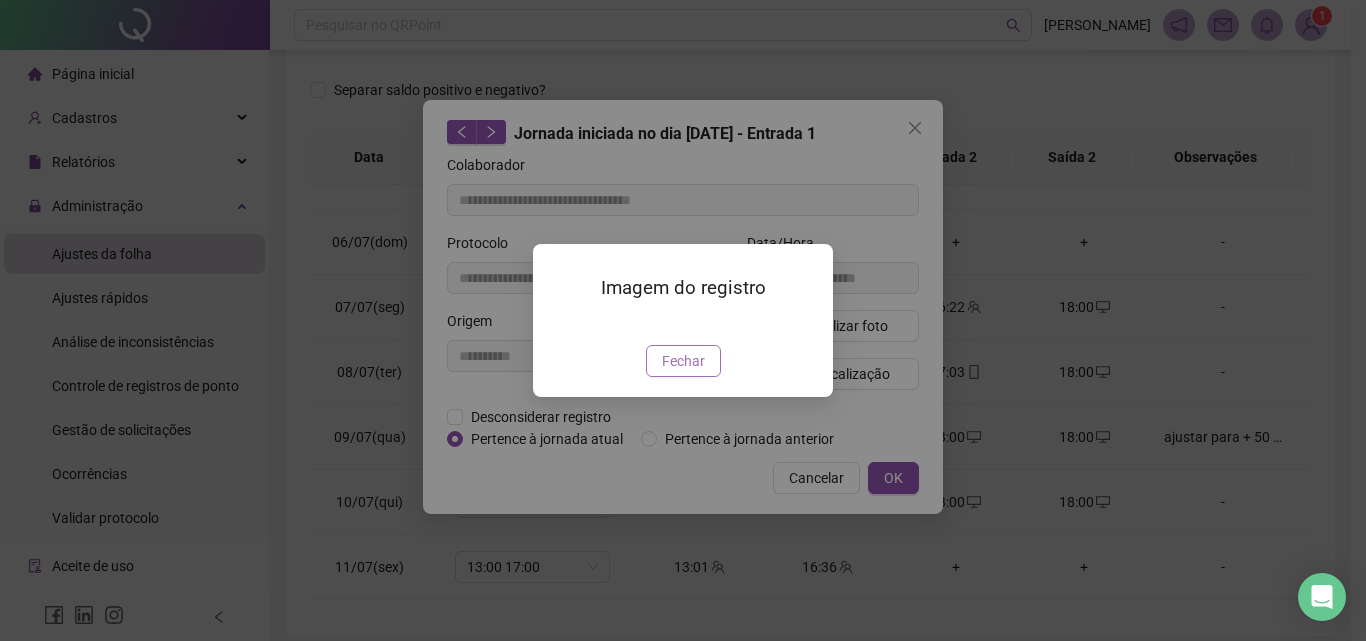 click on "Fechar" at bounding box center (683, 361) 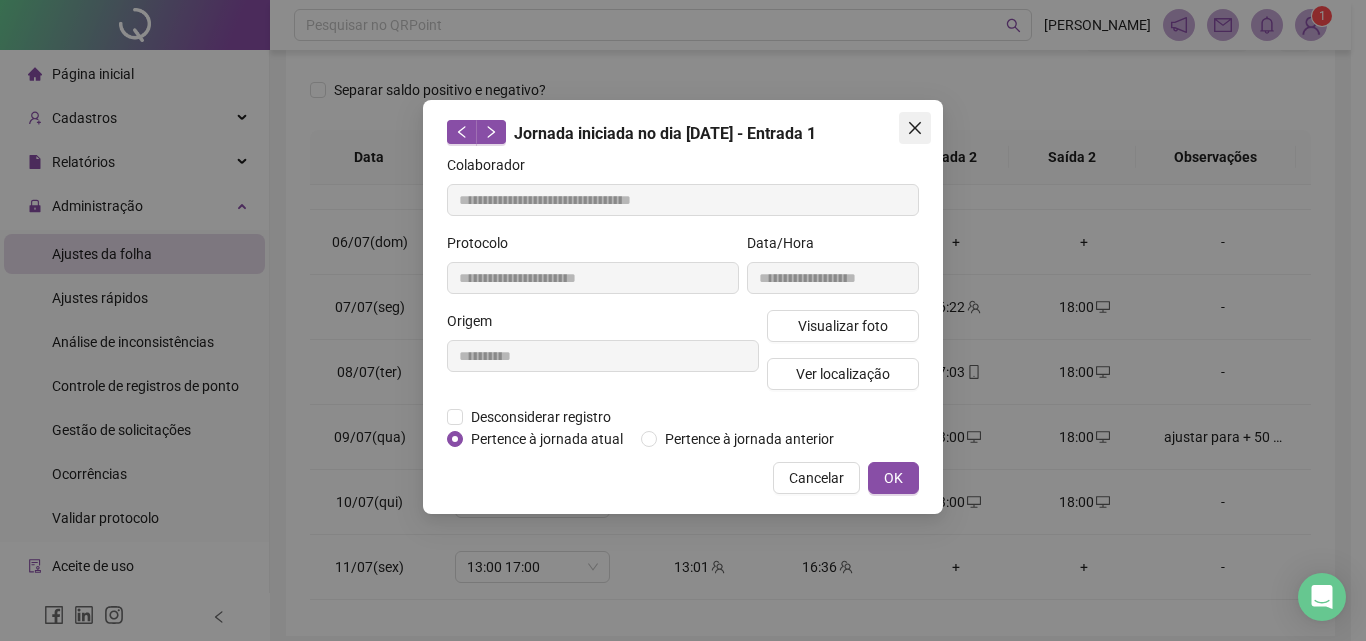 click 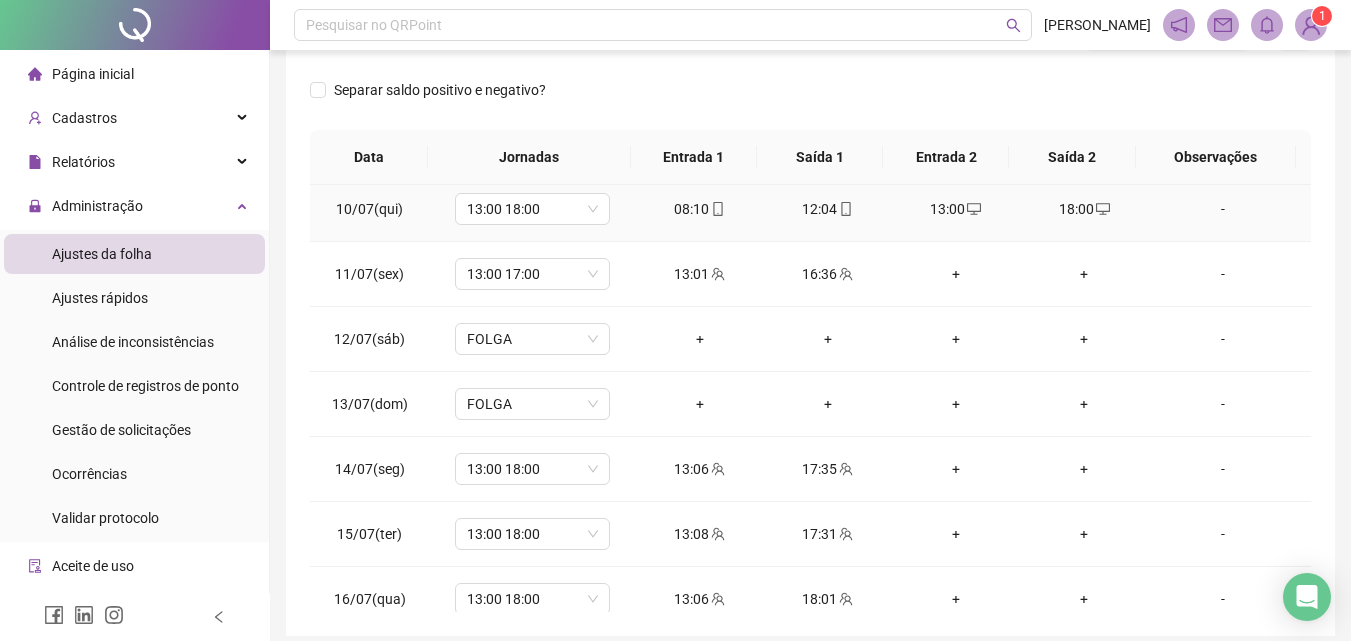 scroll, scrollTop: 613, scrollLeft: 0, axis: vertical 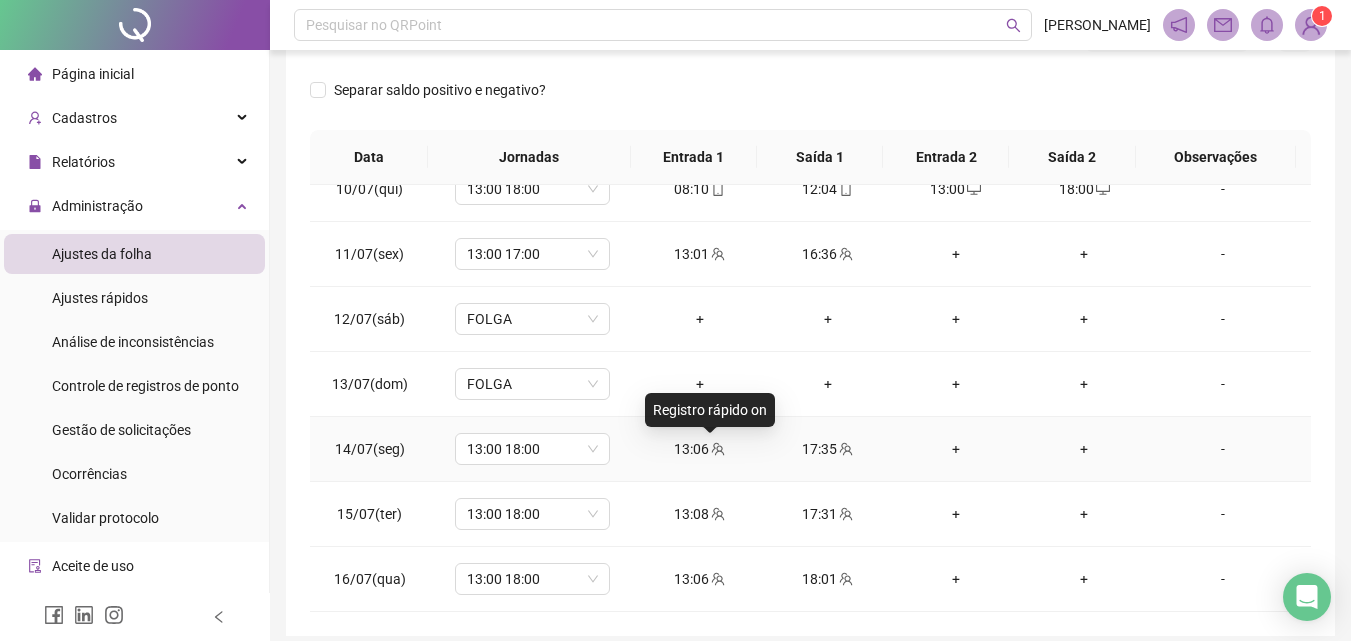 click 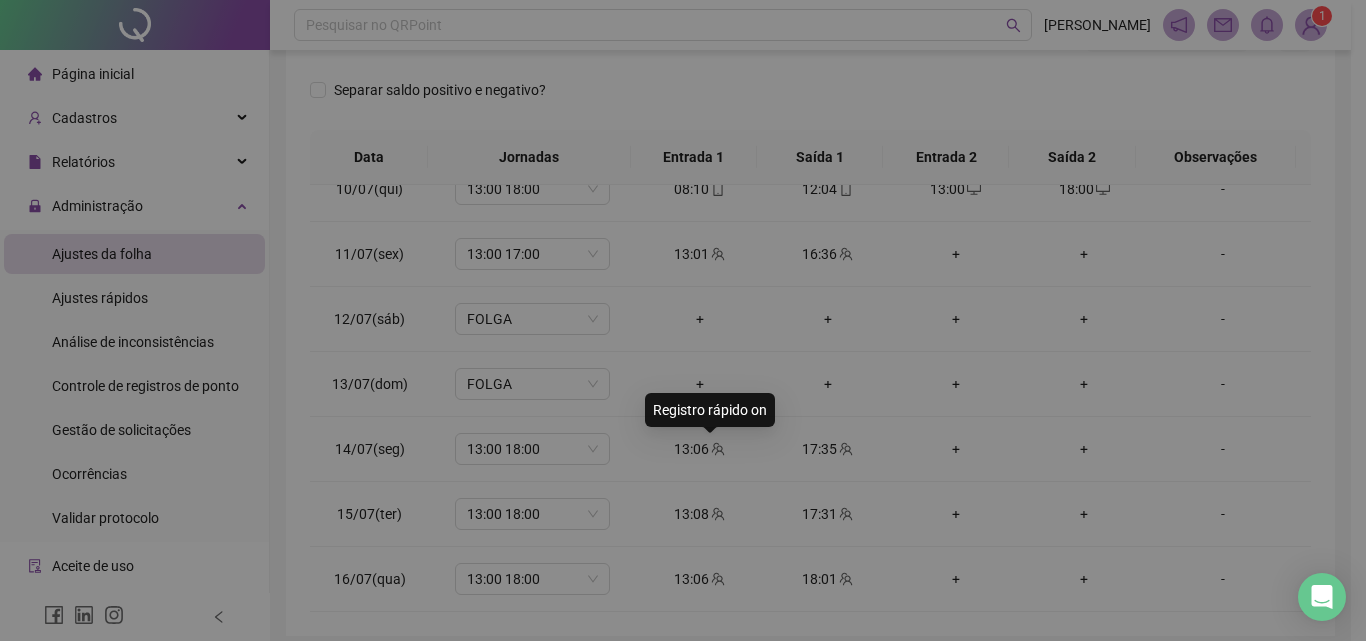 type on "**********" 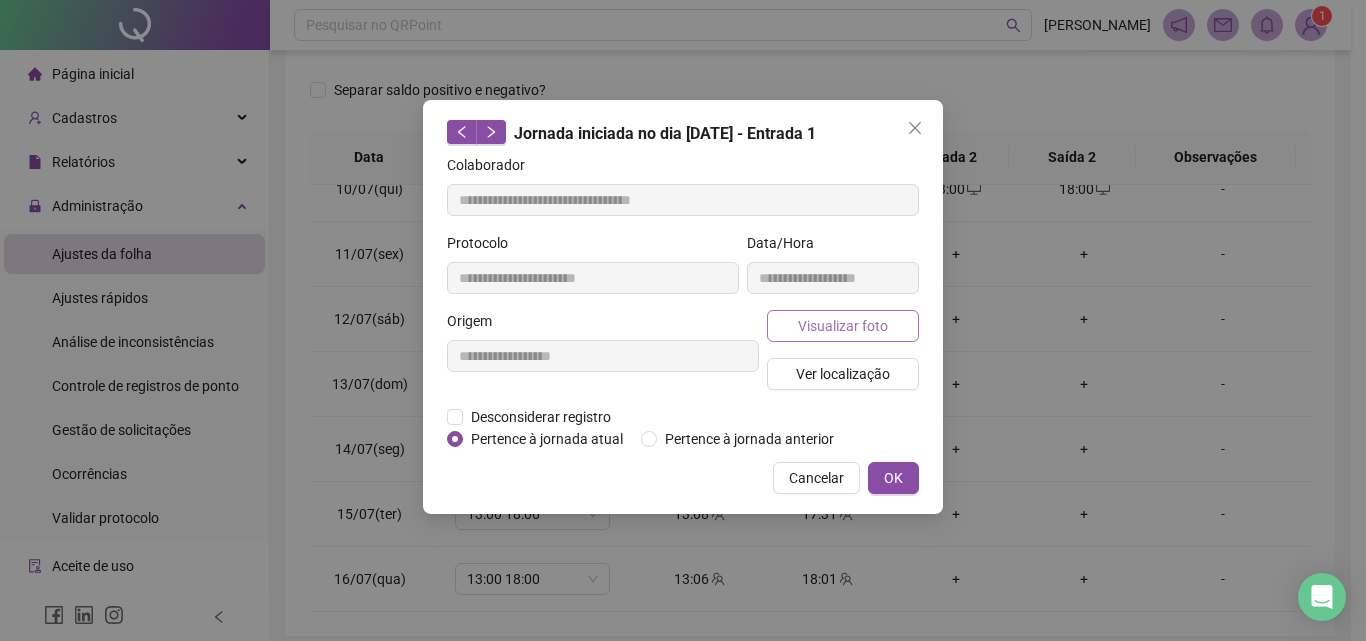 click on "Visualizar foto" at bounding box center (843, 326) 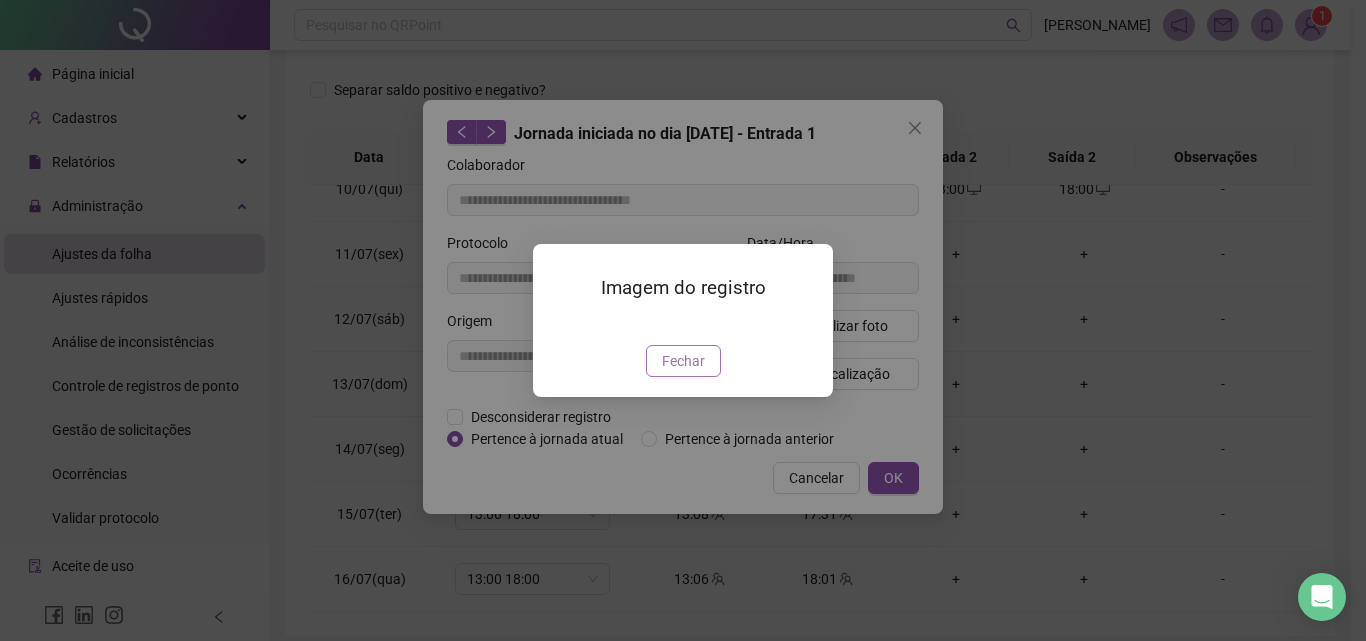 click on "Fechar" at bounding box center (683, 361) 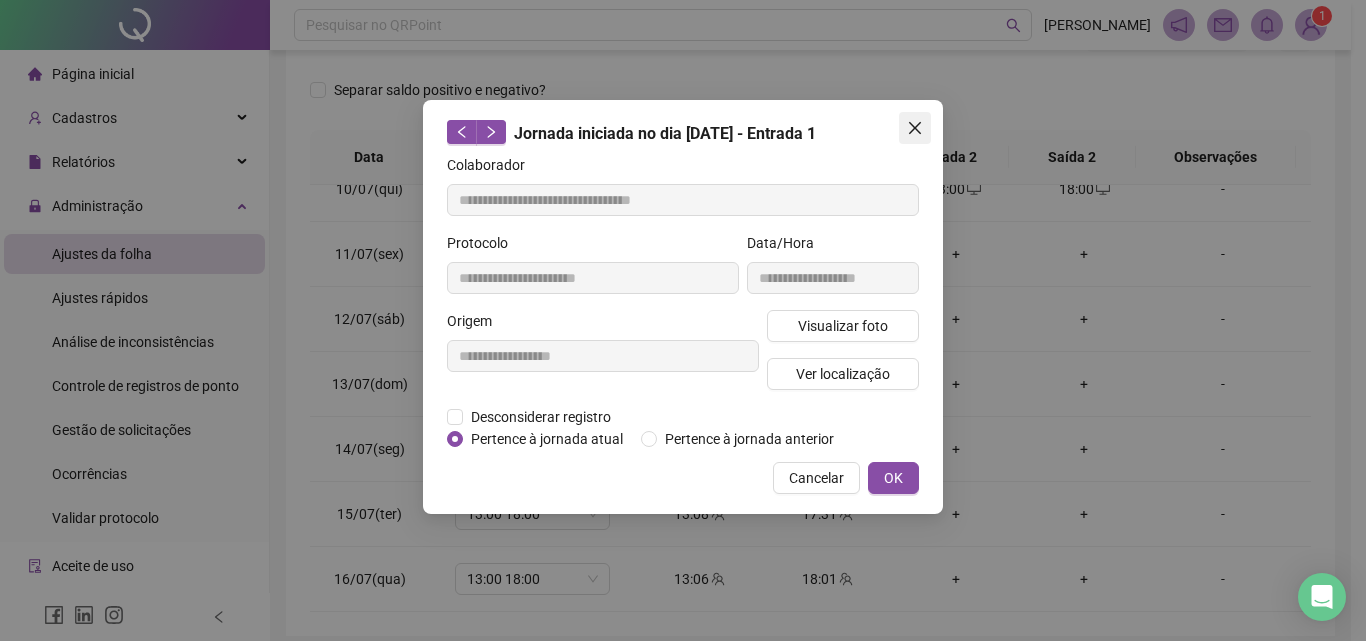 click 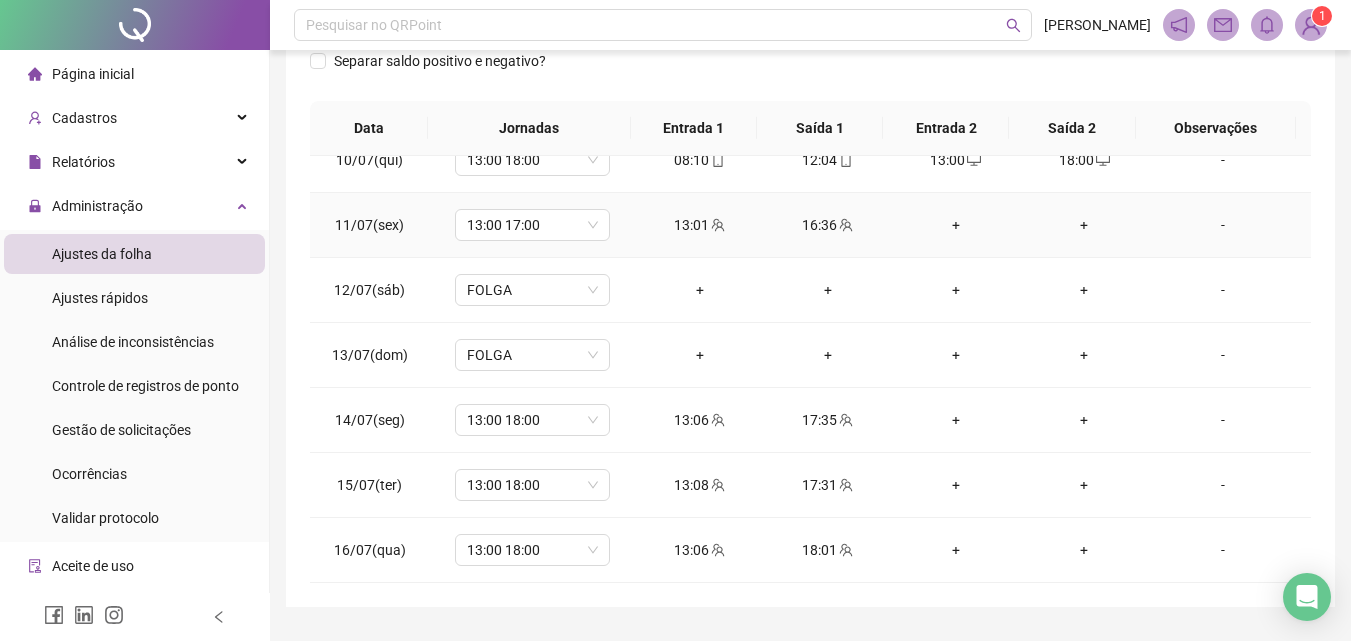 scroll, scrollTop: 381, scrollLeft: 0, axis: vertical 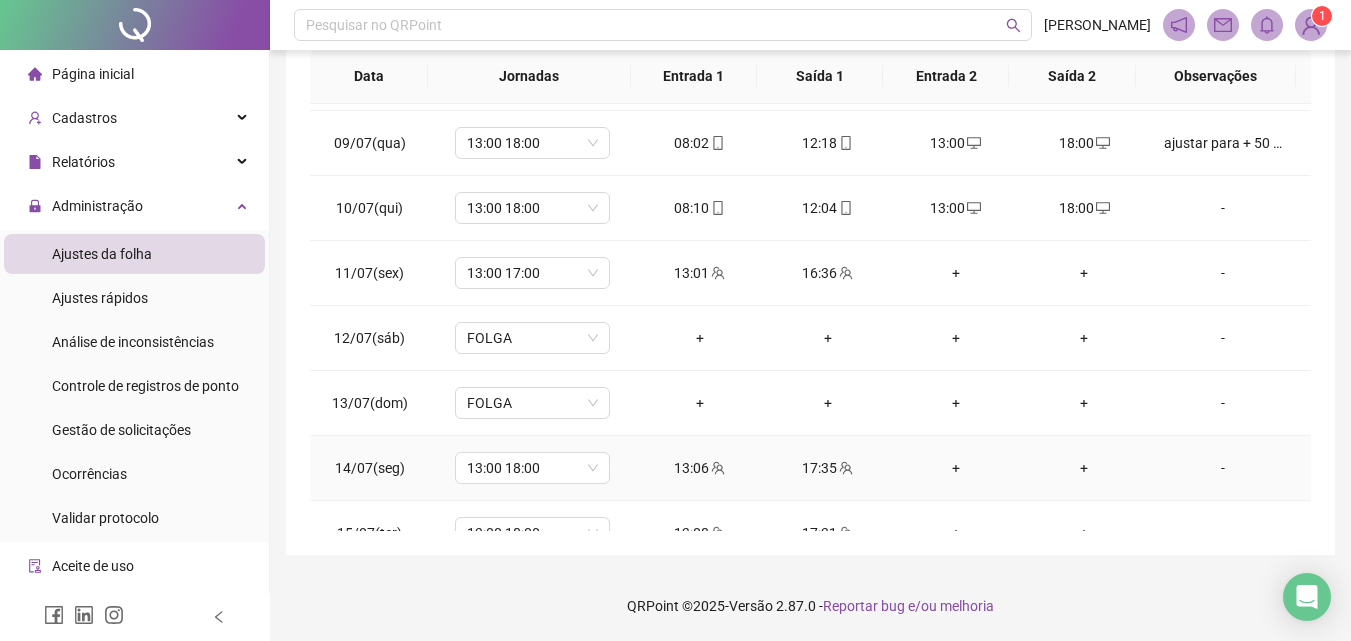 click 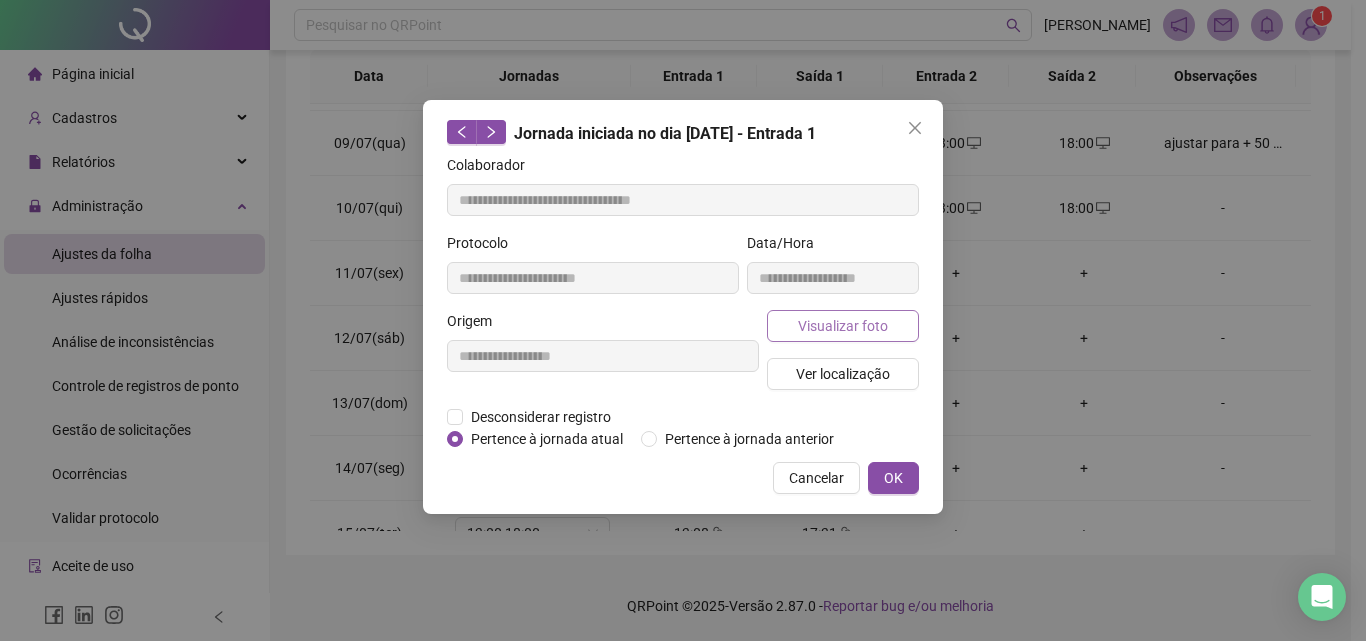 click on "Visualizar foto" at bounding box center [843, 326] 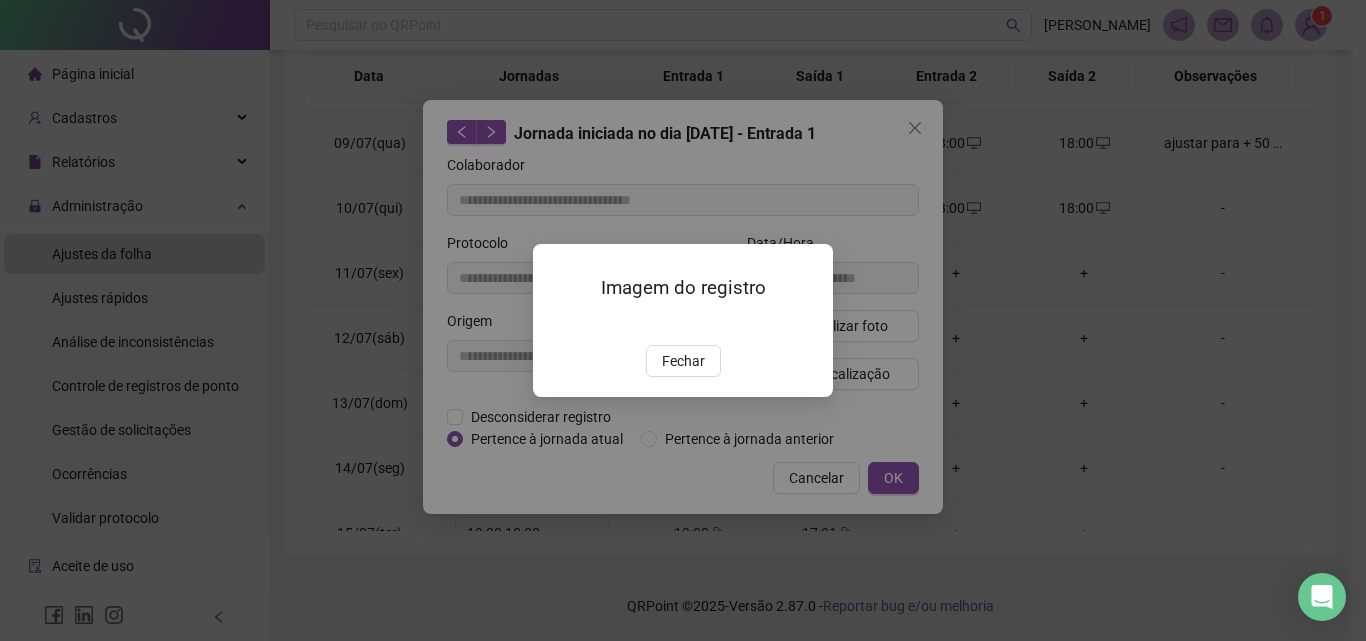 click at bounding box center [557, 324] 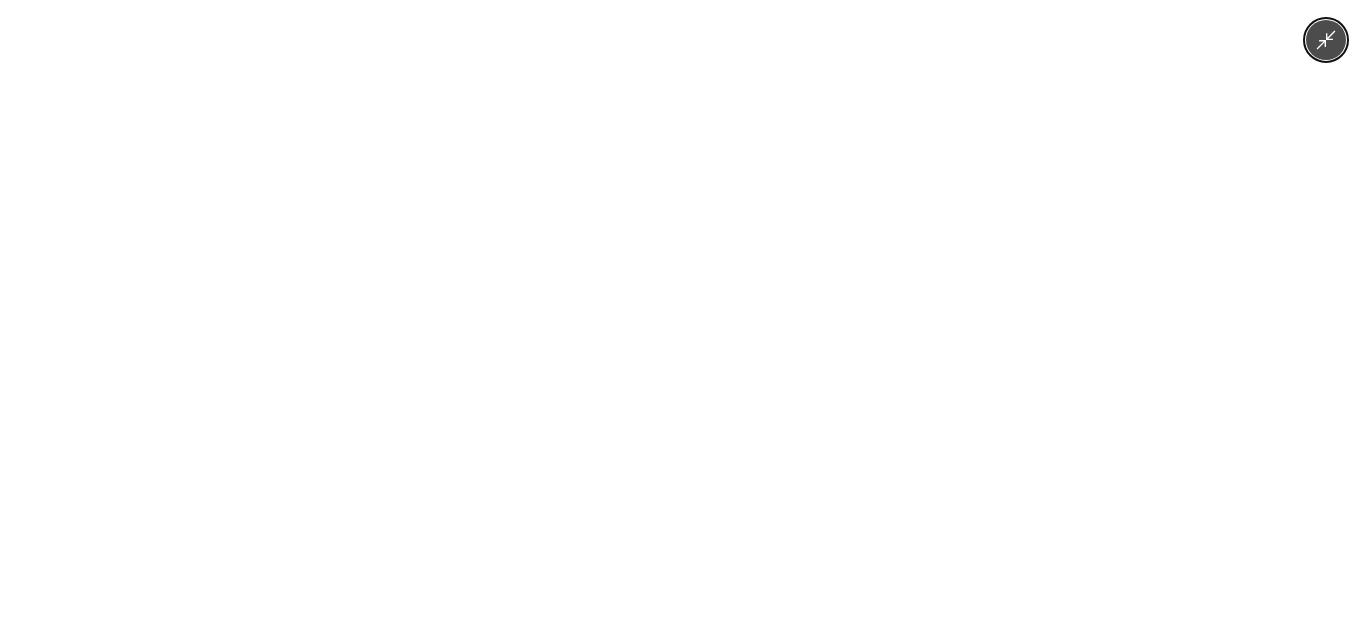 click at bounding box center [683, 320] 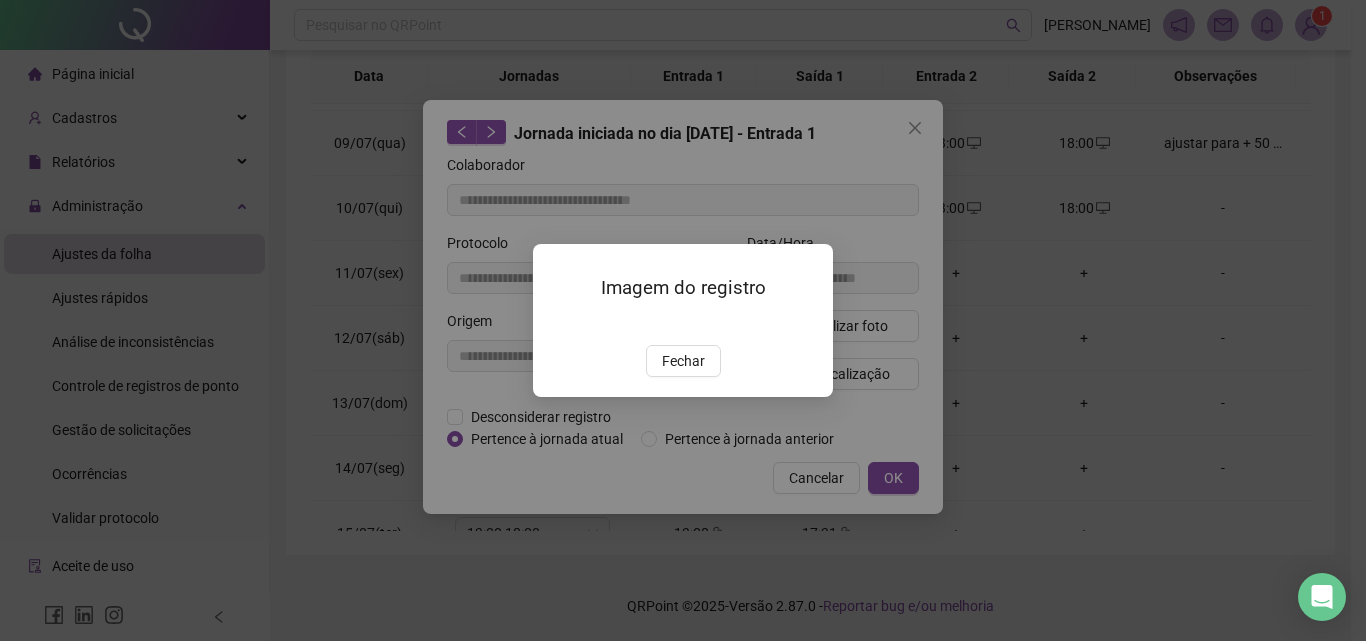 click on "Imagem do registro Fechar" at bounding box center [683, 320] 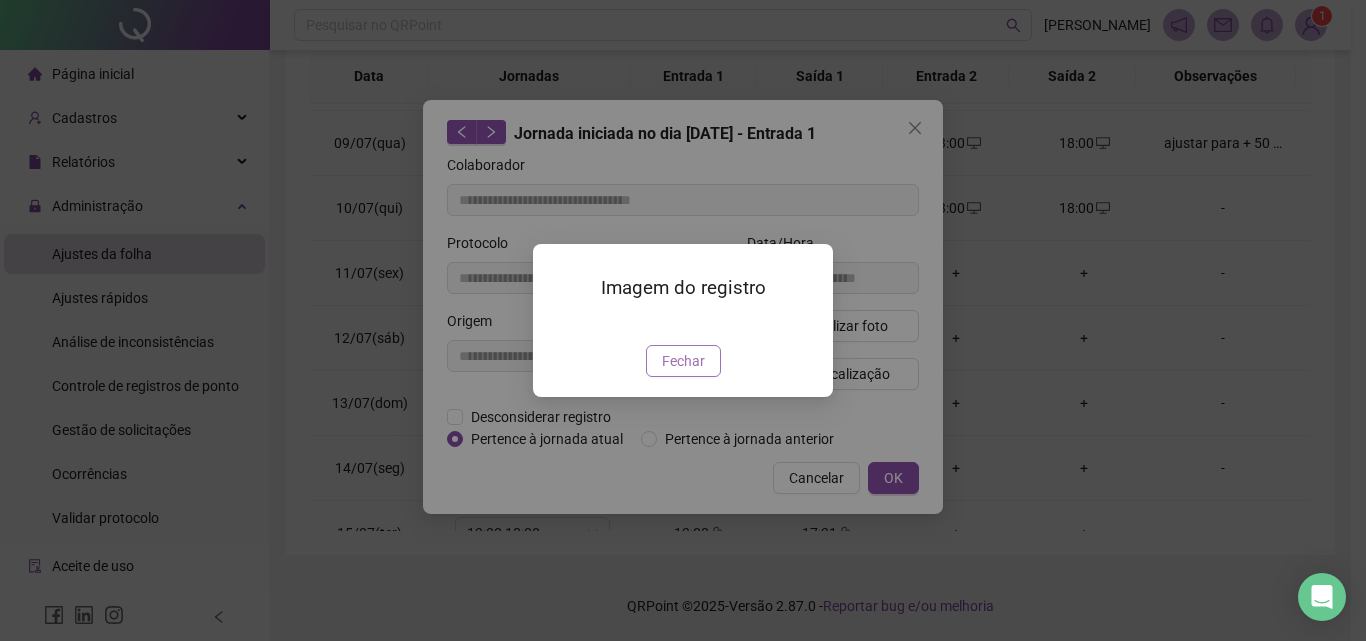 click on "Fechar" at bounding box center (683, 361) 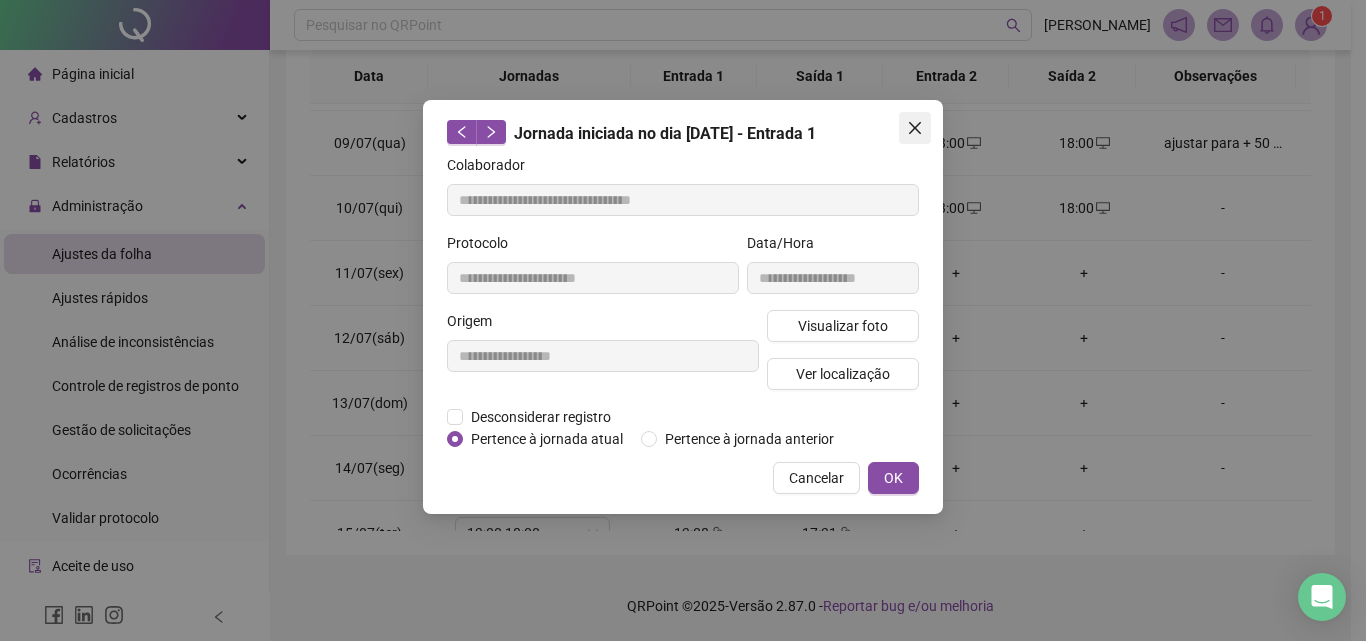 click at bounding box center [915, 128] 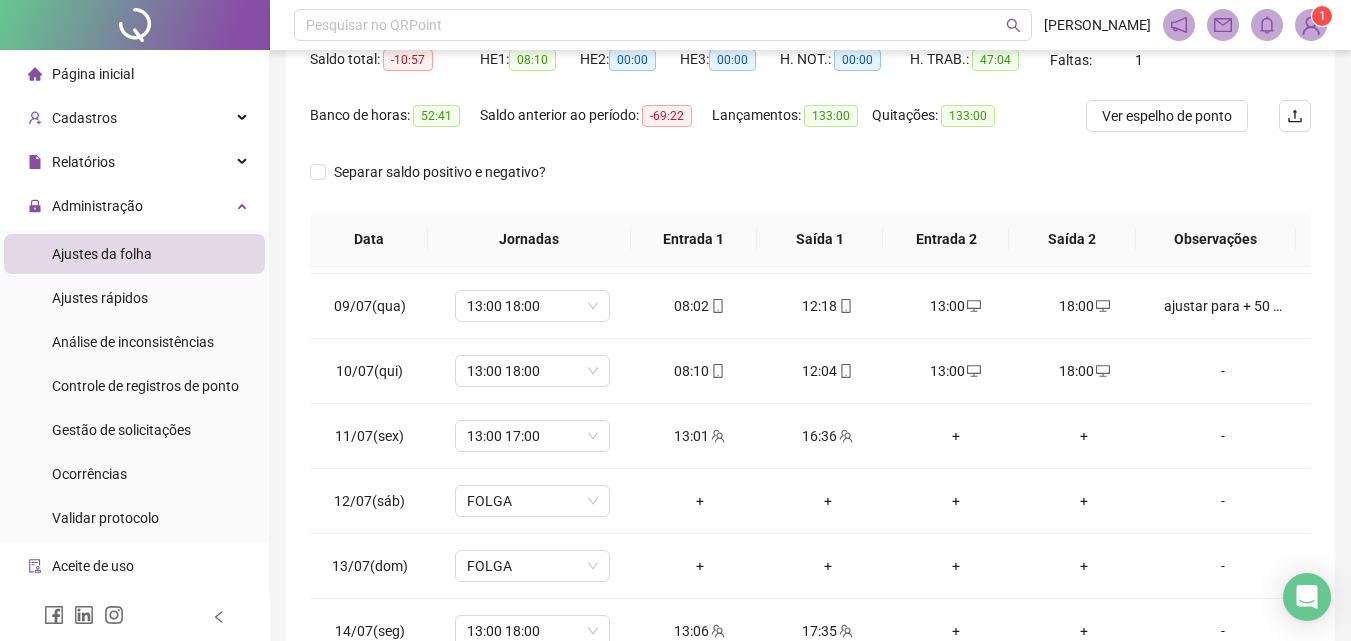 scroll, scrollTop: 381, scrollLeft: 0, axis: vertical 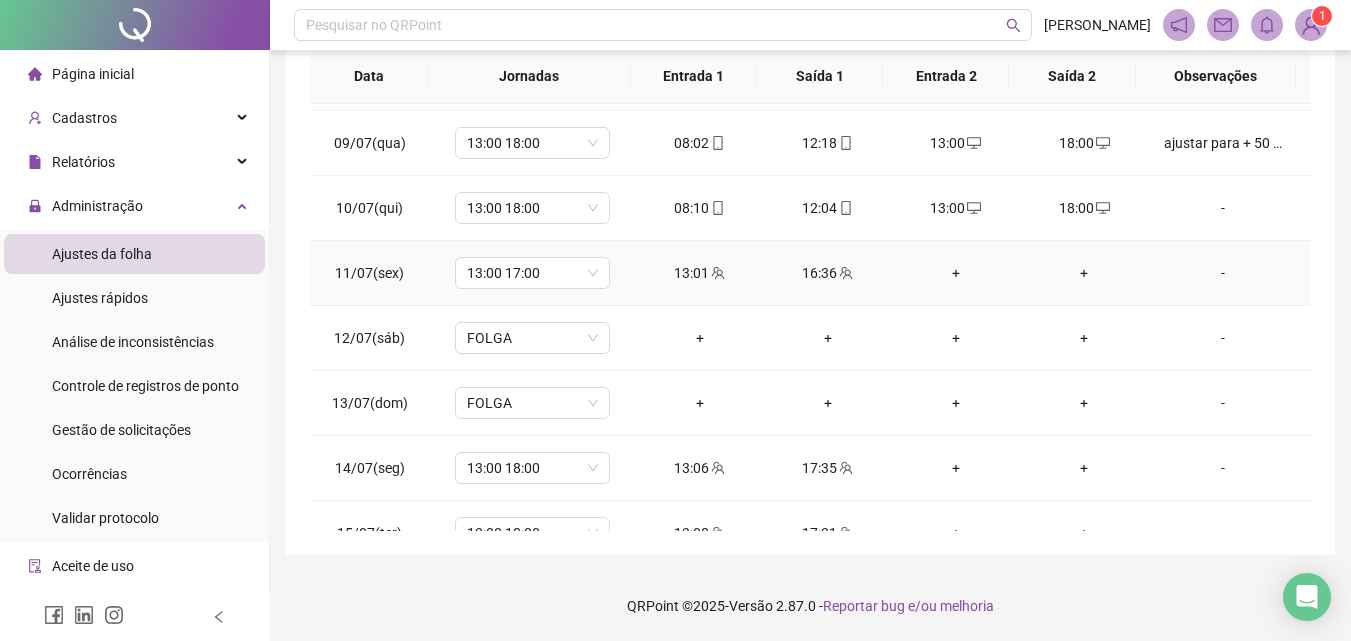 click 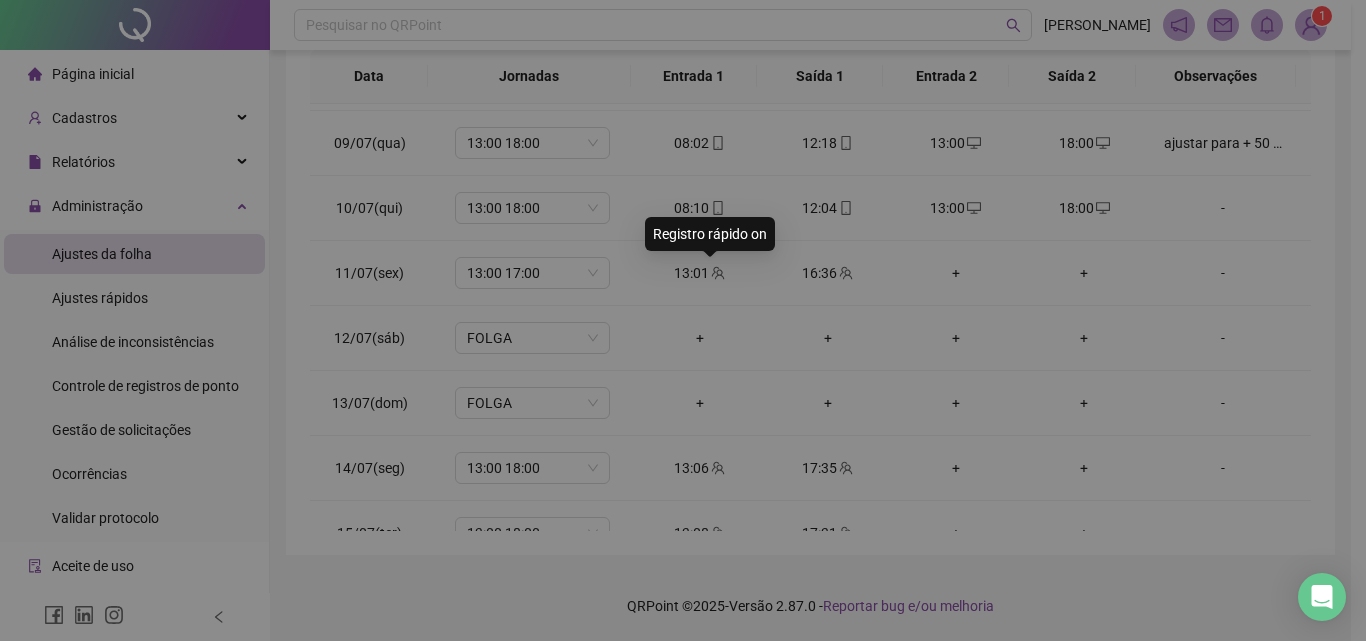 type on "**********" 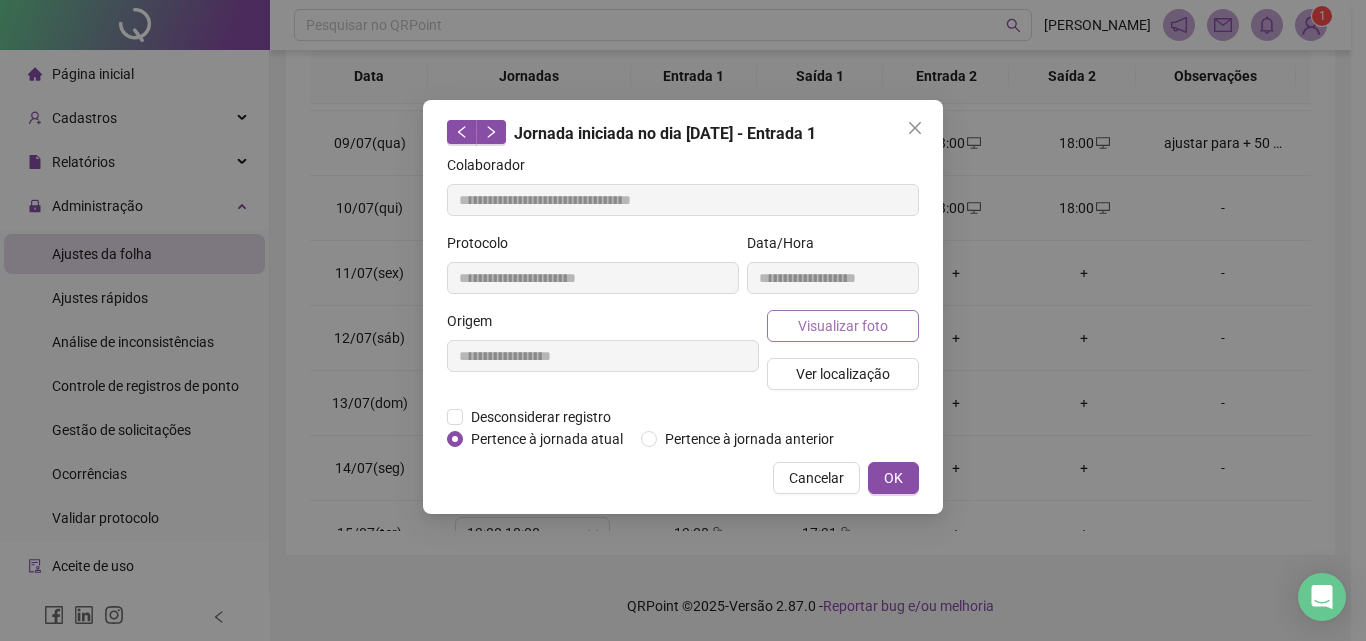 click on "Visualizar foto" at bounding box center (843, 326) 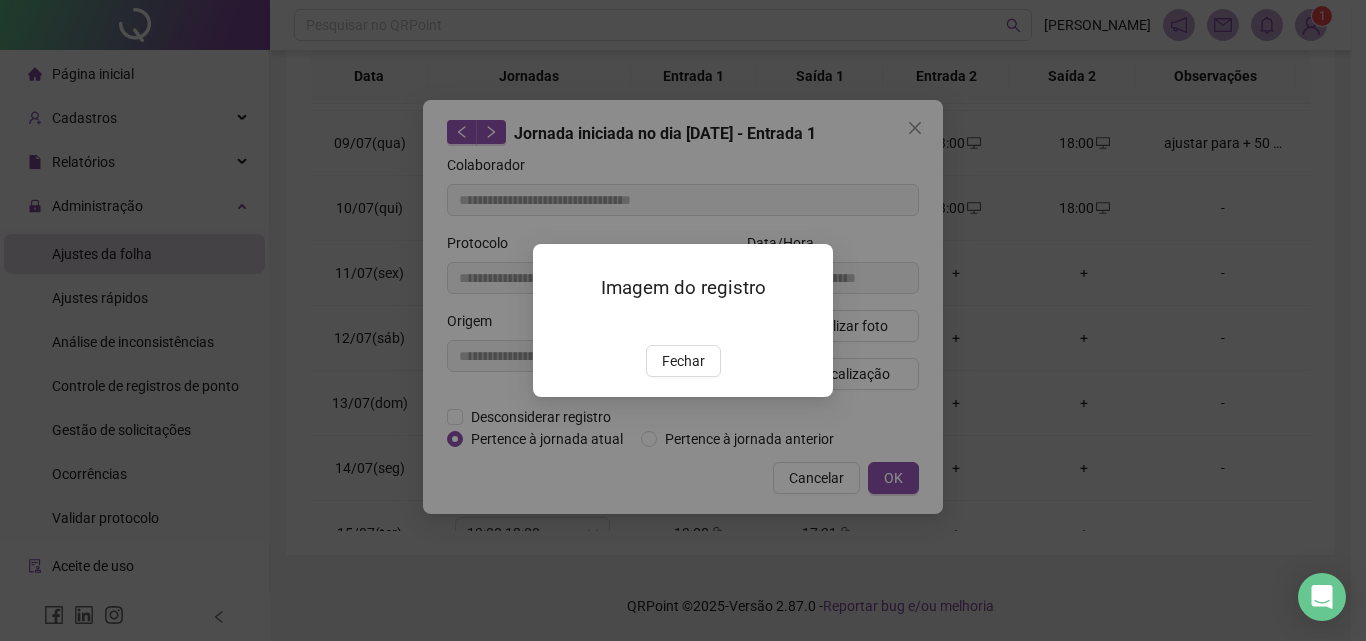 click at bounding box center [557, 324] 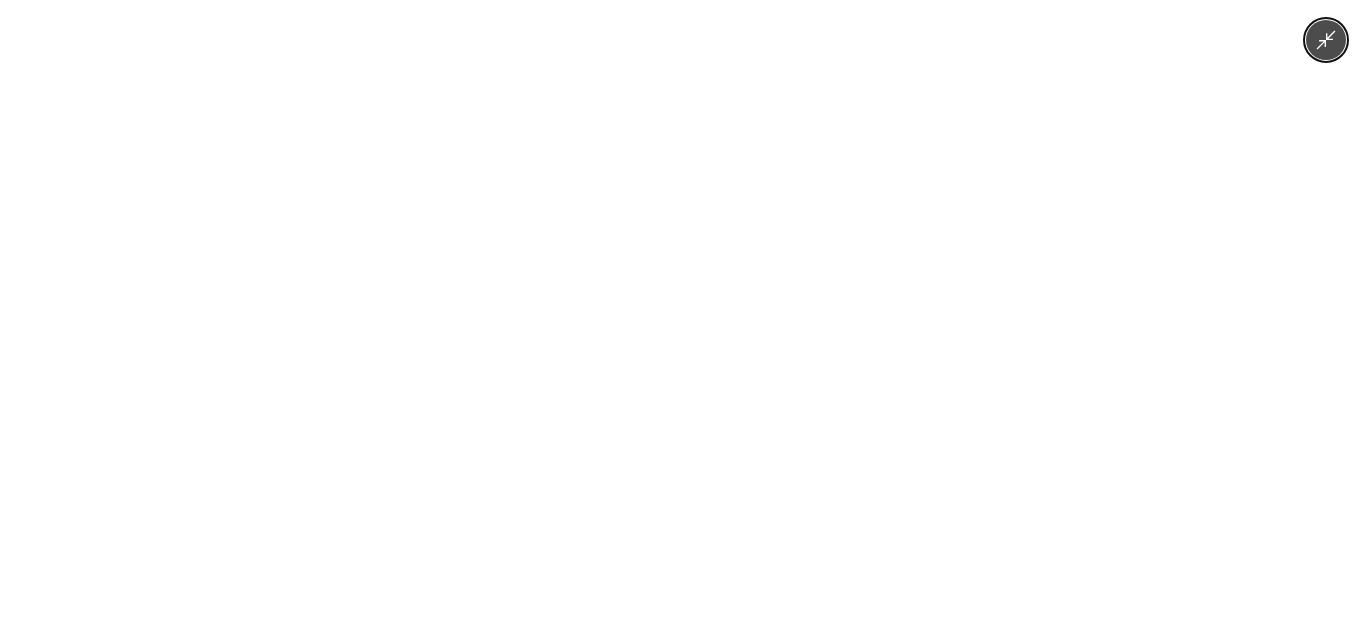 click at bounding box center (683, 320) 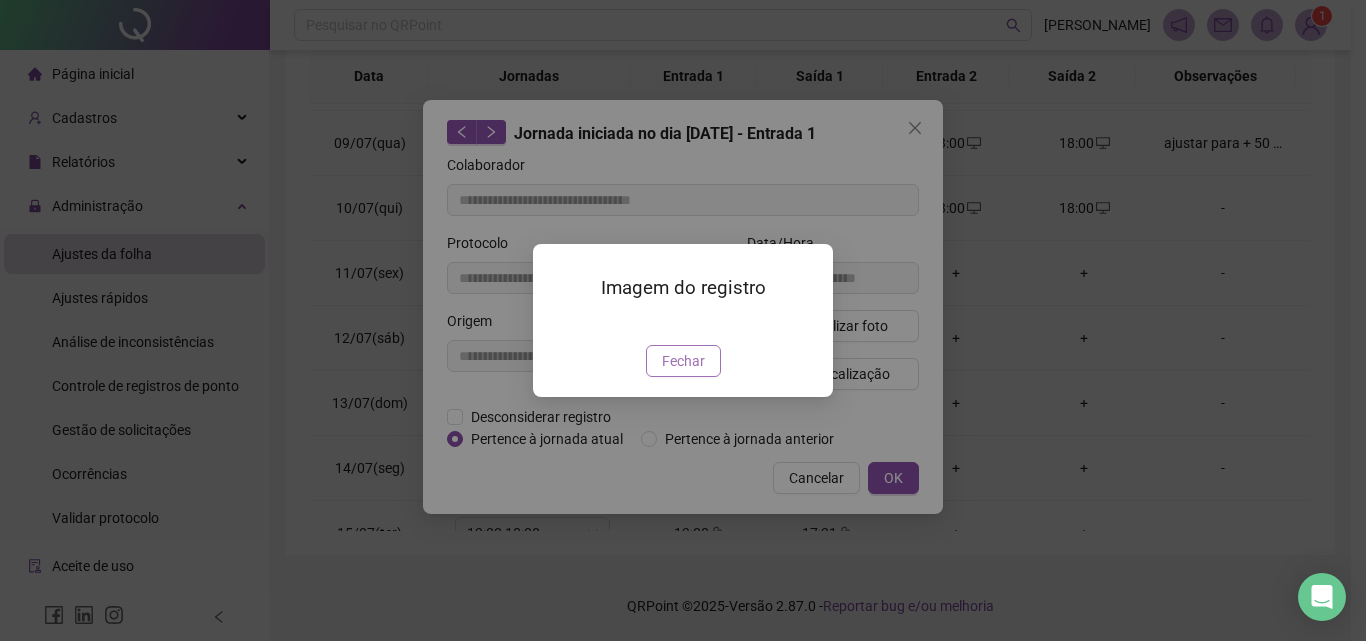 drag, startPoint x: 698, startPoint y: 442, endPoint x: 834, endPoint y: 347, distance: 165.89455 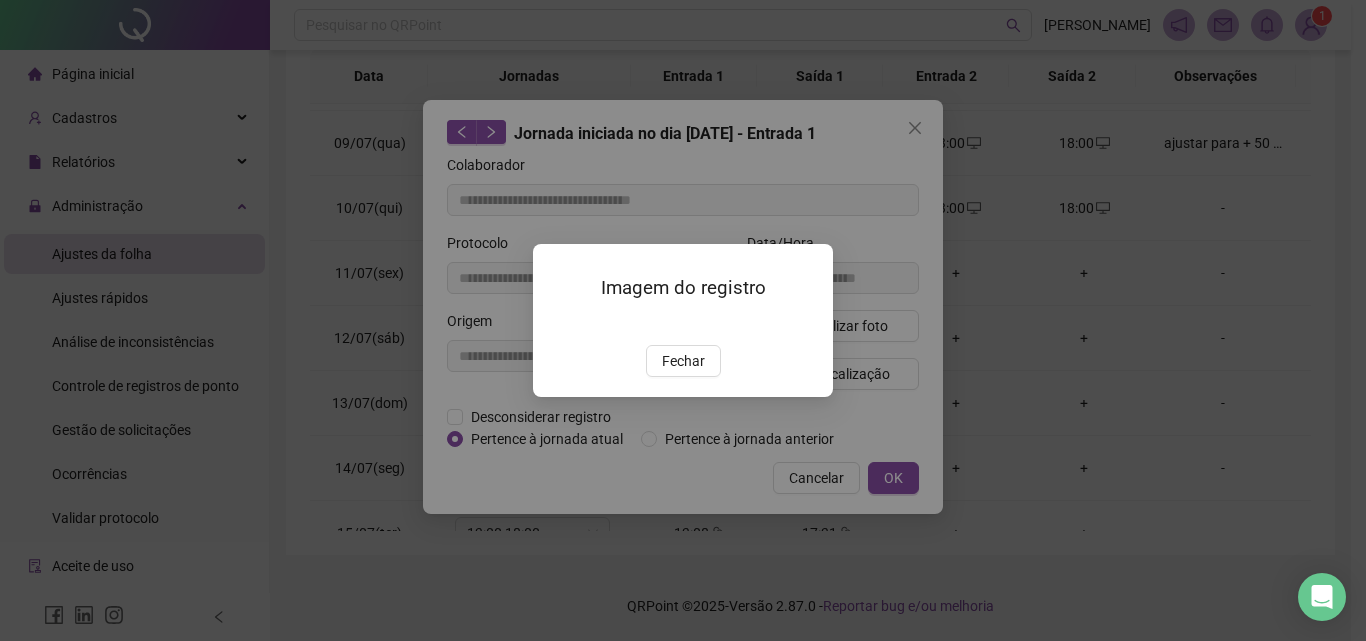 click on "Fechar" at bounding box center (683, 361) 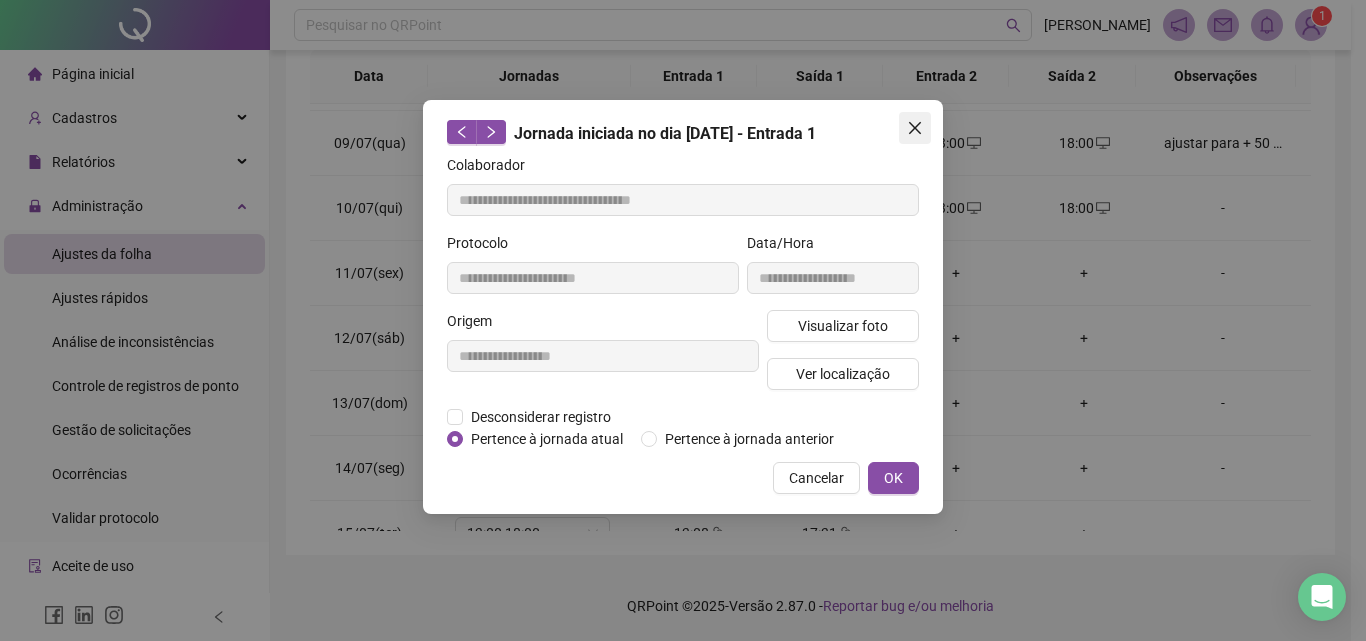 click 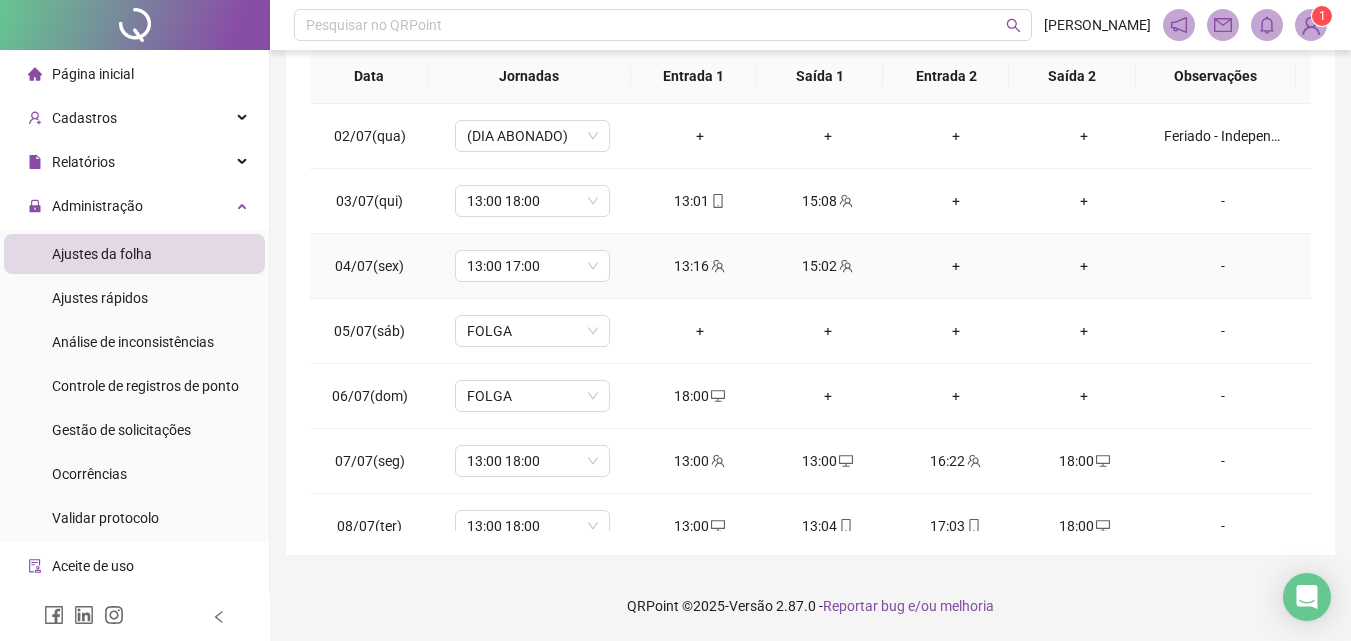 scroll, scrollTop: 100, scrollLeft: 0, axis: vertical 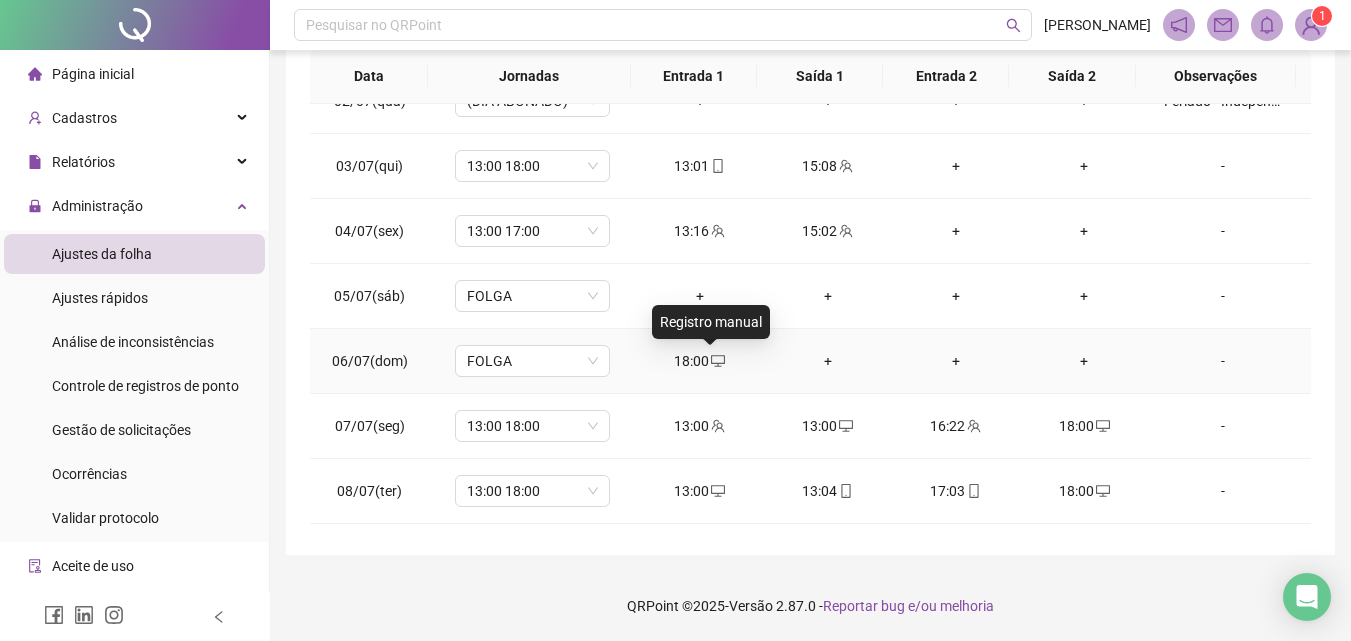 click 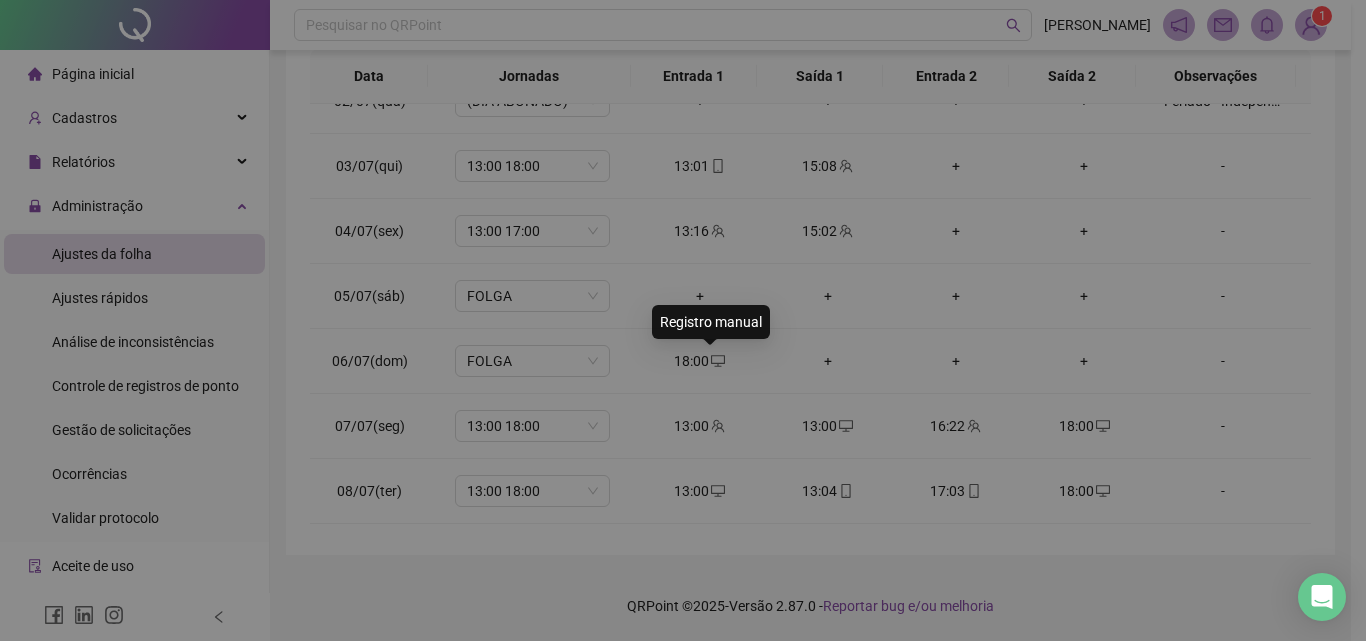 type on "**********" 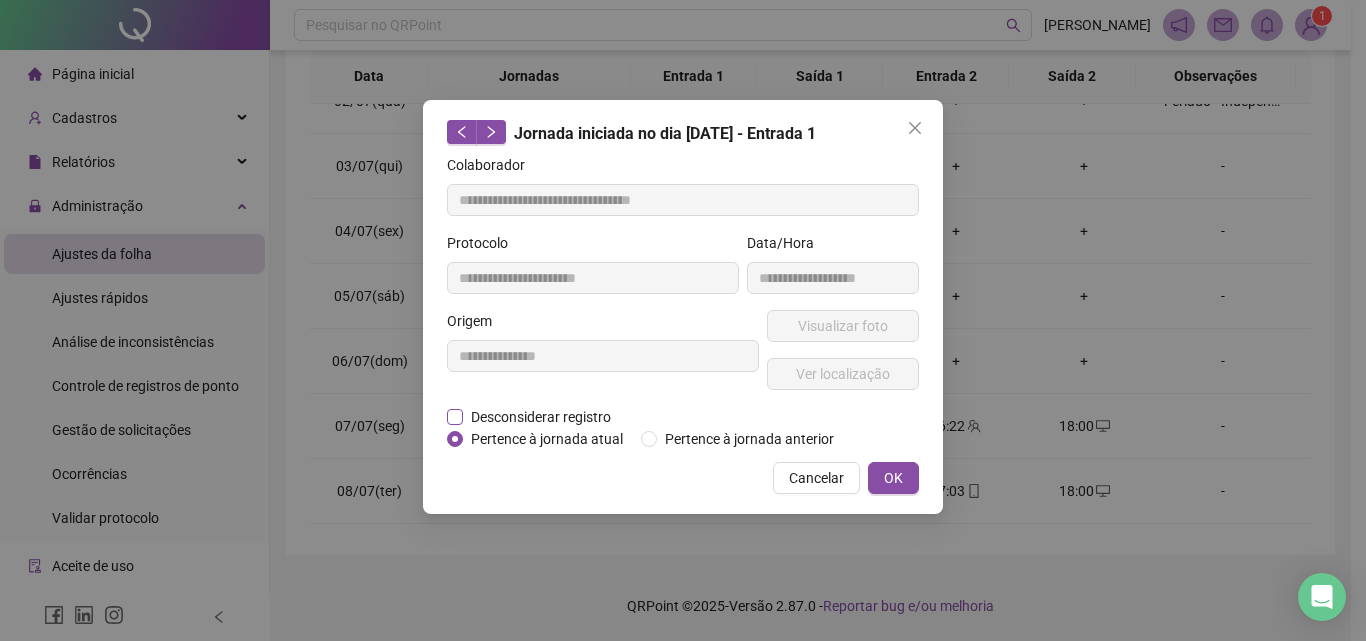 click on "Desconsiderar registro" at bounding box center [541, 417] 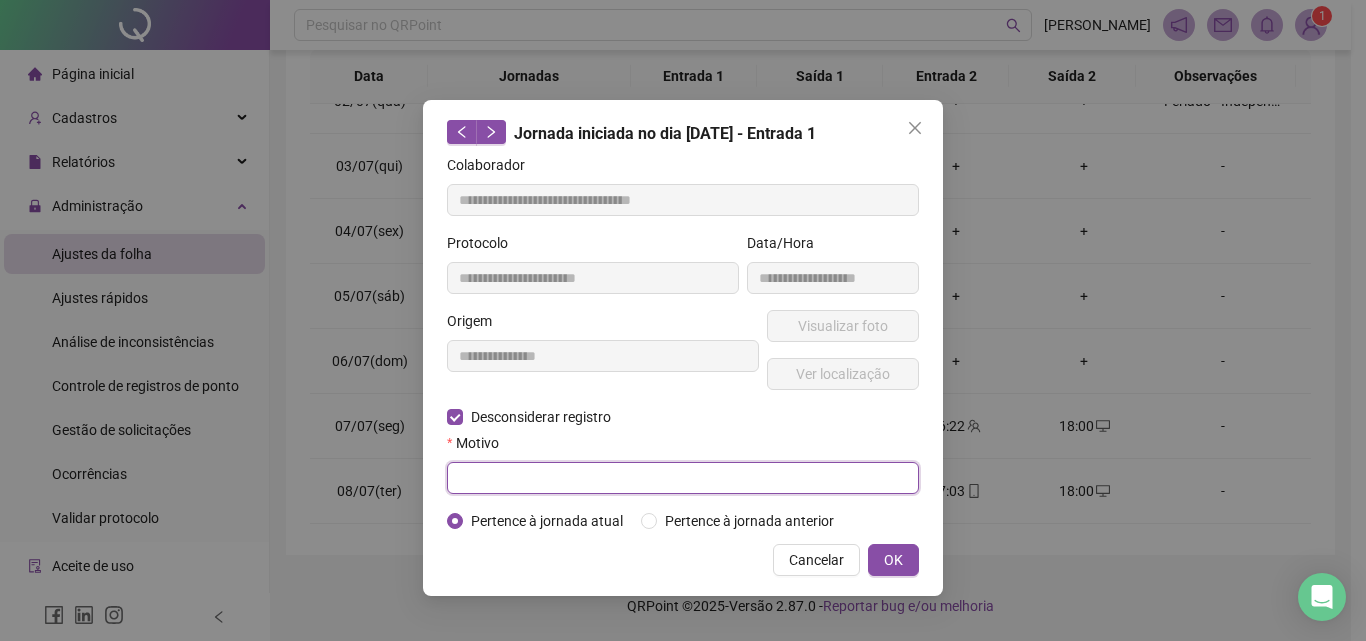 click at bounding box center (683, 478) 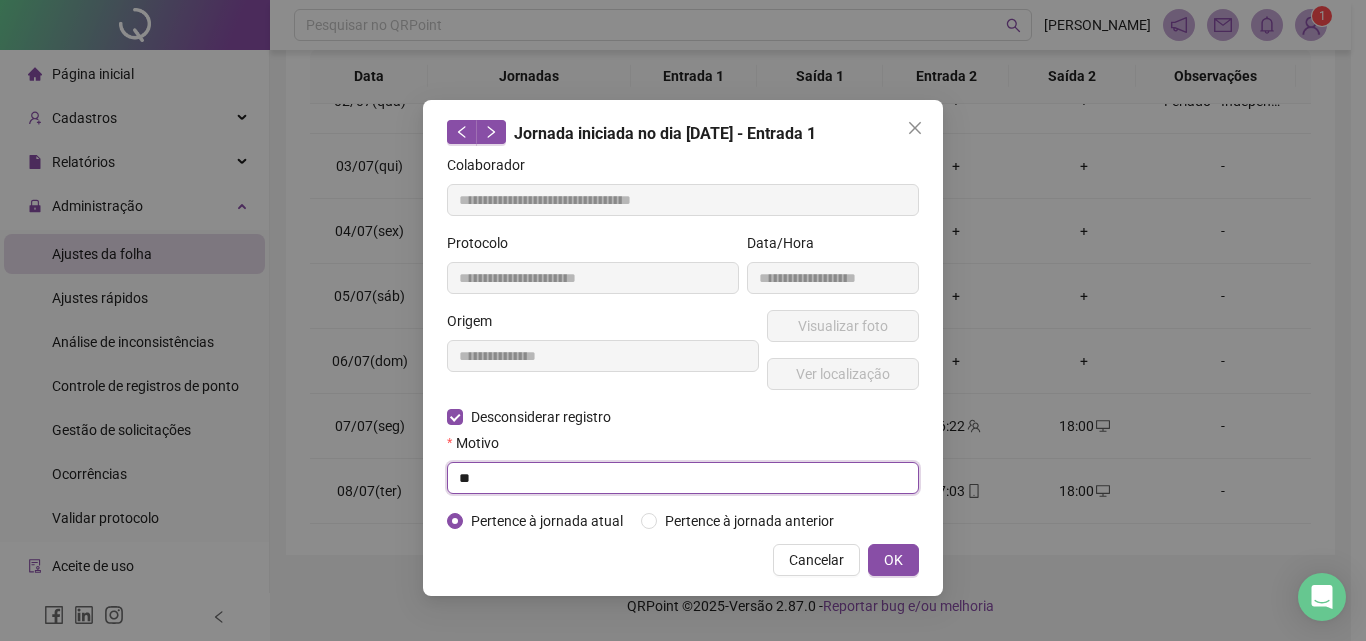 type on "*" 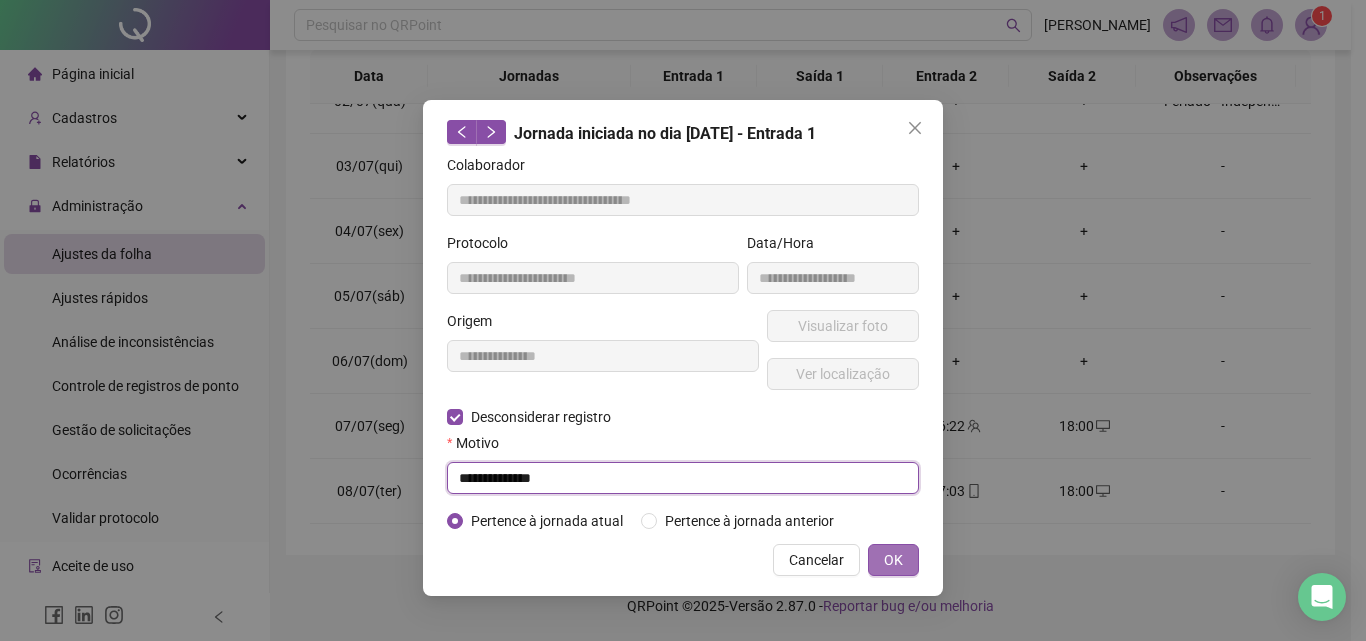 type on "**********" 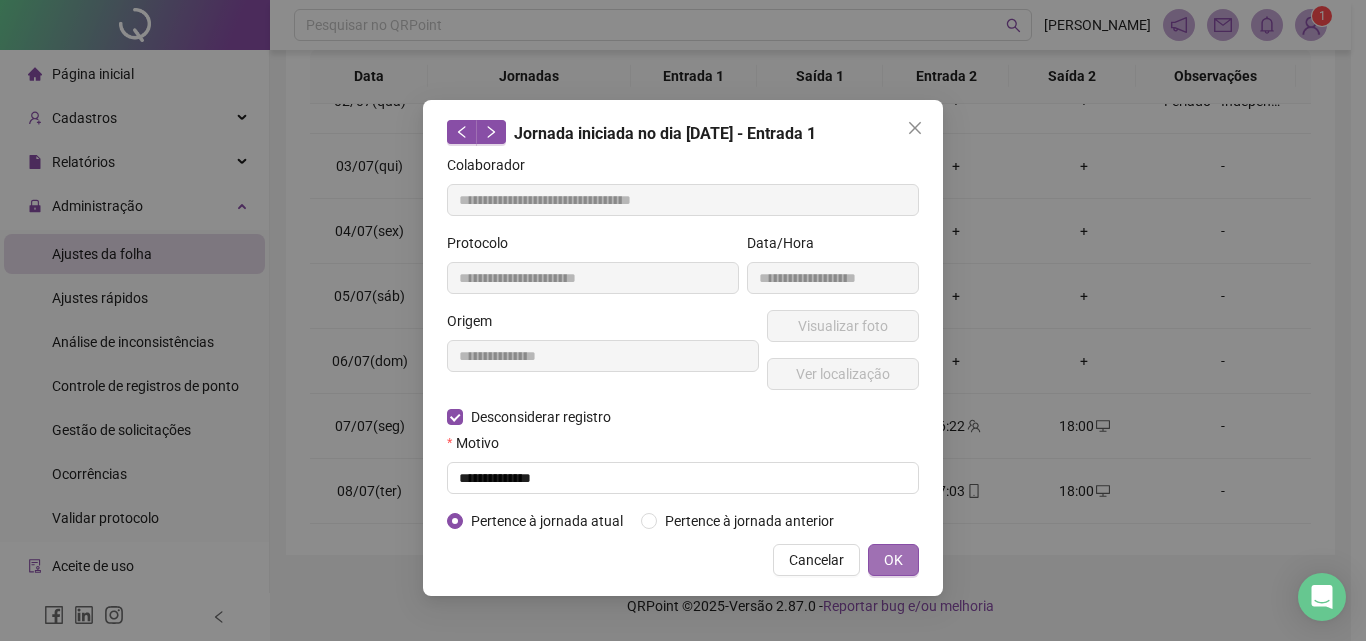 click on "OK" at bounding box center [893, 560] 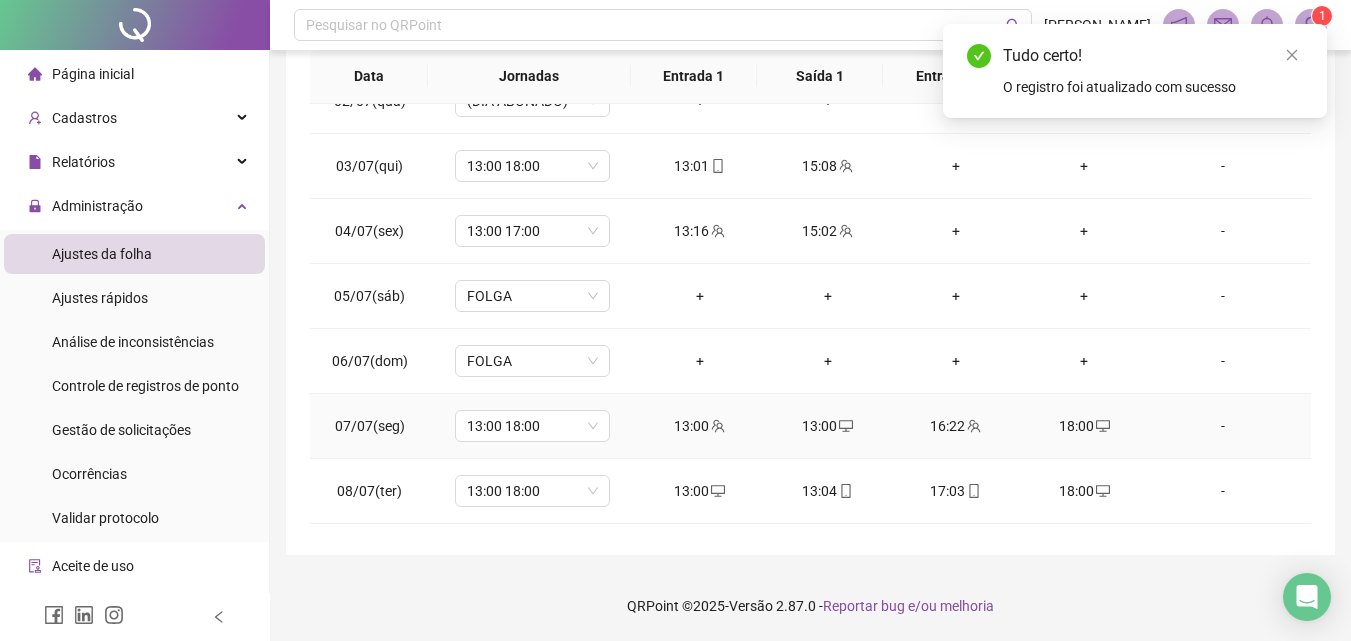 scroll, scrollTop: 200, scrollLeft: 0, axis: vertical 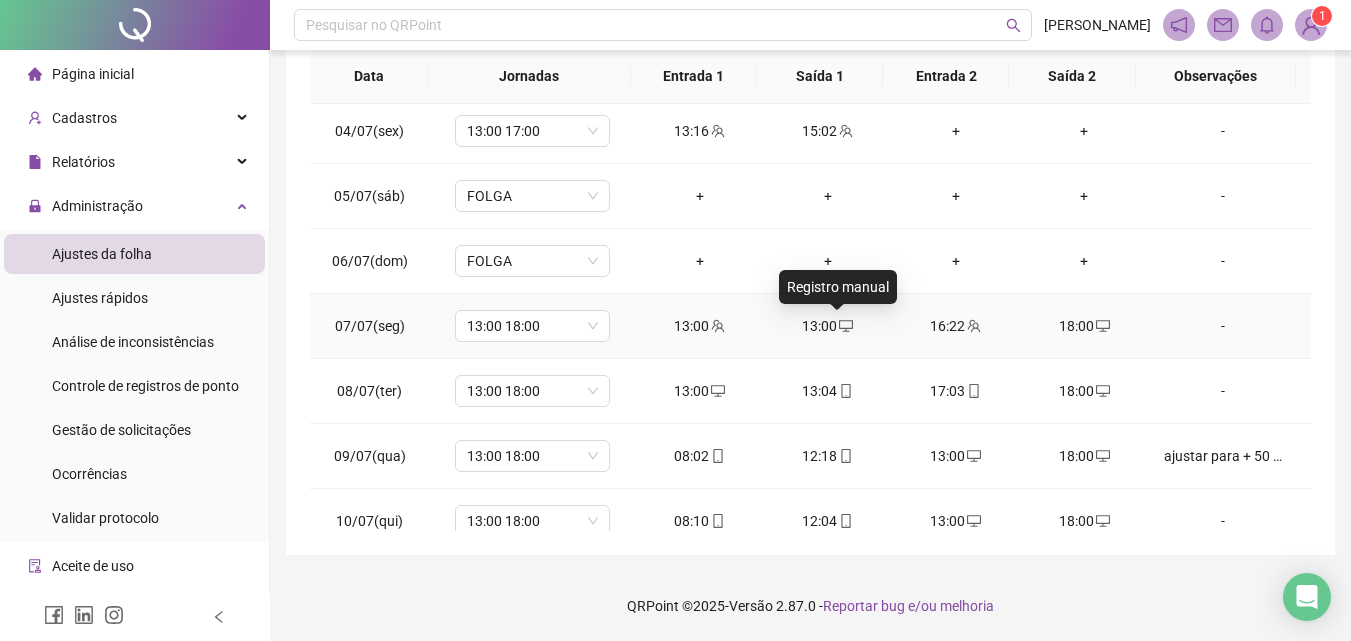 click 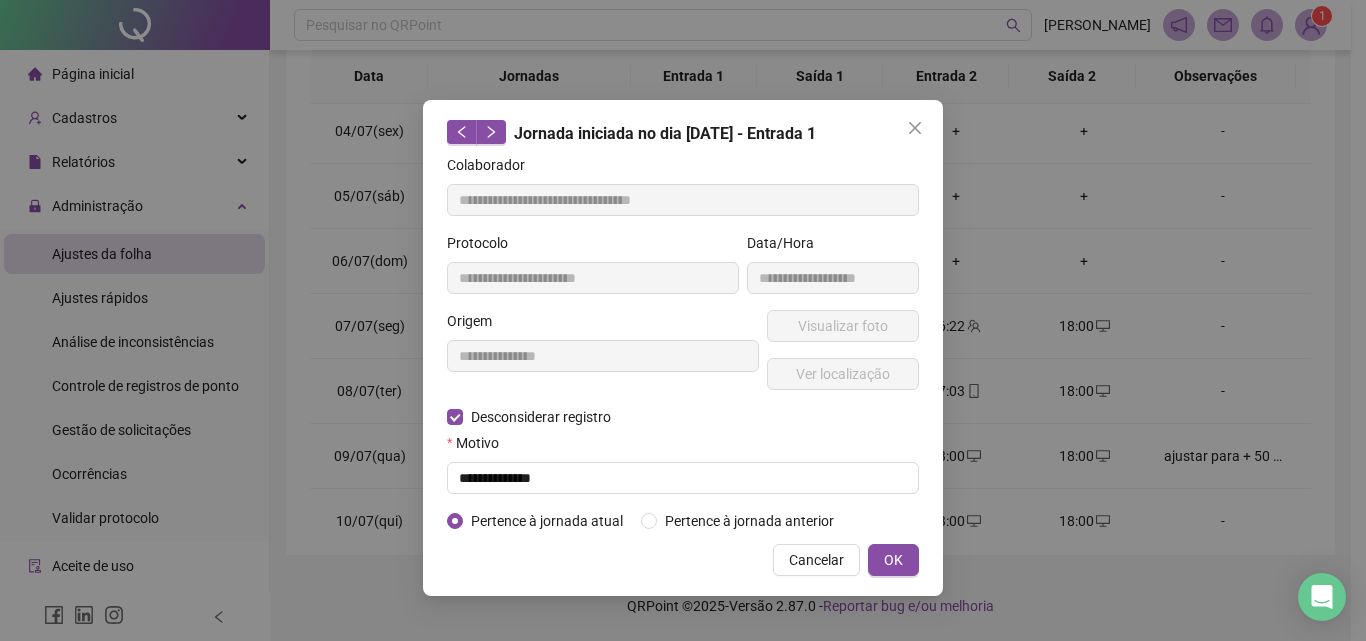 type on "**********" 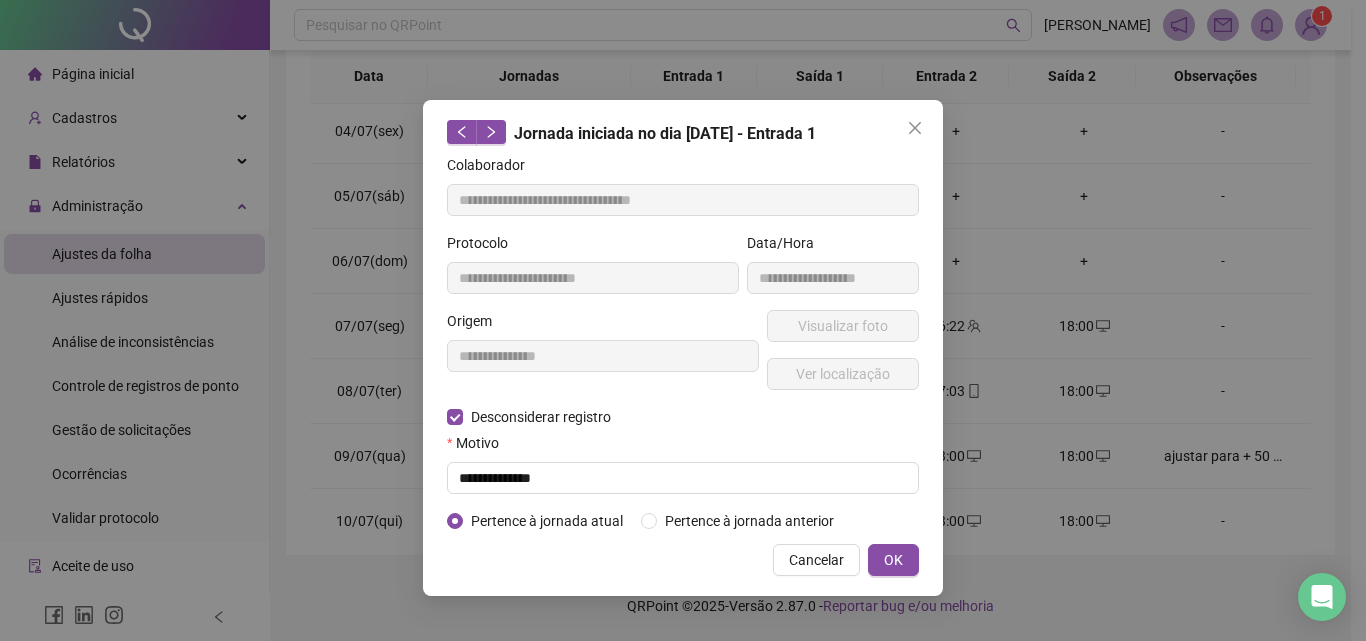 type on "**********" 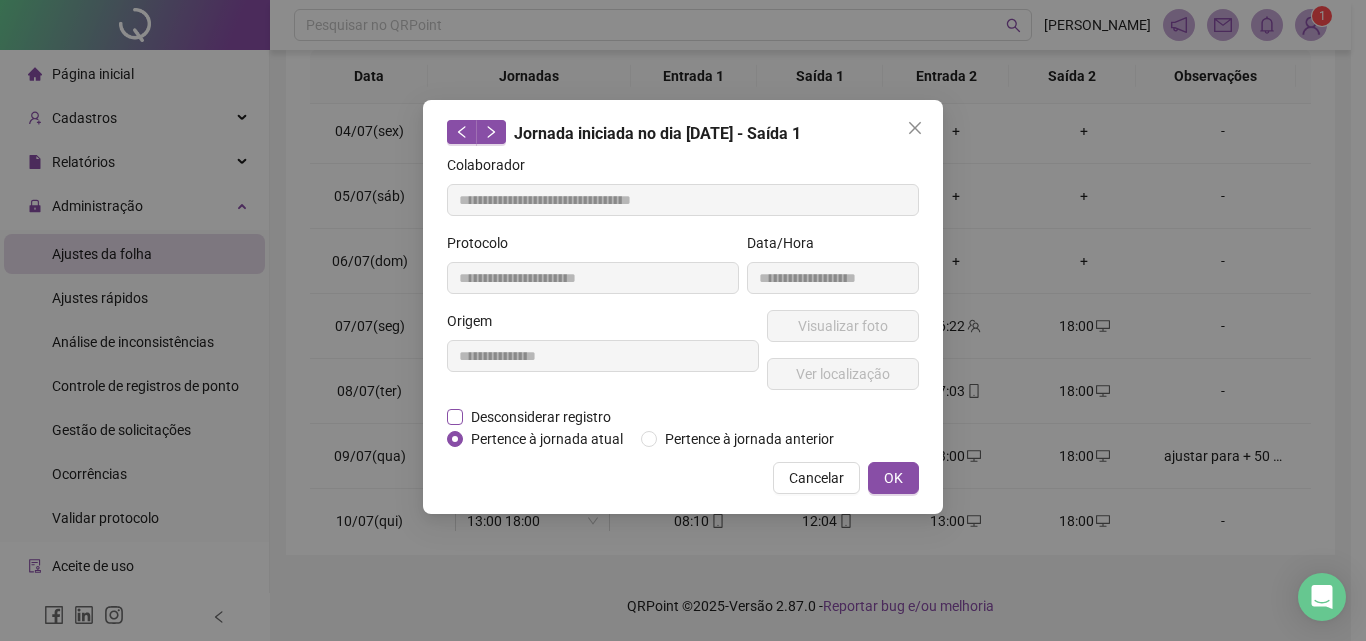 click on "Desconsiderar registro" at bounding box center (541, 417) 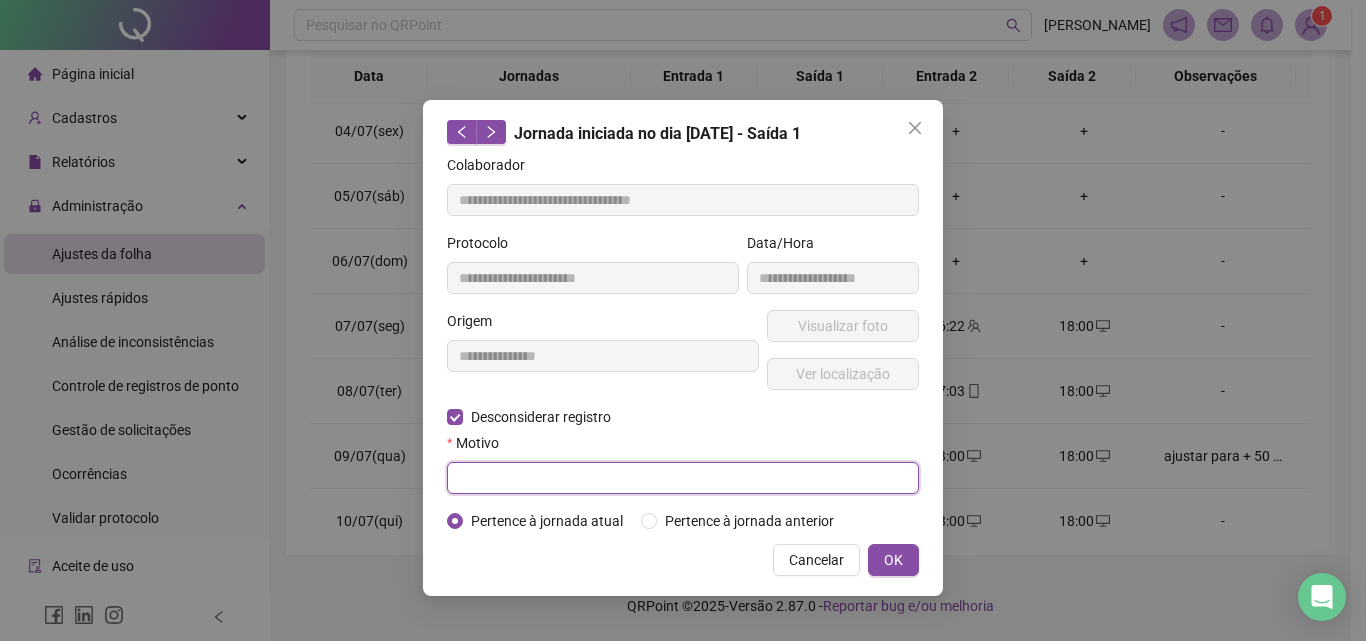 click at bounding box center (683, 478) 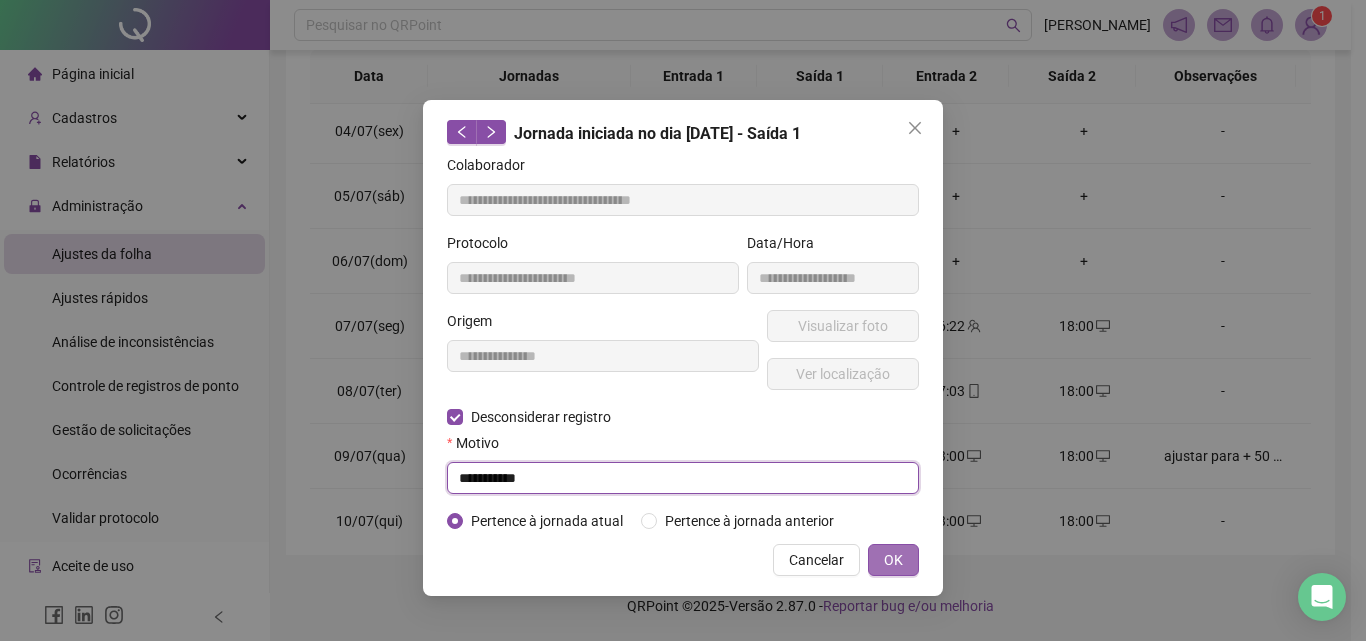 type on "**********" 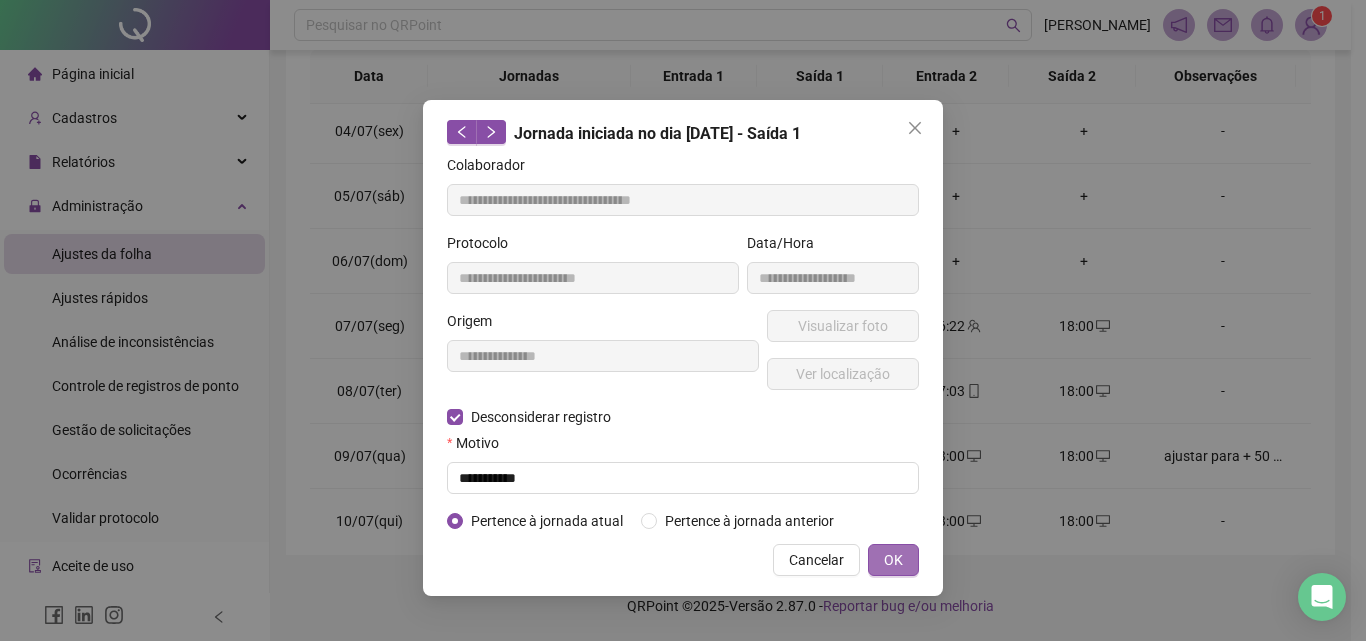 click on "OK" at bounding box center [893, 560] 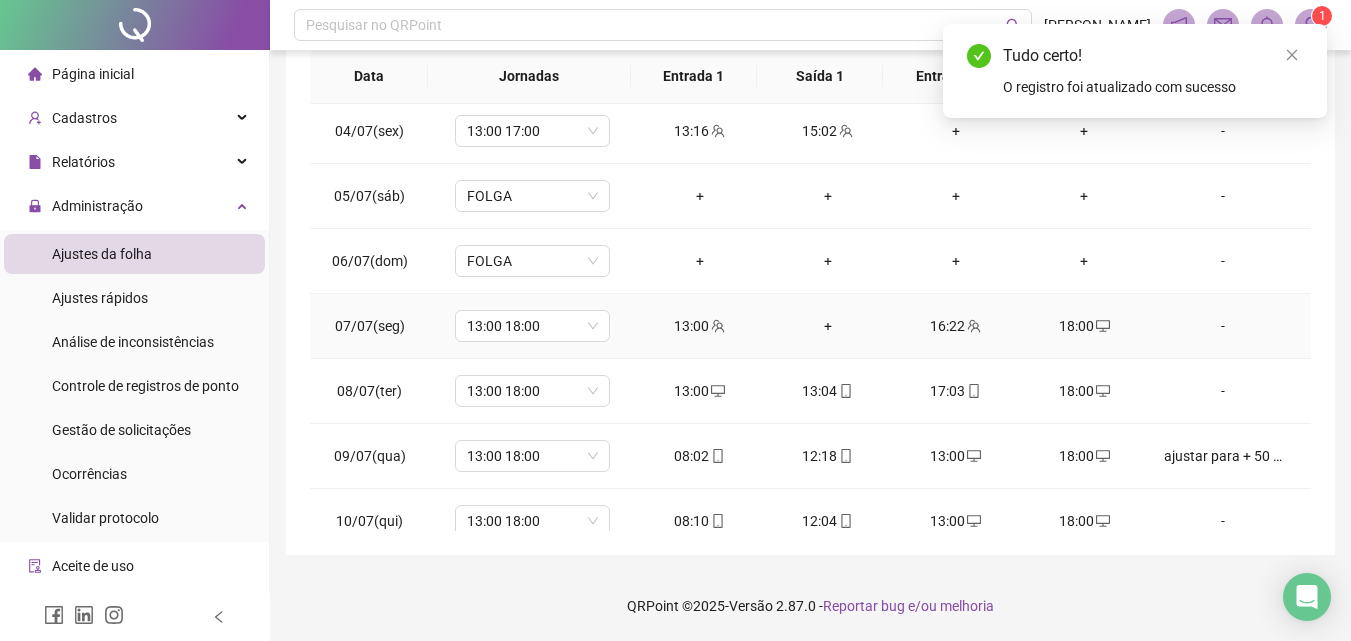click on "18:00" at bounding box center (1084, 326) 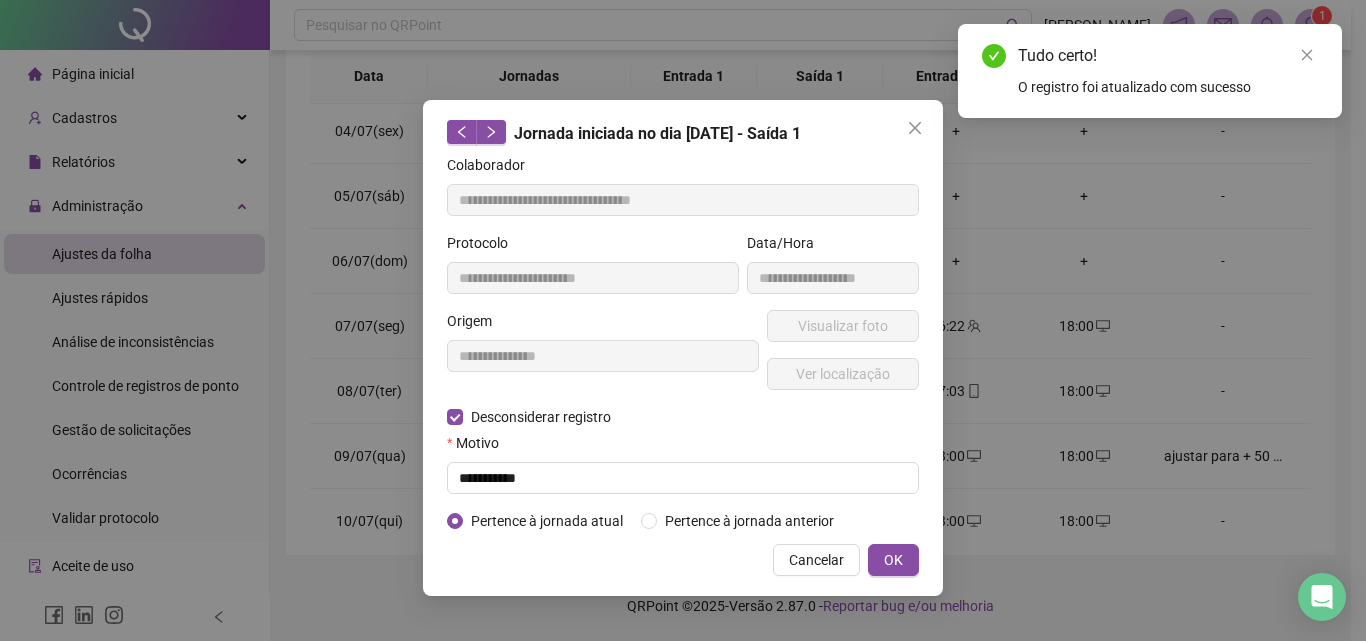 type on "**********" 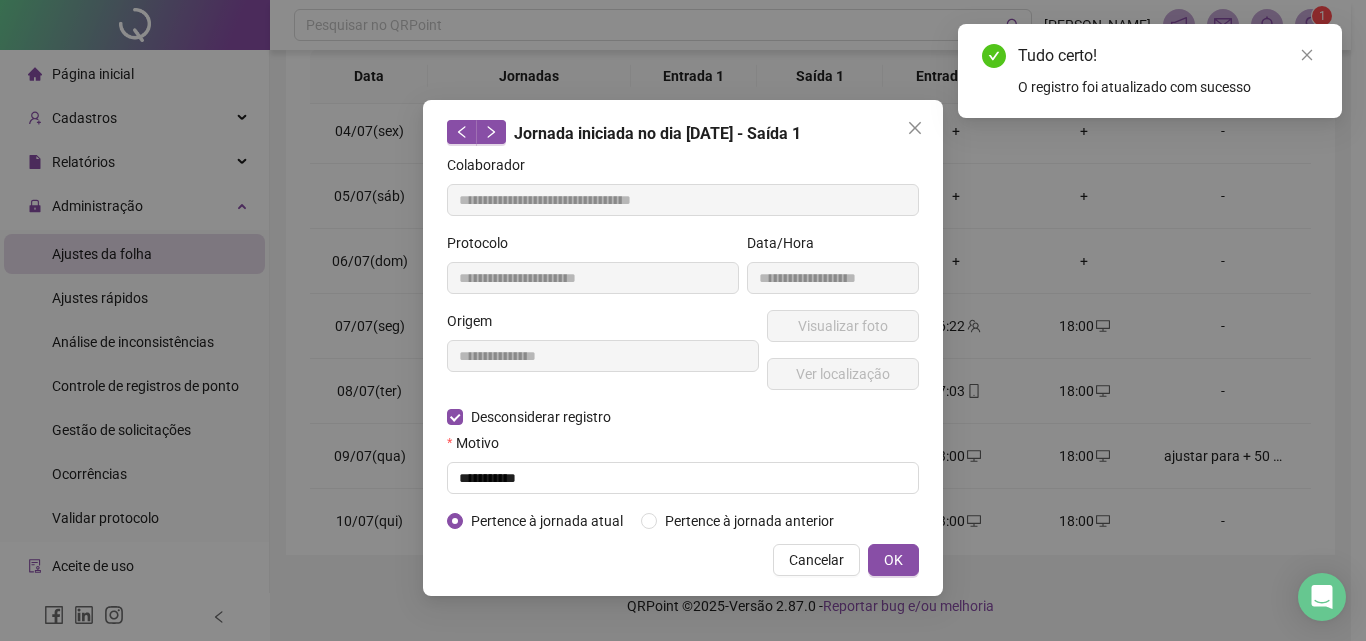 type on "**********" 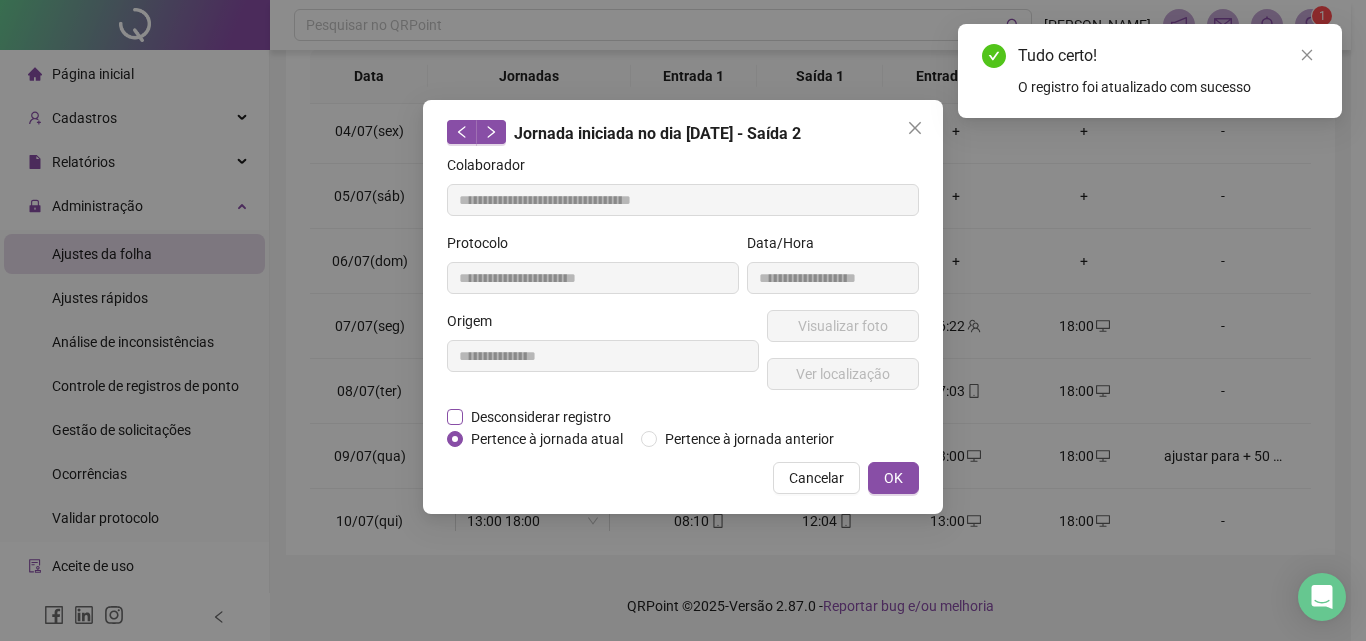 click on "Desconsiderar registro" at bounding box center [541, 417] 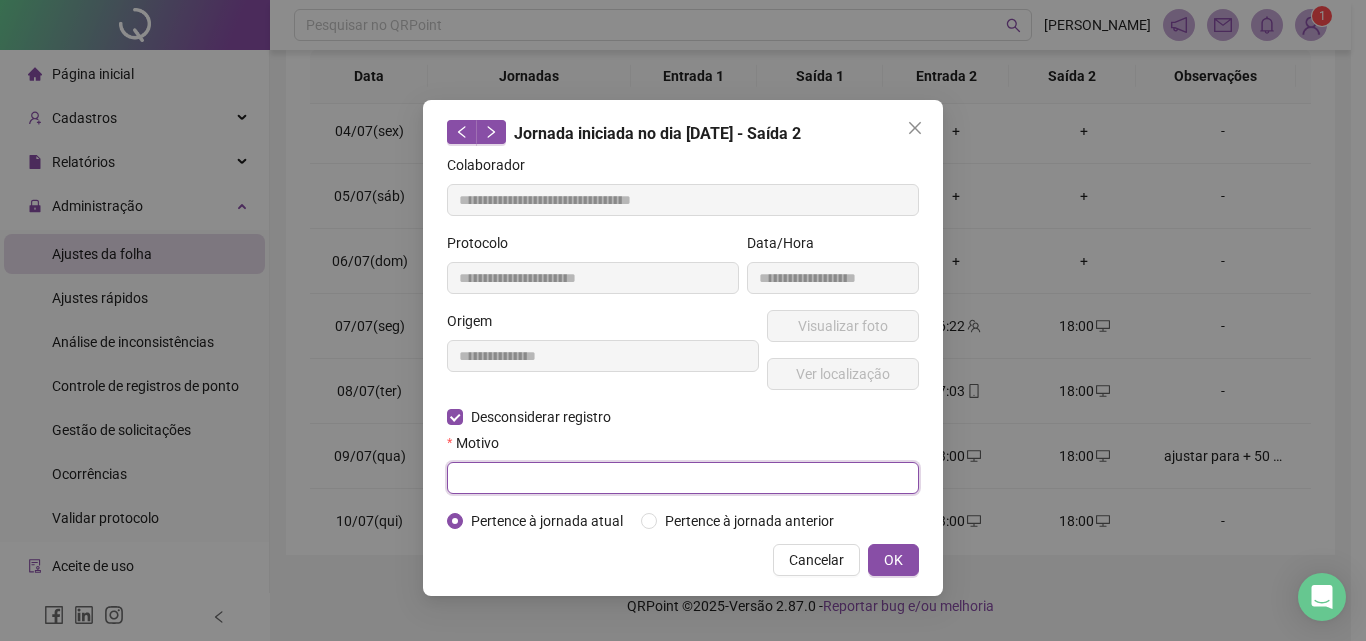 click at bounding box center [683, 478] 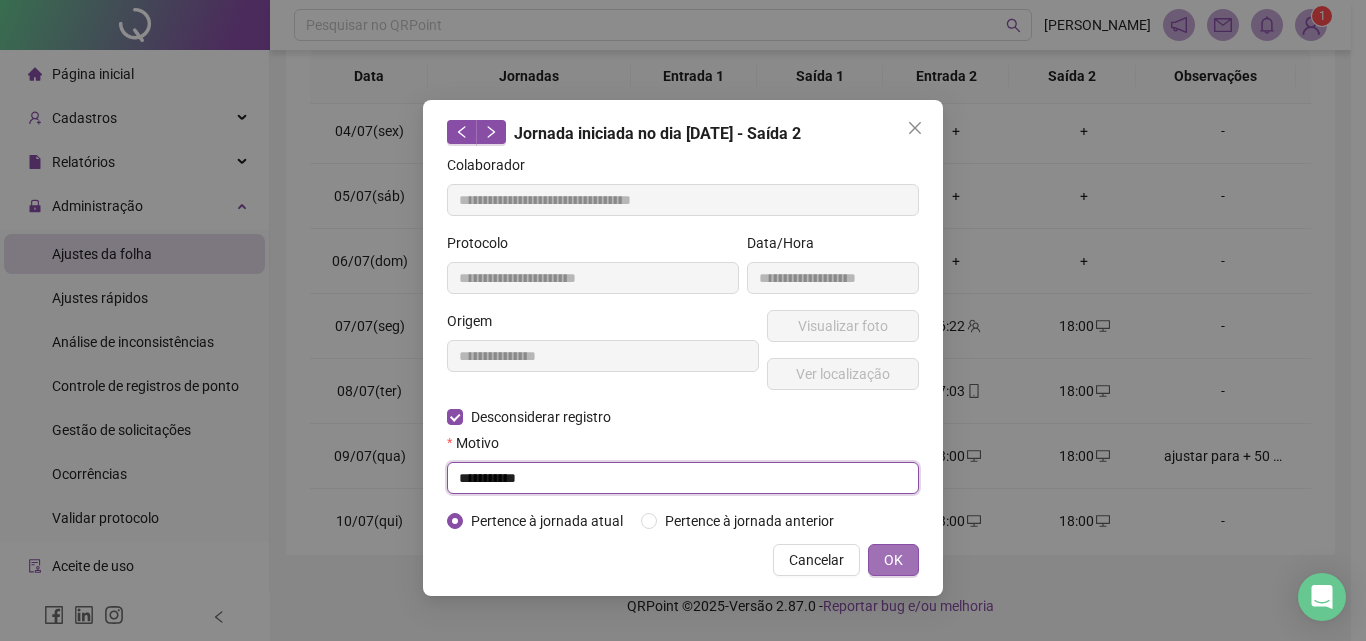 type on "**********" 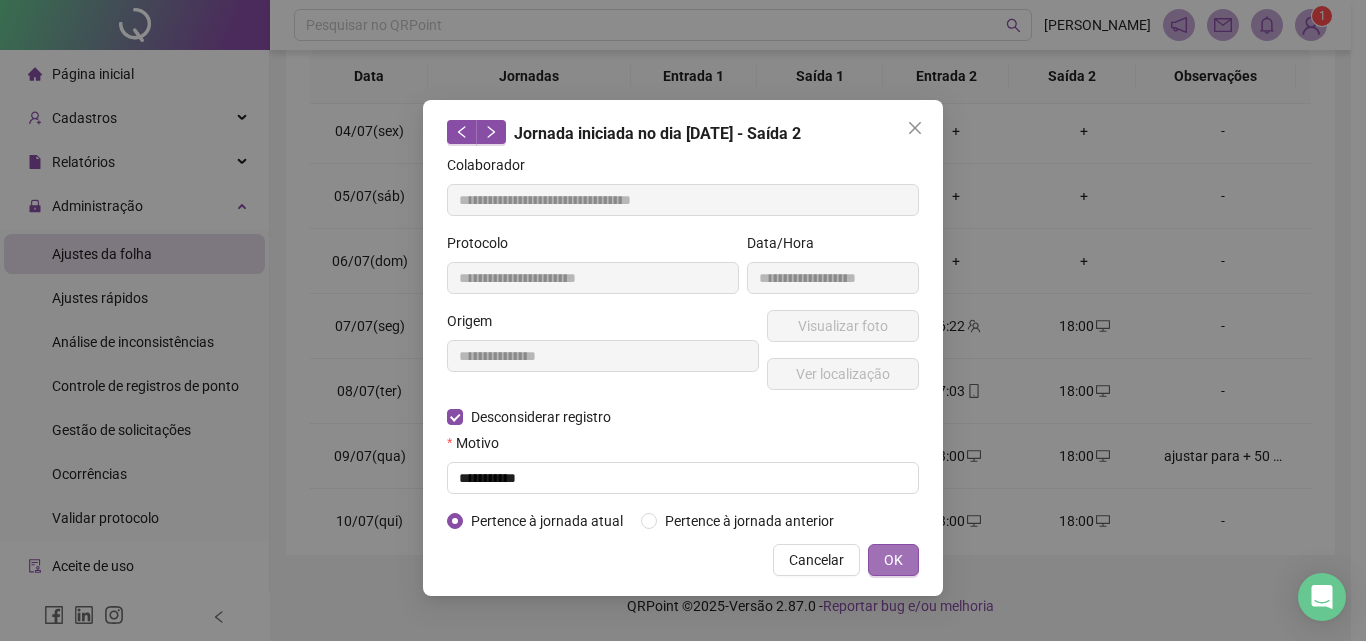 click on "OK" at bounding box center [893, 560] 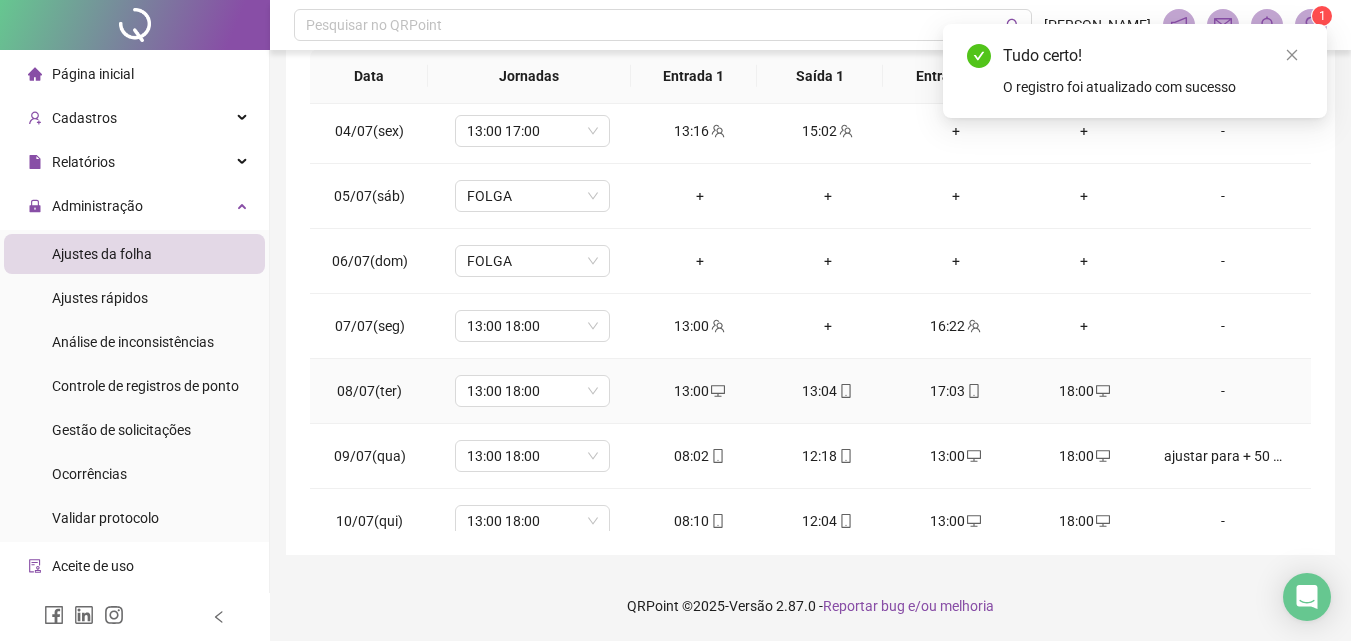 click 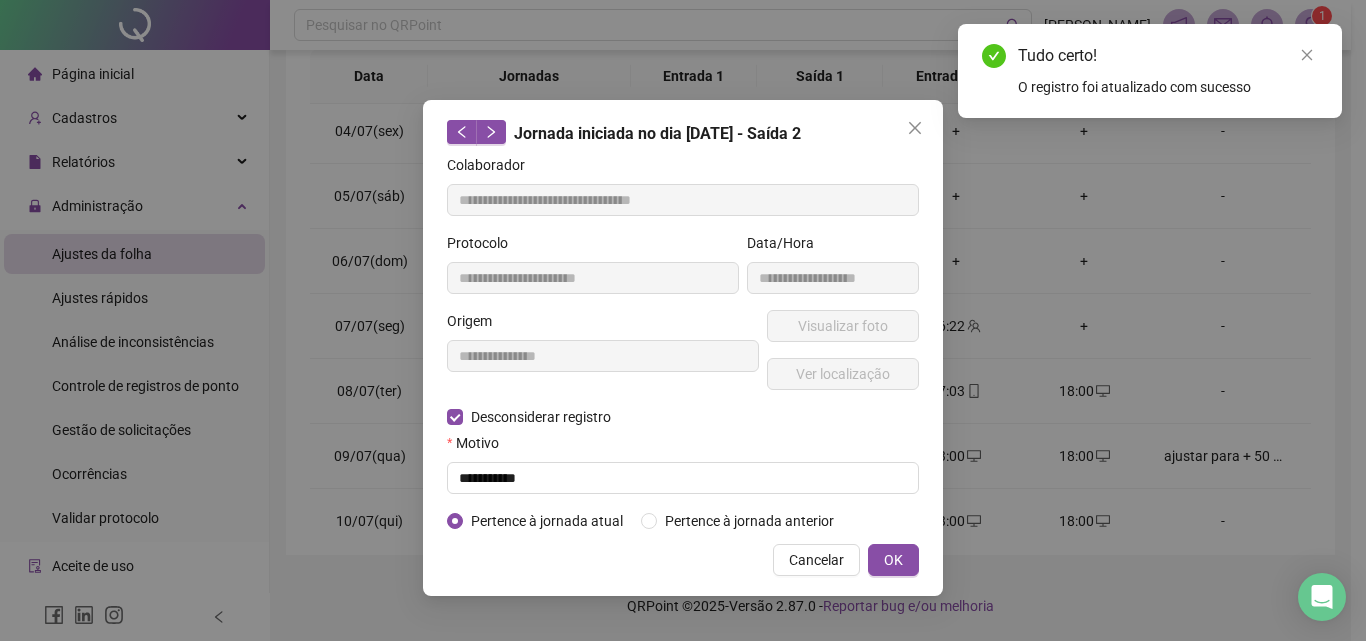 type on "**********" 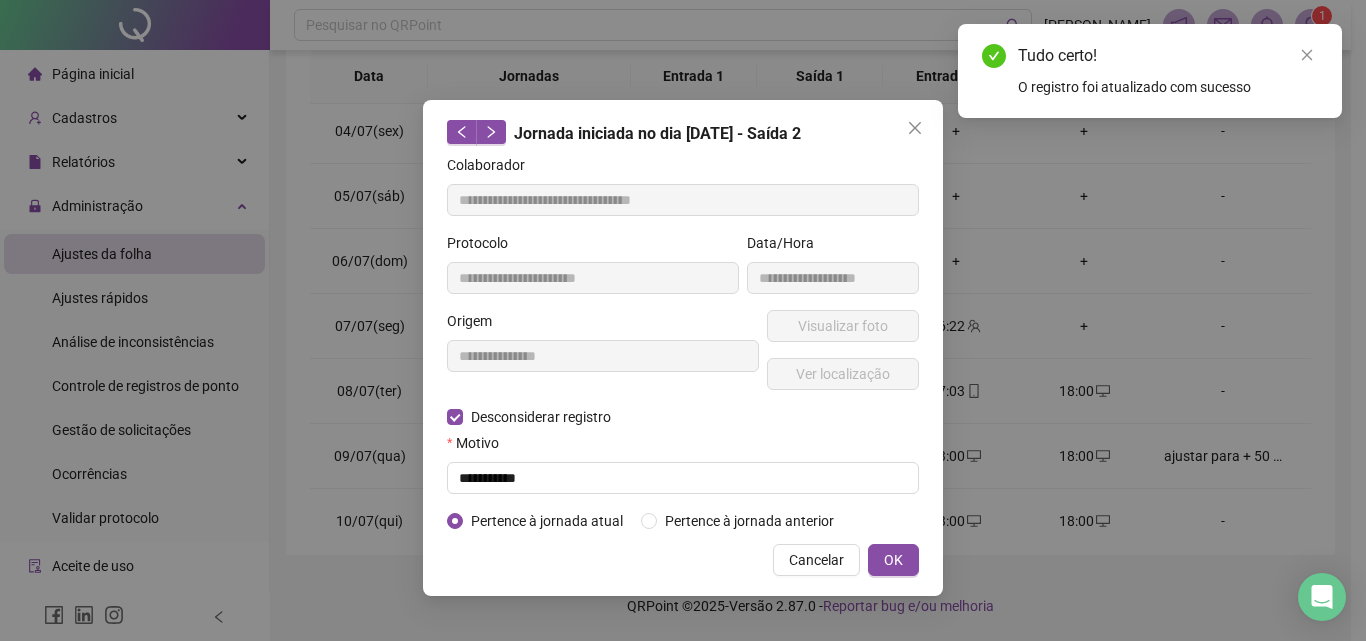 type on "**********" 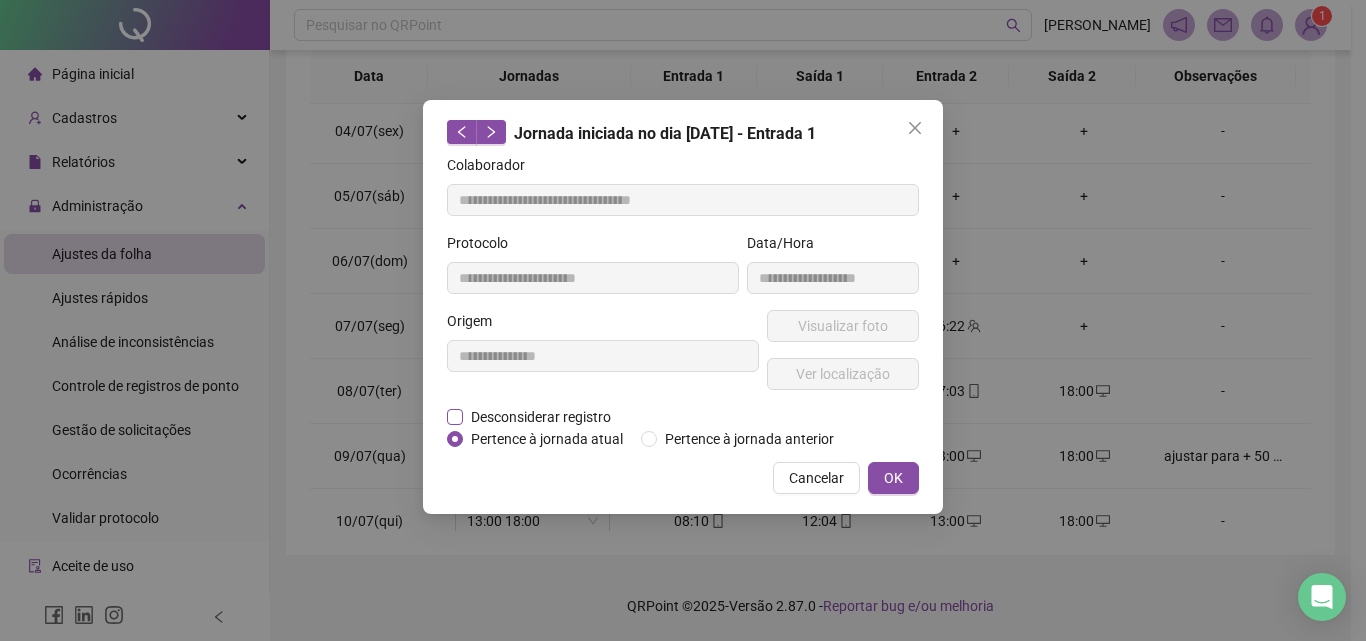 click on "Desconsiderar registro" at bounding box center (541, 417) 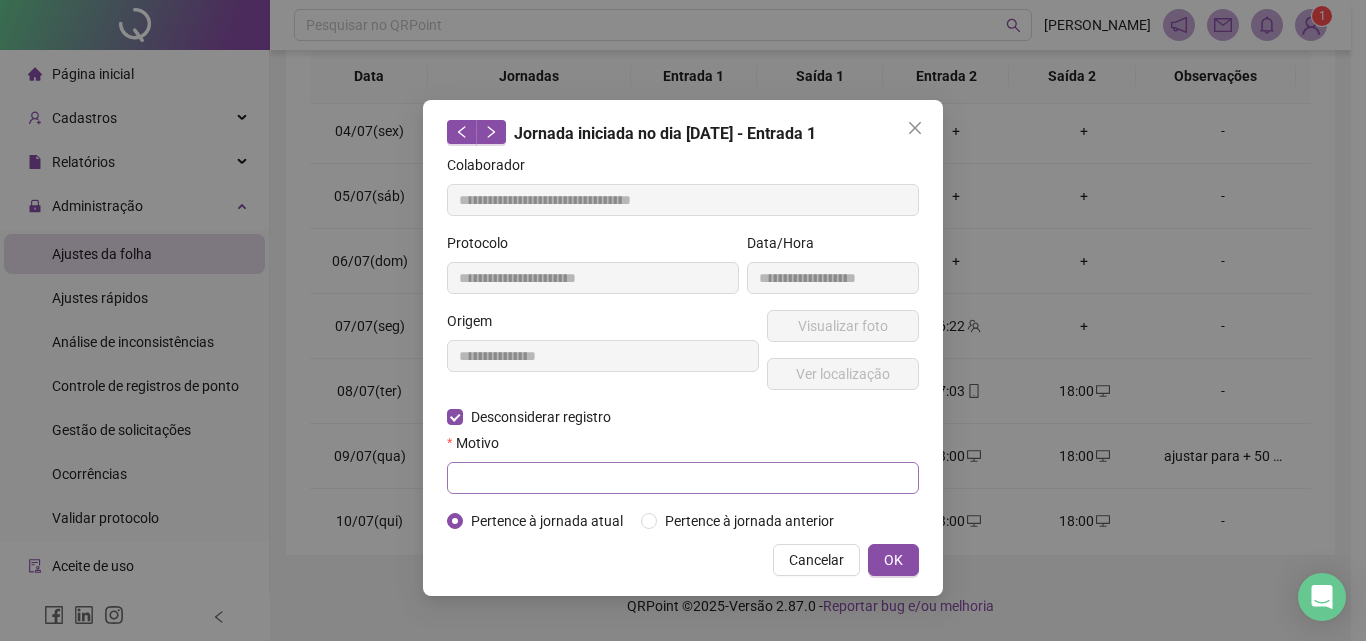 drag, startPoint x: 510, startPoint y: 459, endPoint x: 512, endPoint y: 475, distance: 16.124516 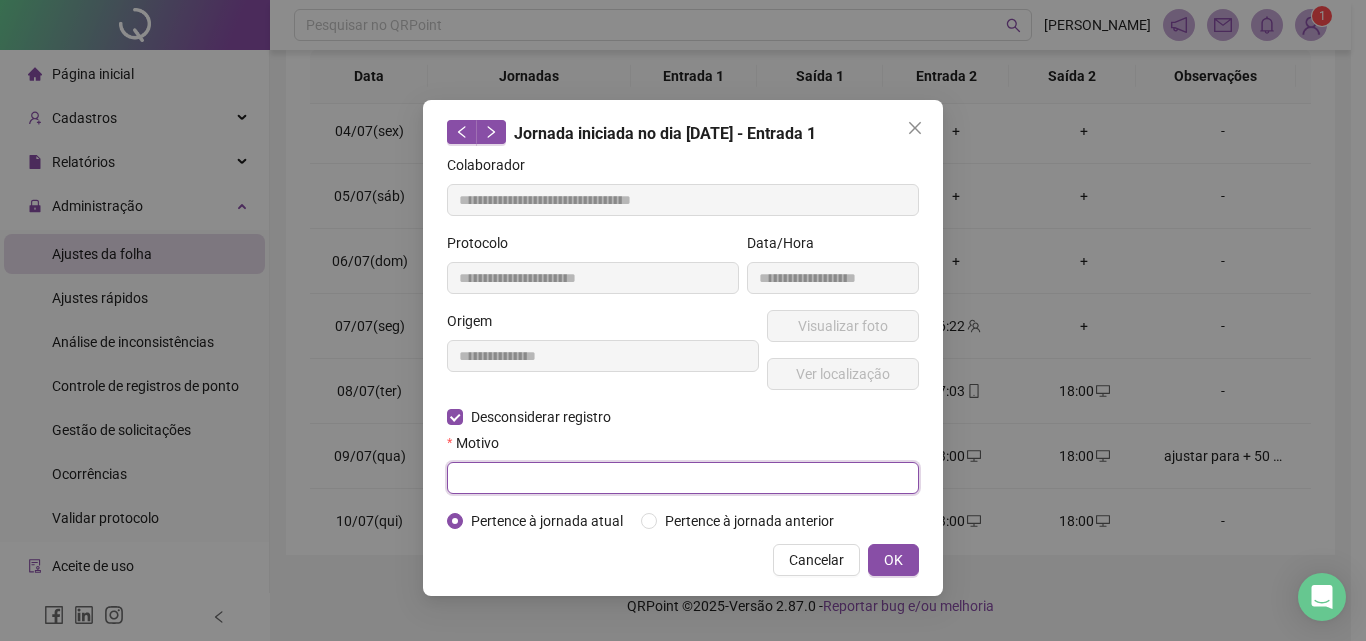 click at bounding box center (683, 478) 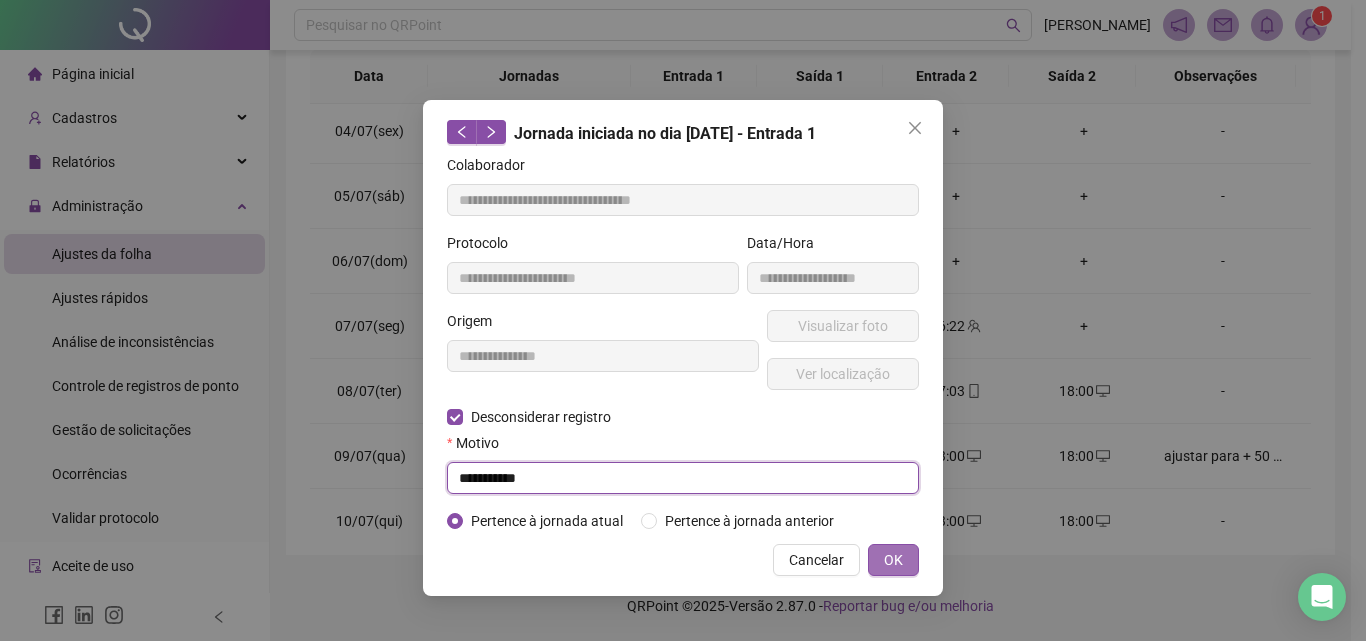 type on "**********" 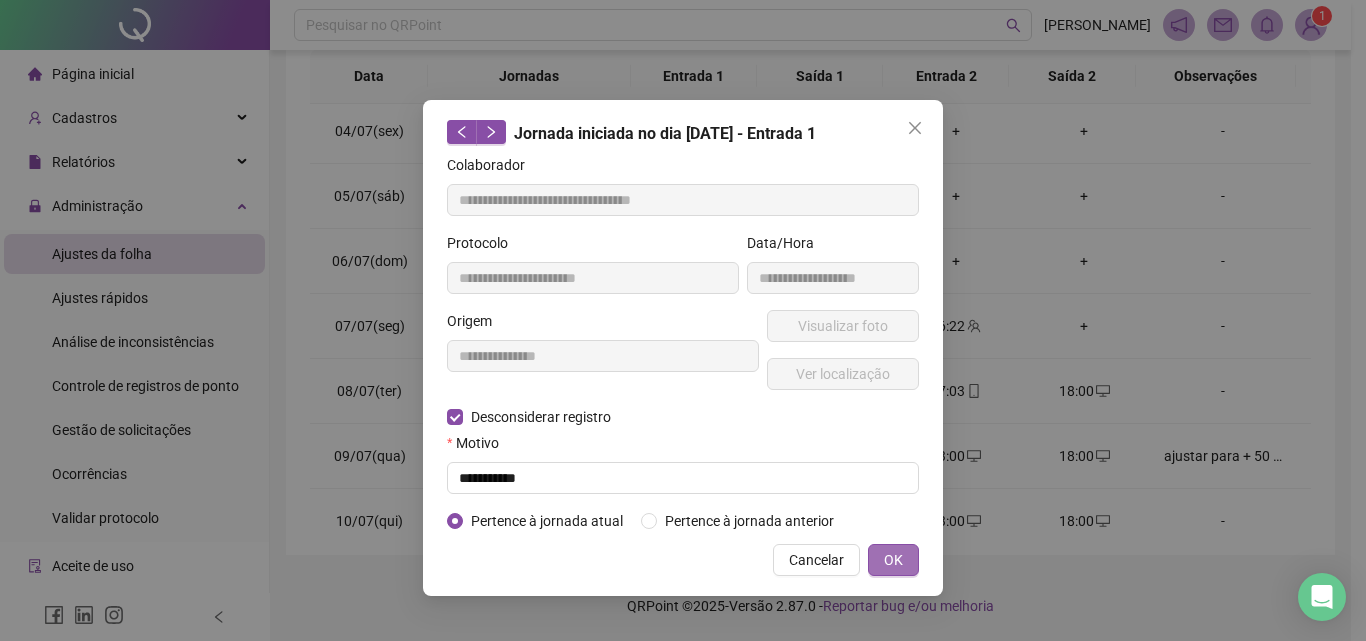click on "OK" at bounding box center [893, 560] 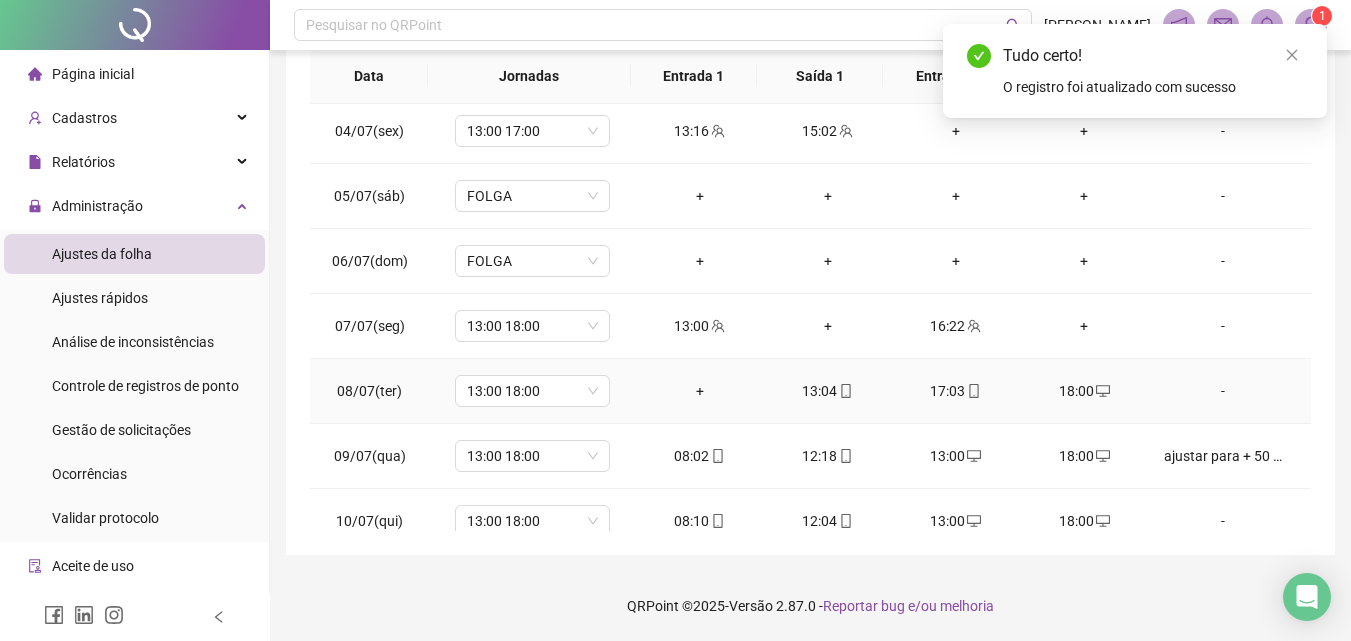 click on "18:00" at bounding box center [1084, 391] 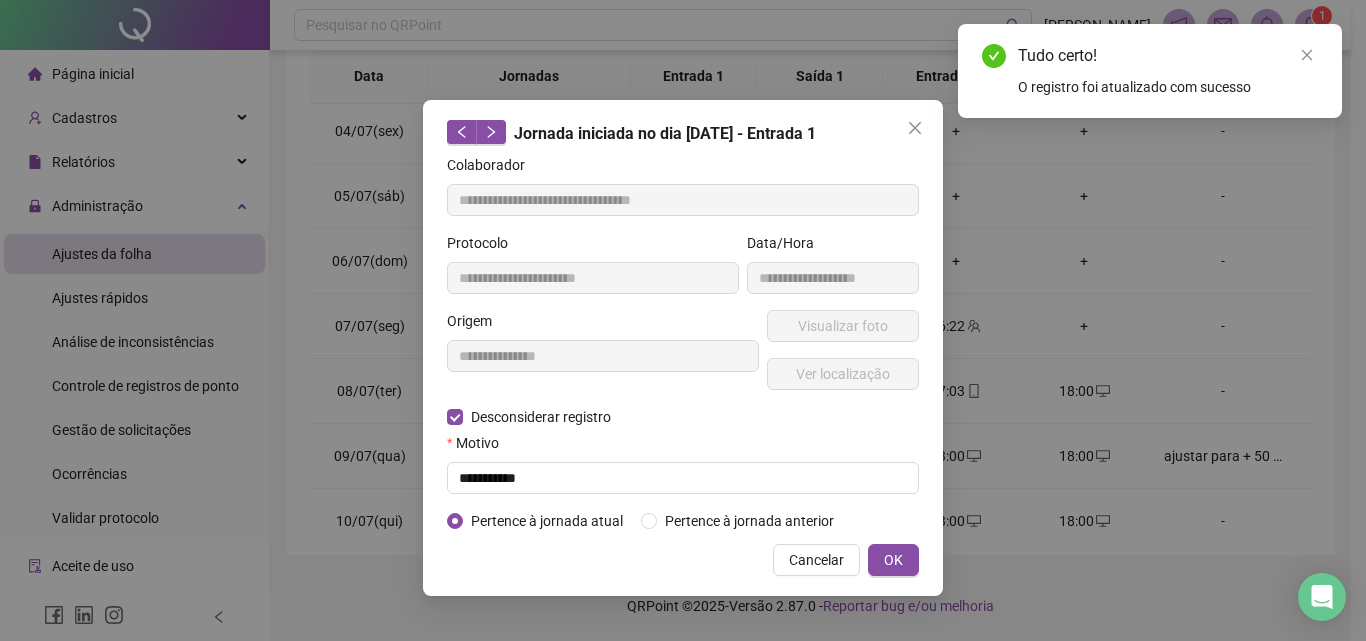 type on "**********" 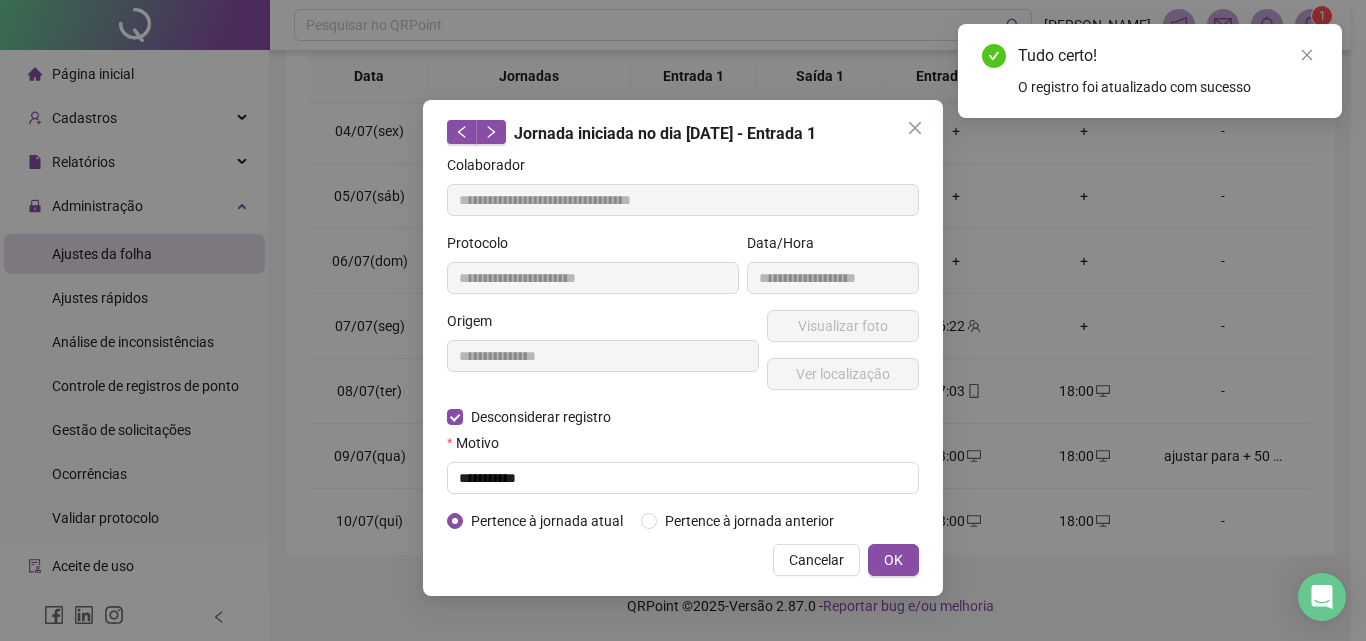 type on "**********" 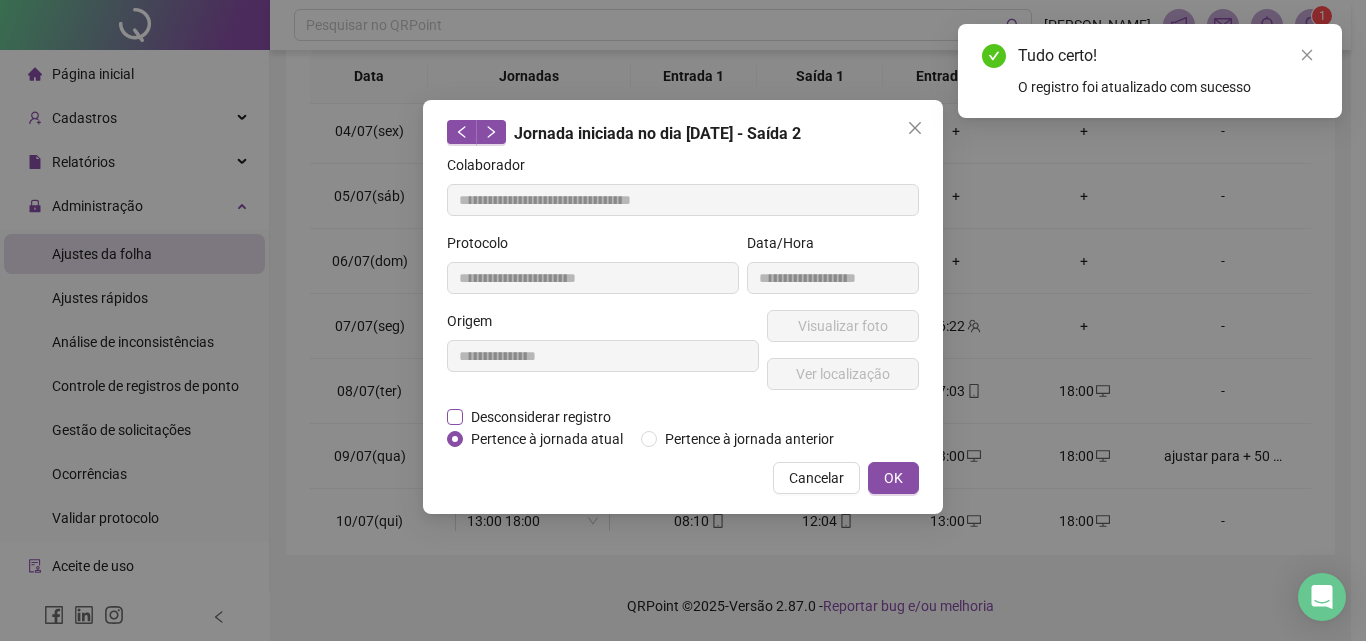 click on "Desconsiderar registro" at bounding box center [541, 417] 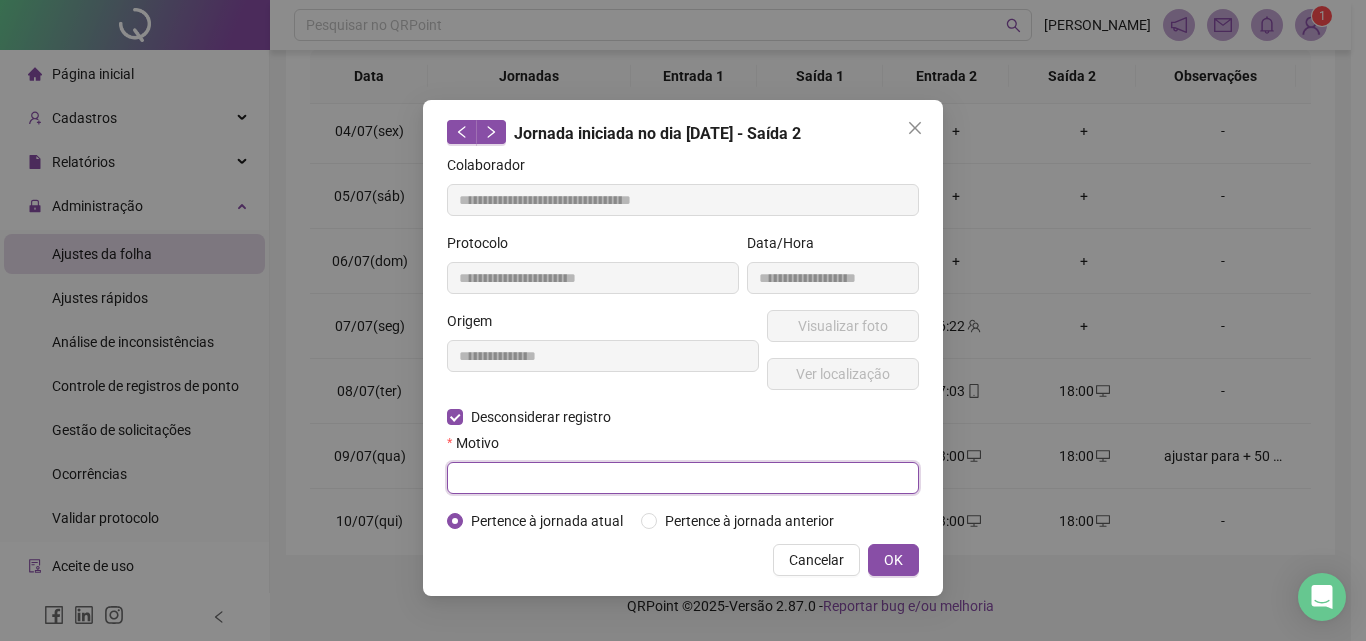 click at bounding box center (683, 478) 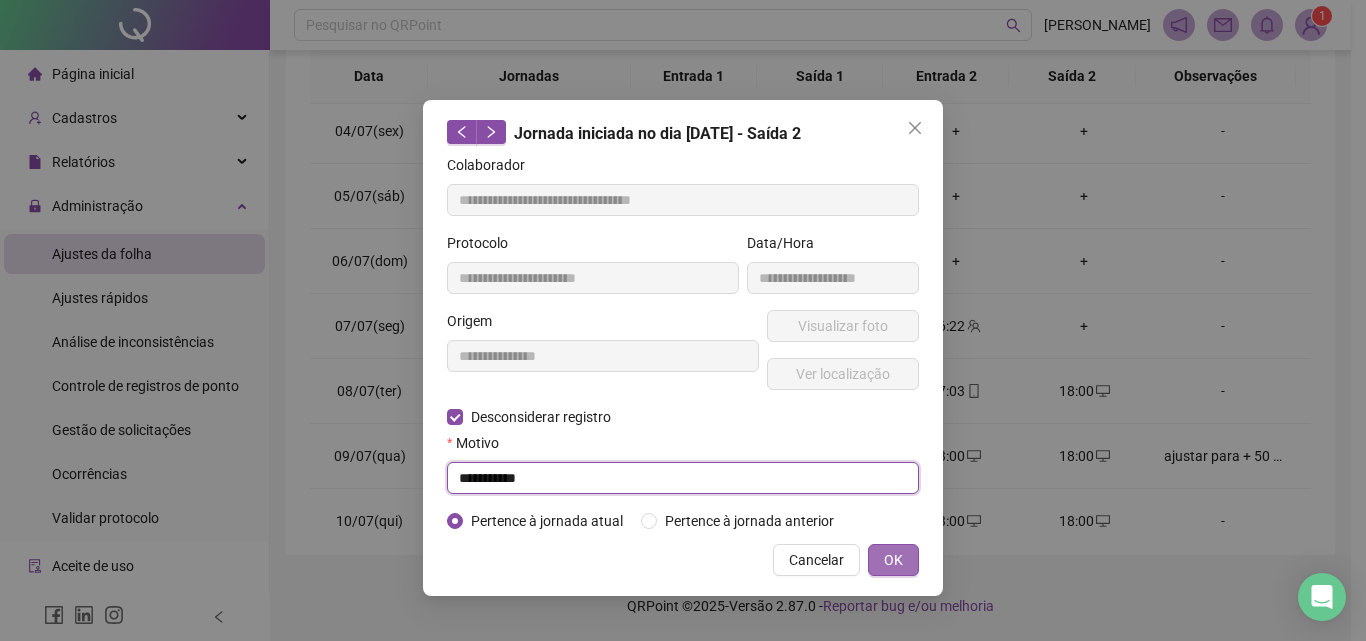 type on "**********" 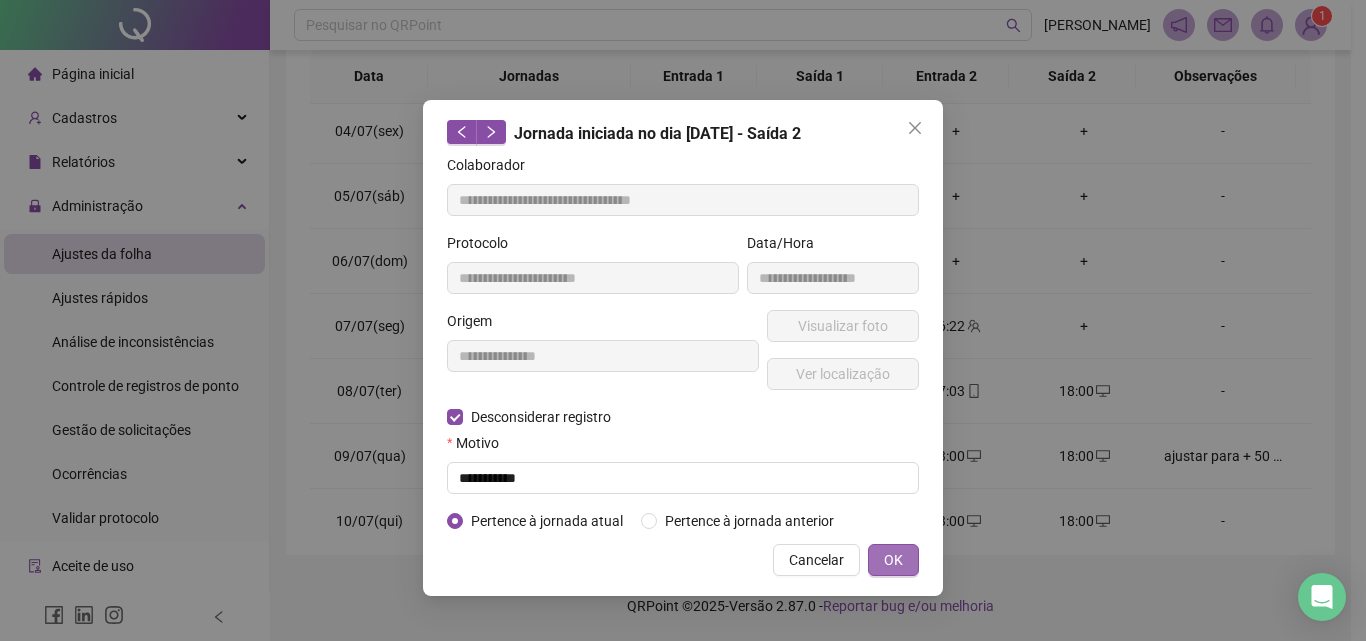 click on "OK" at bounding box center (893, 560) 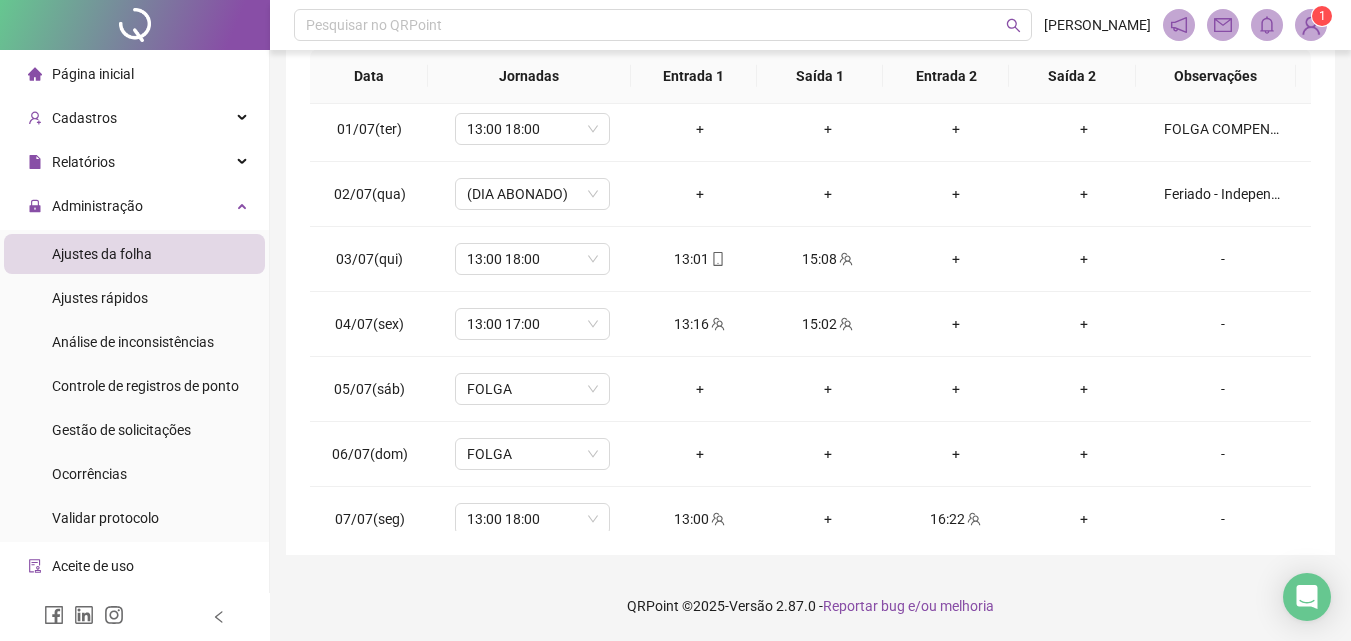 scroll, scrollTop: 0, scrollLeft: 0, axis: both 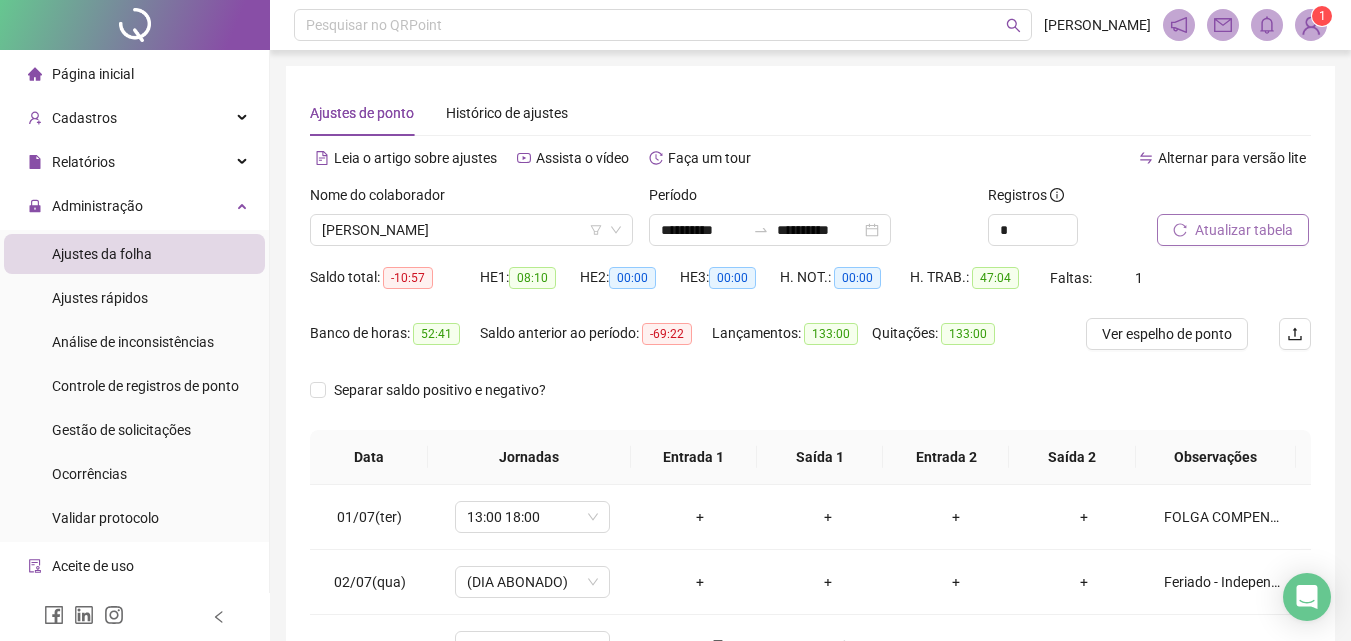 click on "Atualizar tabela" at bounding box center (1244, 230) 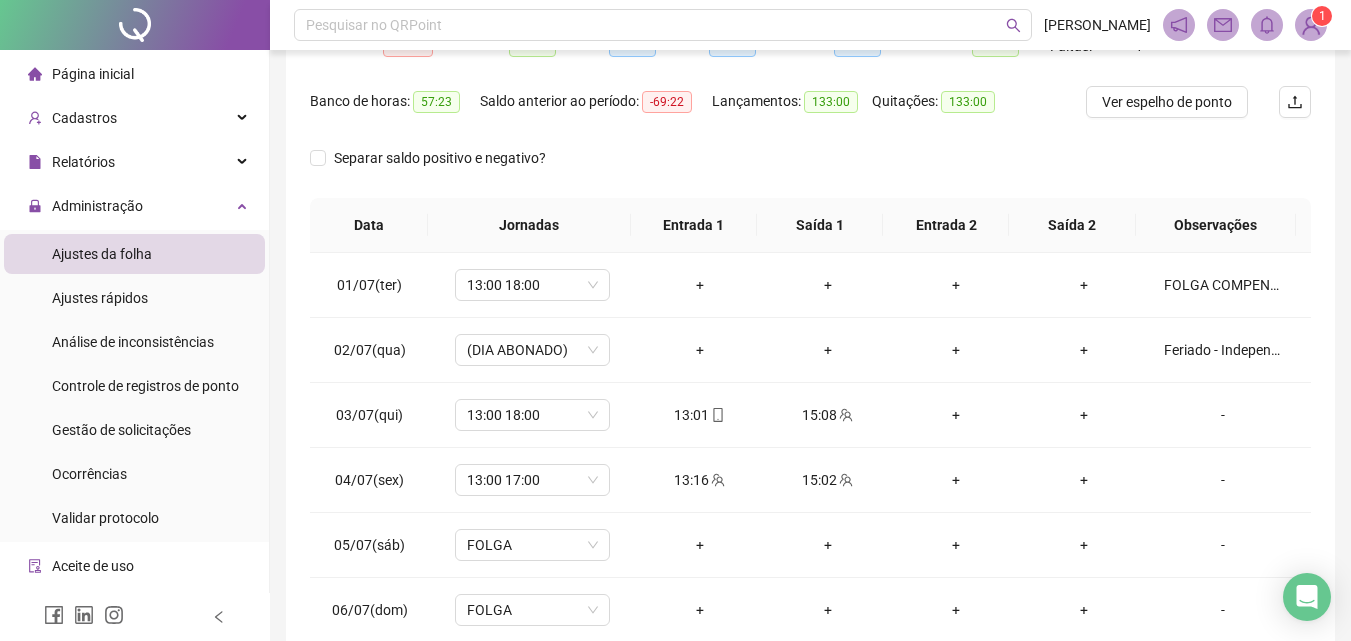 scroll, scrollTop: 300, scrollLeft: 0, axis: vertical 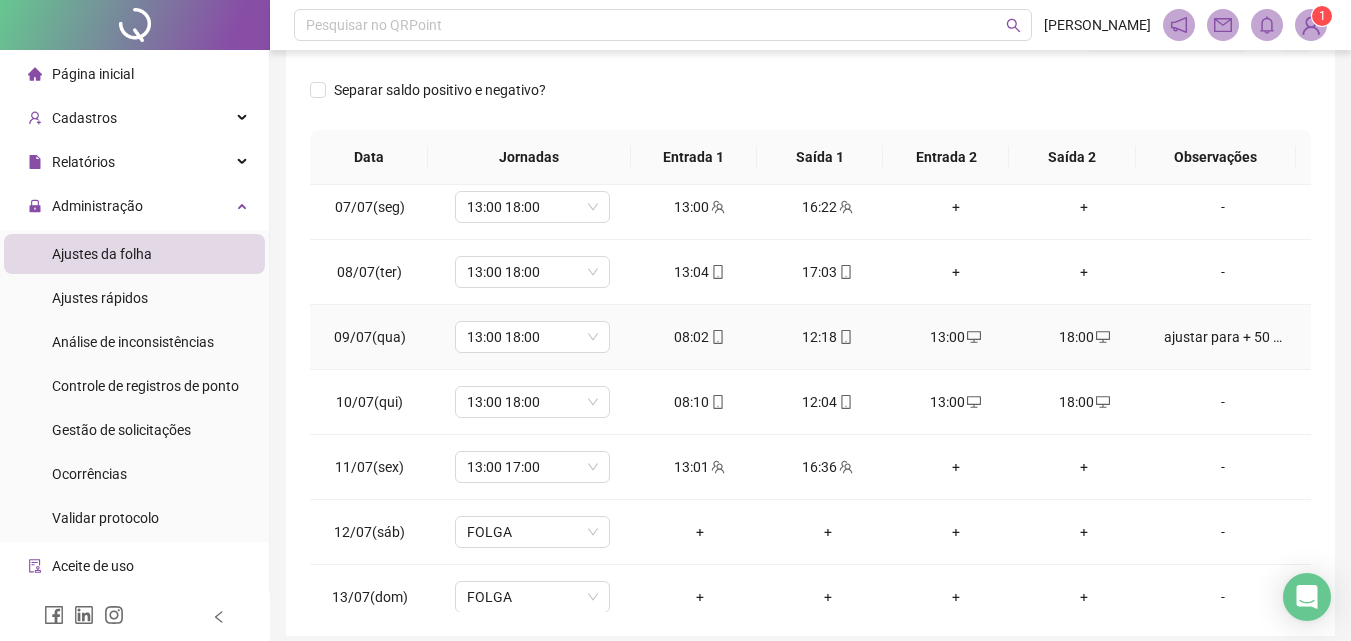 click on "13:00" at bounding box center [956, 337] 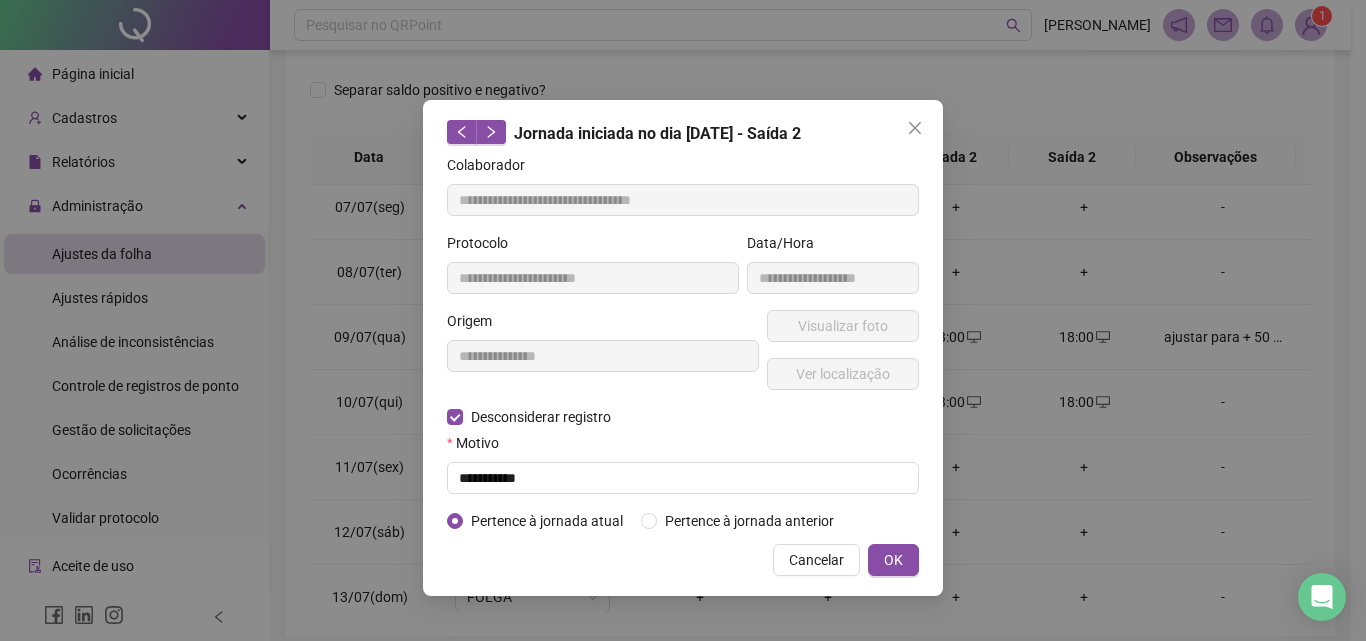 type on "**********" 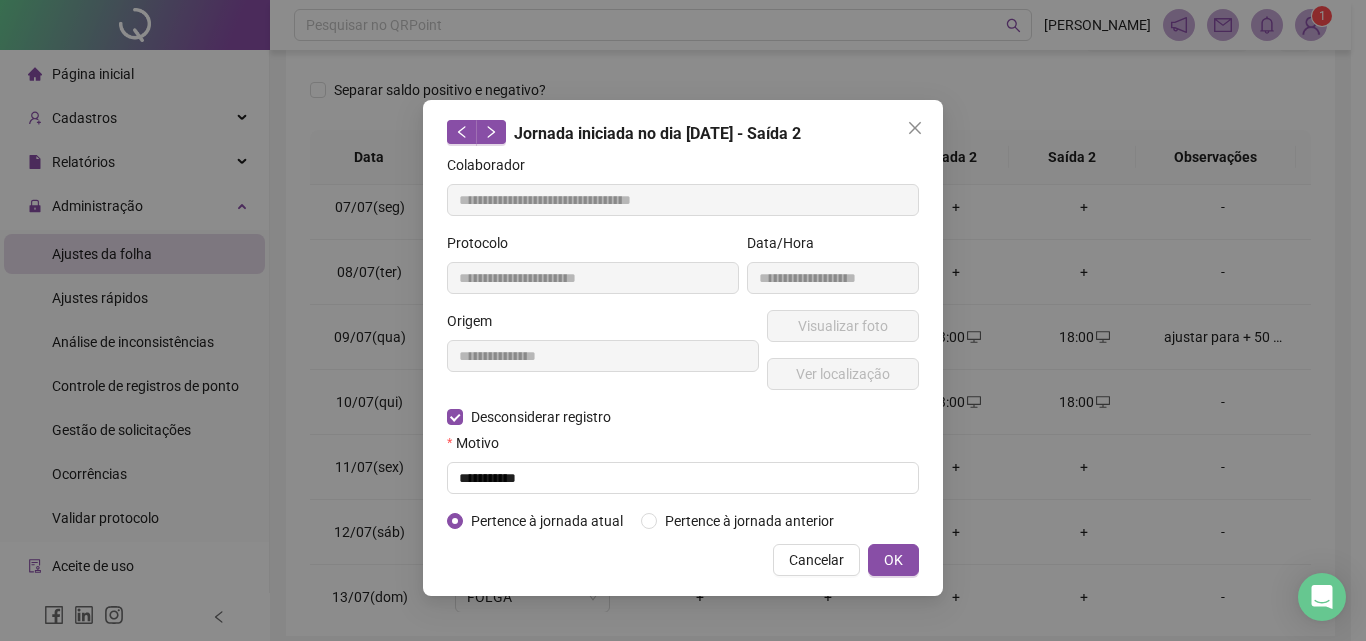 type on "**********" 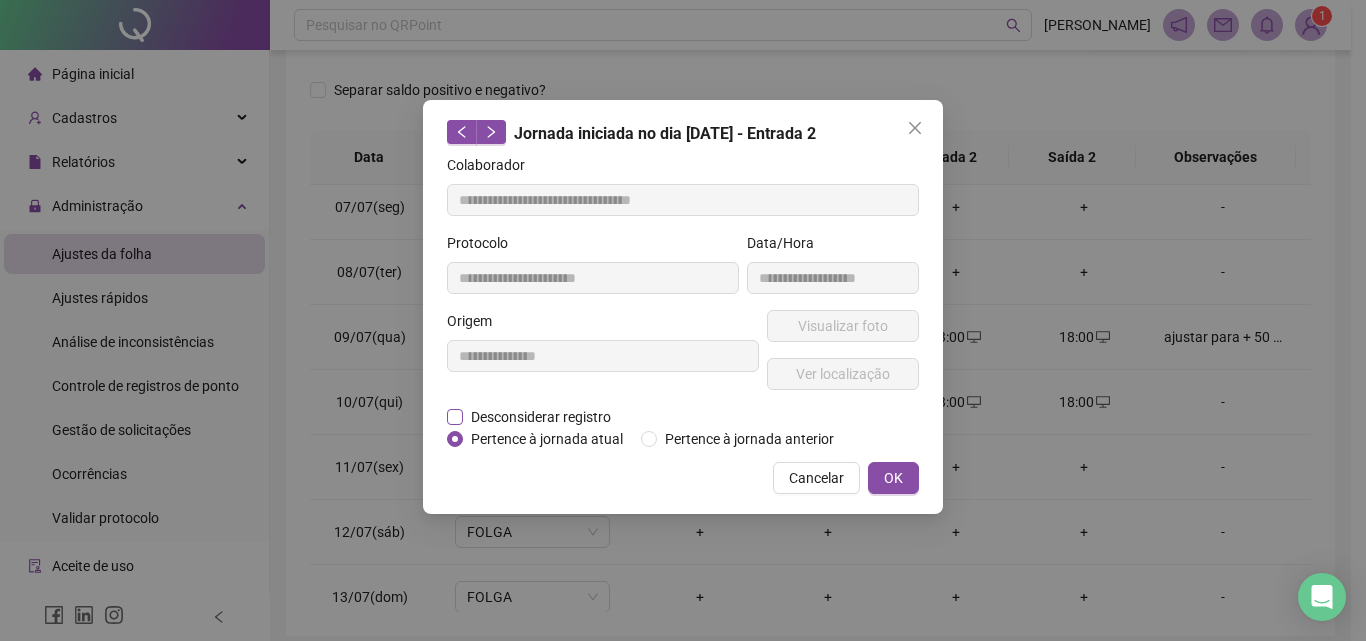 click on "Desconsiderar registro" at bounding box center [541, 417] 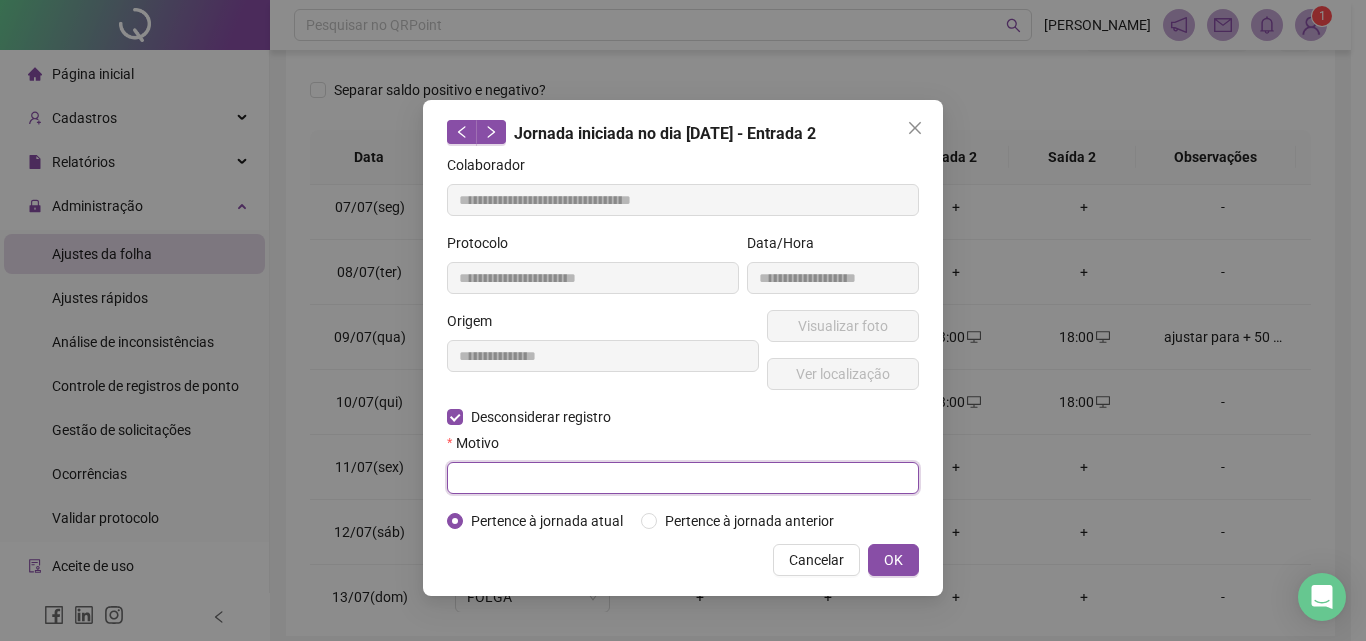 click at bounding box center (683, 478) 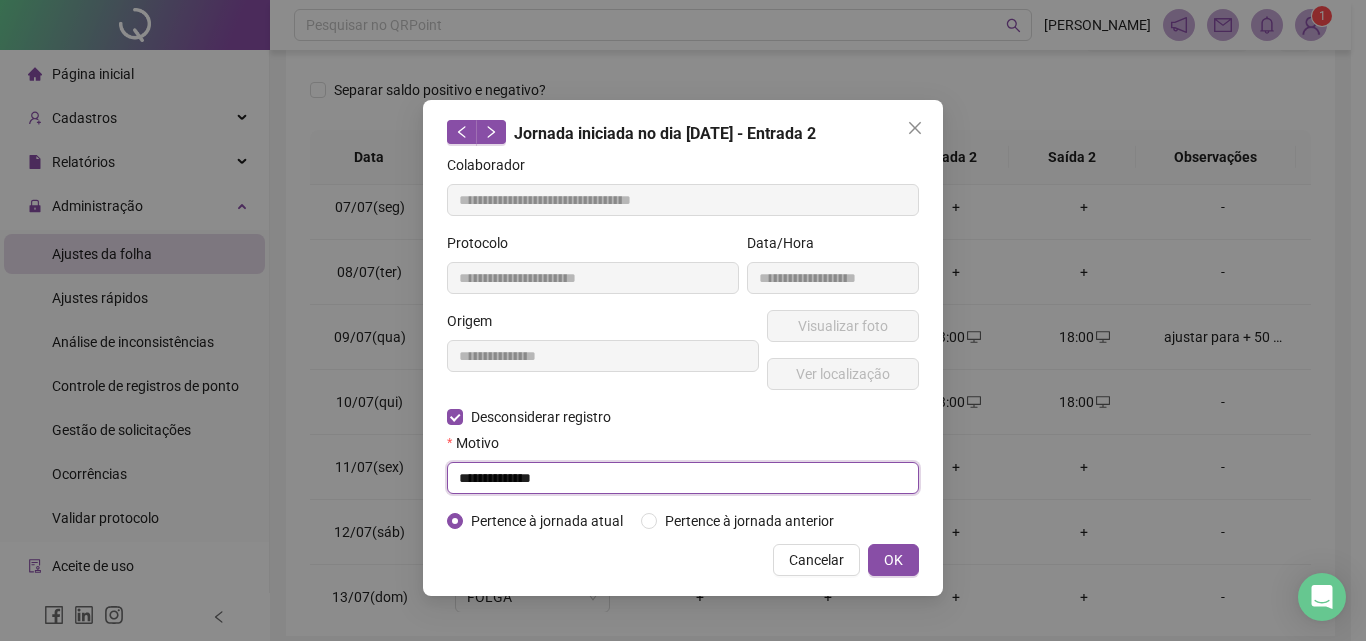 drag, startPoint x: 559, startPoint y: 485, endPoint x: 433, endPoint y: 478, distance: 126.1943 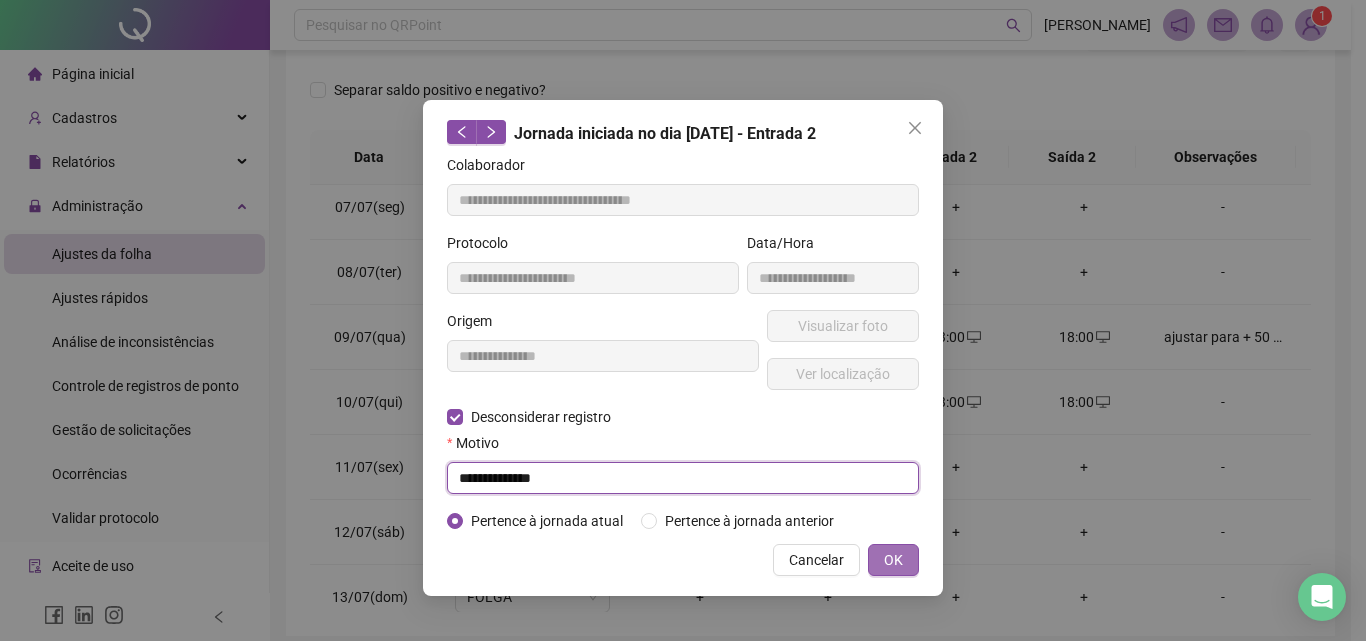 type on "**********" 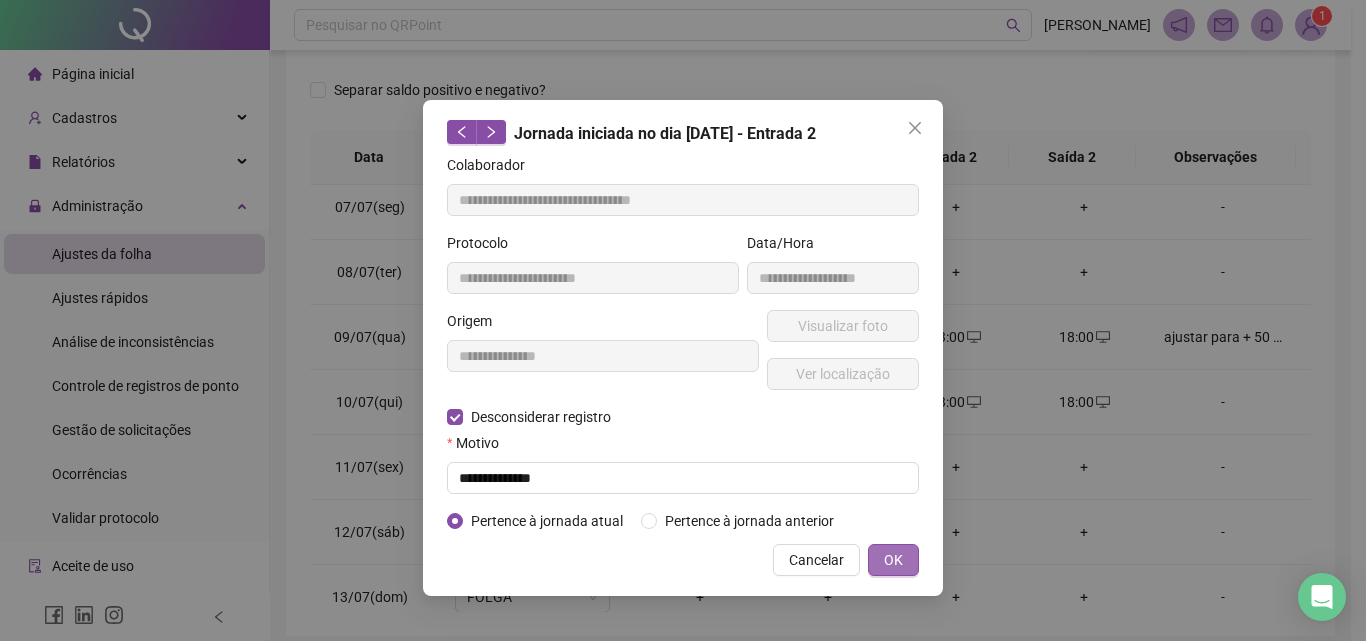 click on "OK" at bounding box center [893, 560] 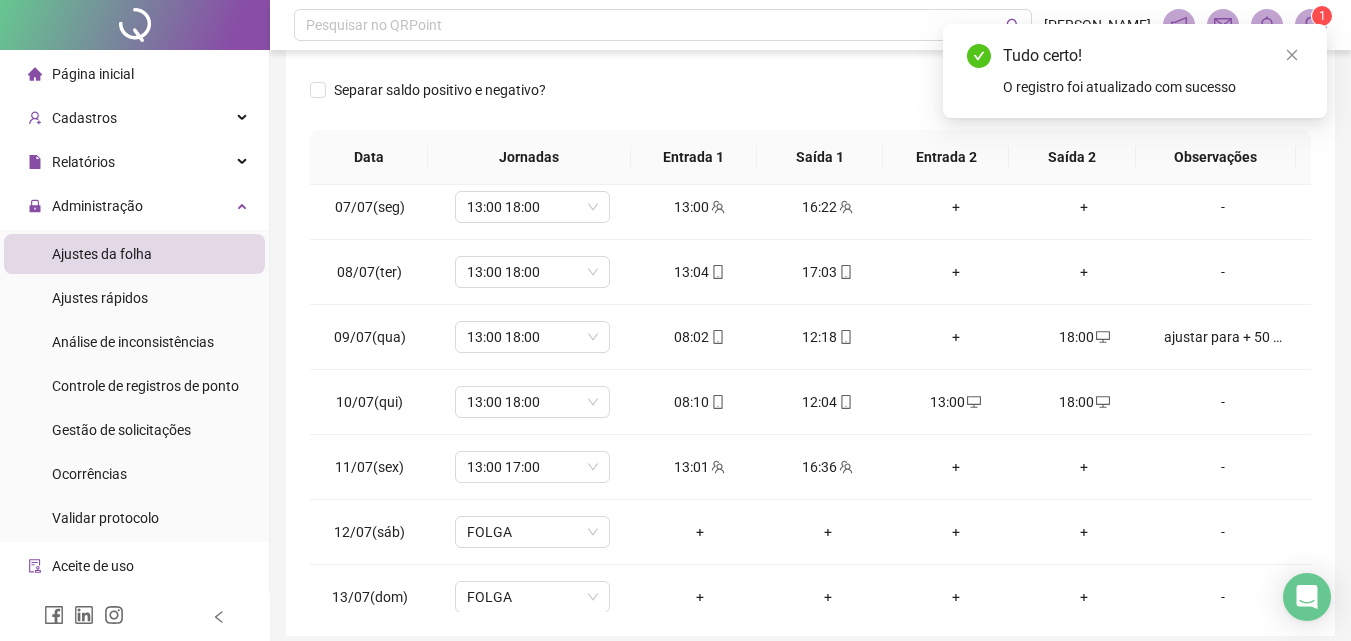 click on "18:00" at bounding box center (1084, 337) 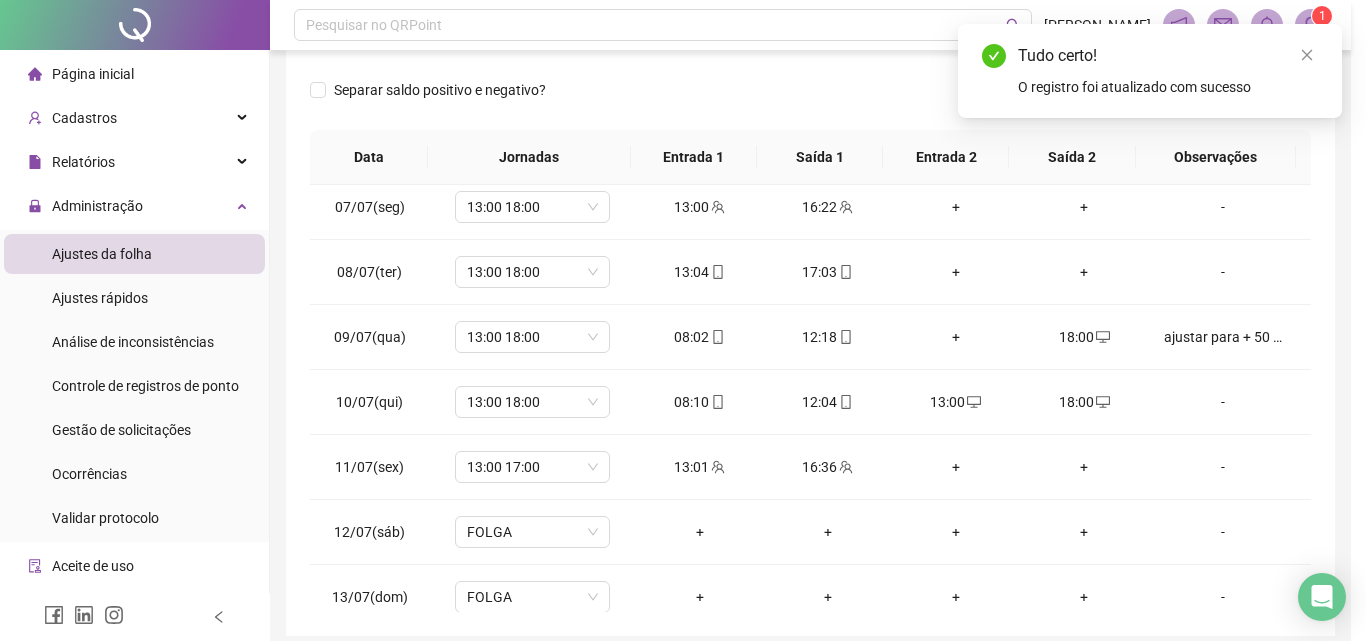type on "**********" 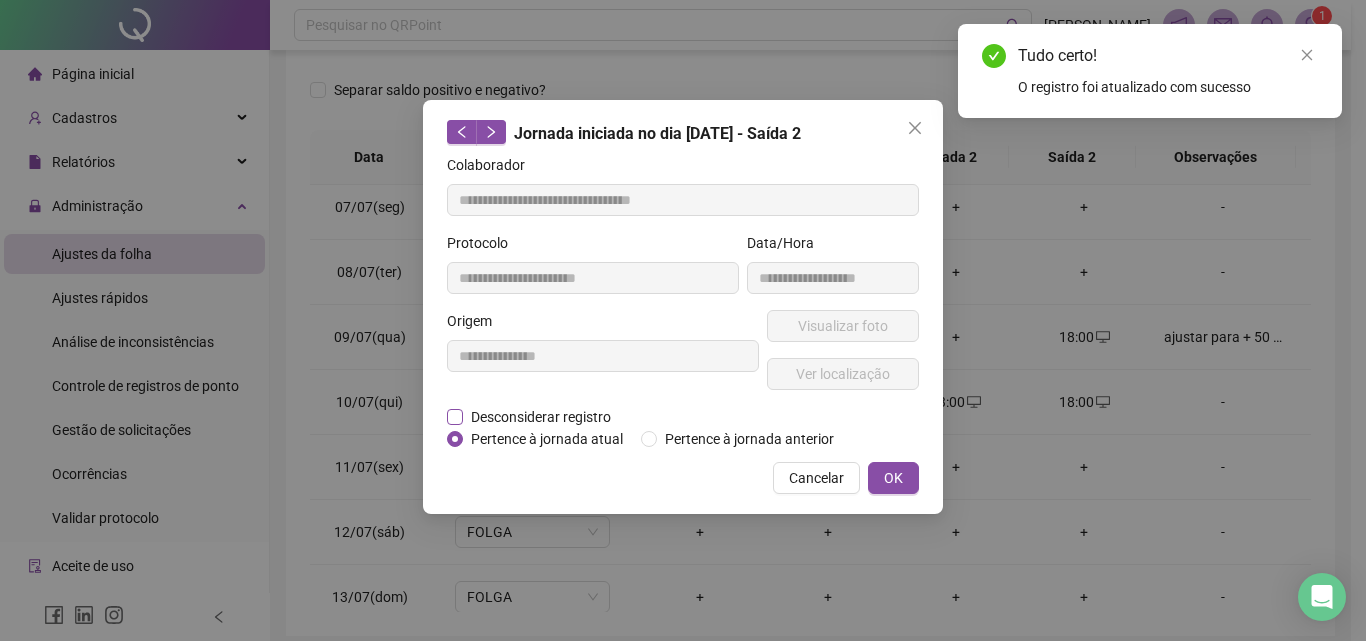 click on "Desconsiderar registro" at bounding box center [541, 417] 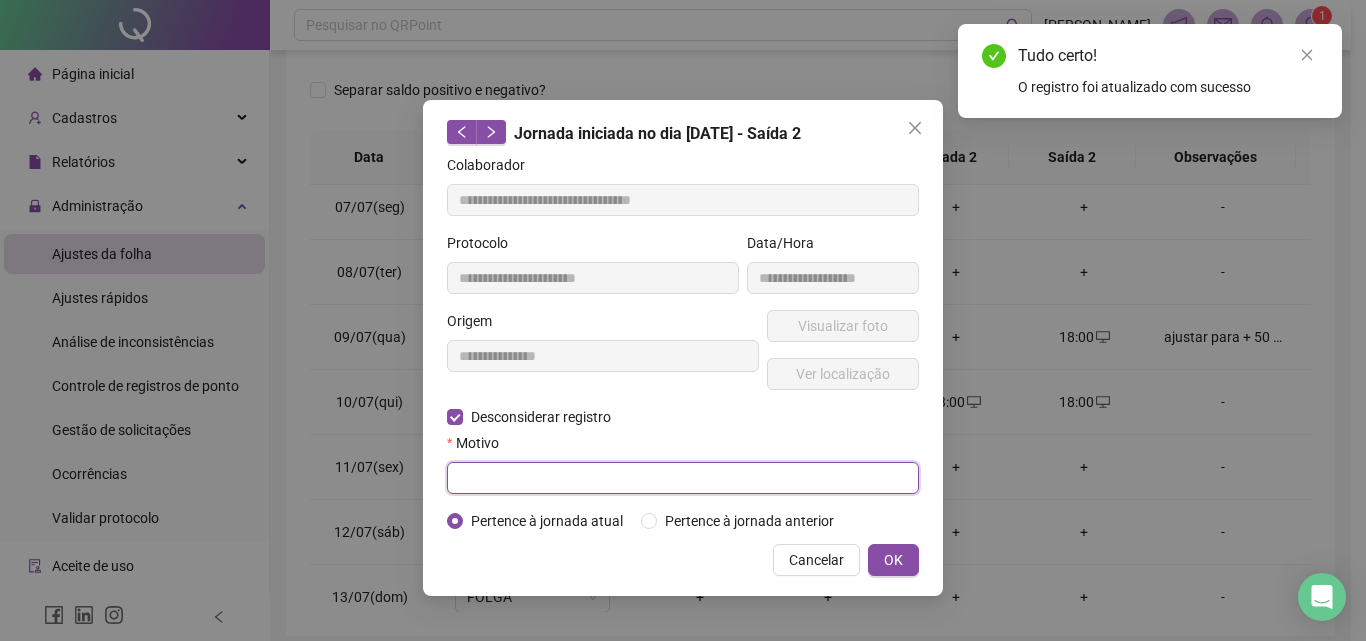 click at bounding box center (683, 478) 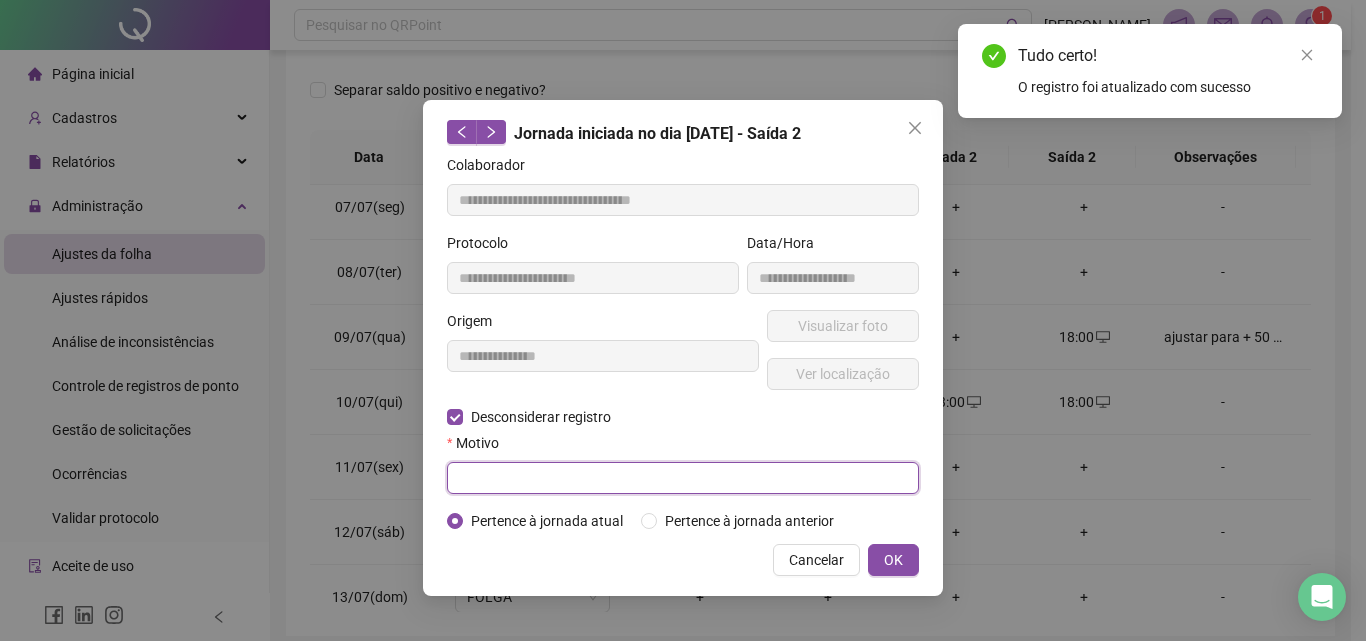 paste on "**********" 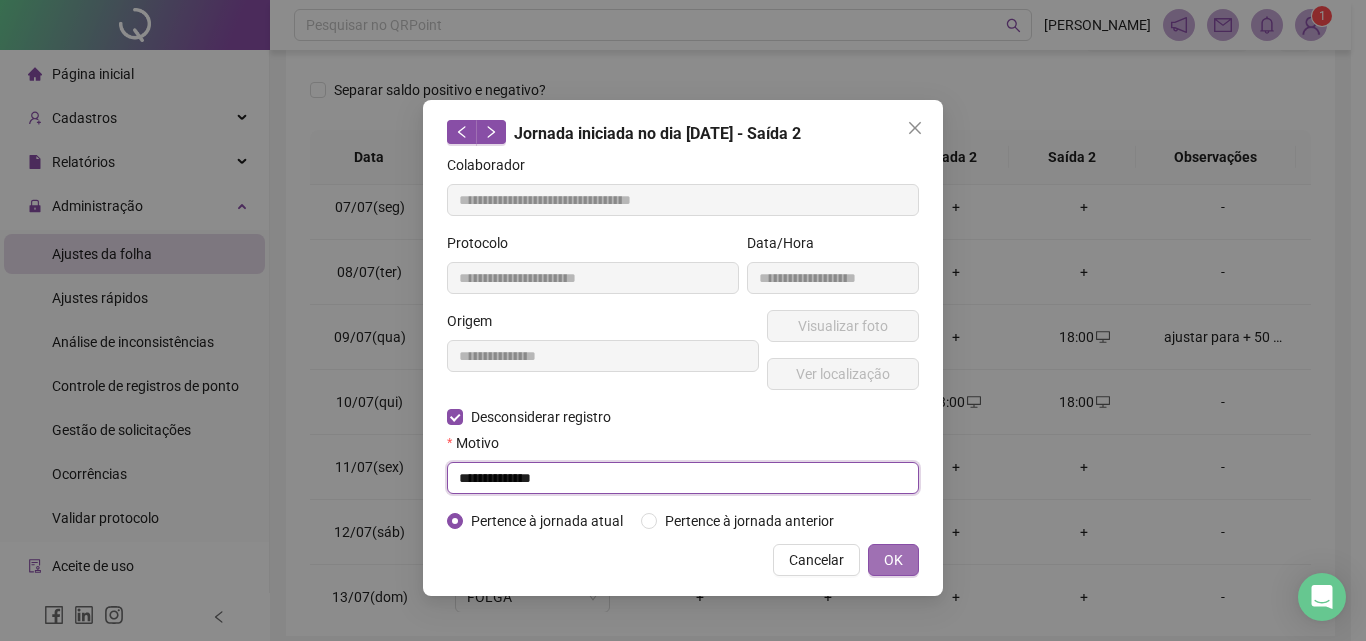 type on "**********" 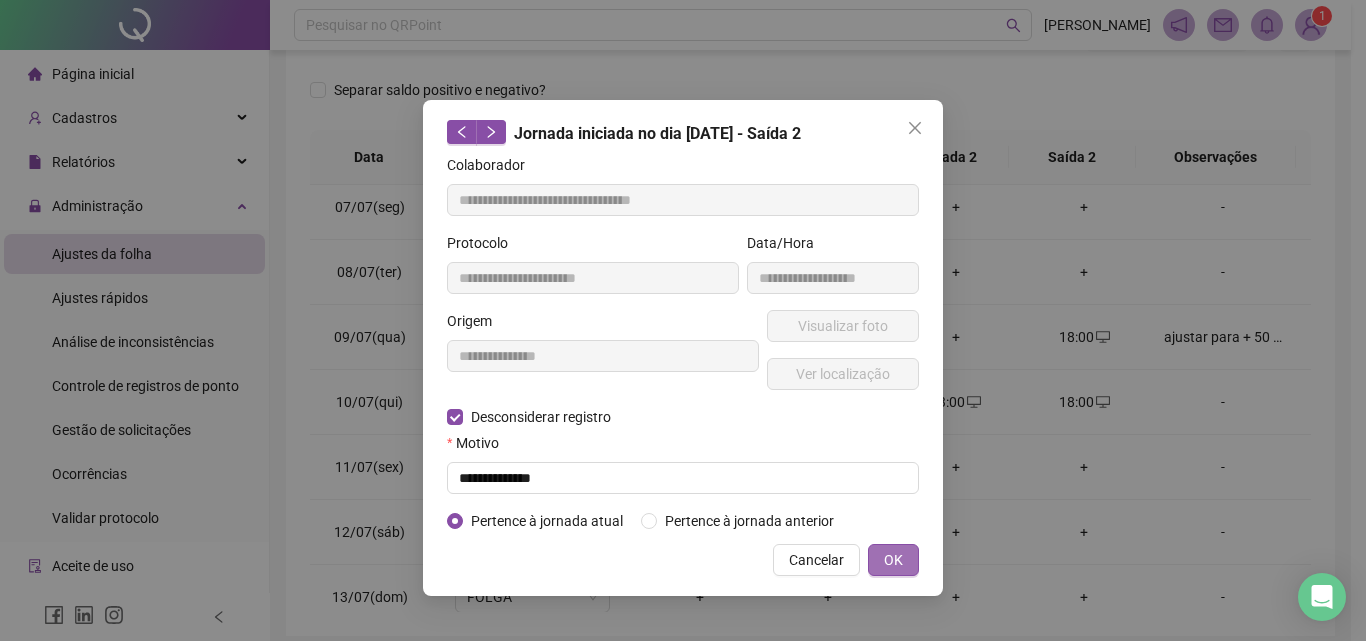click on "OK" at bounding box center [893, 560] 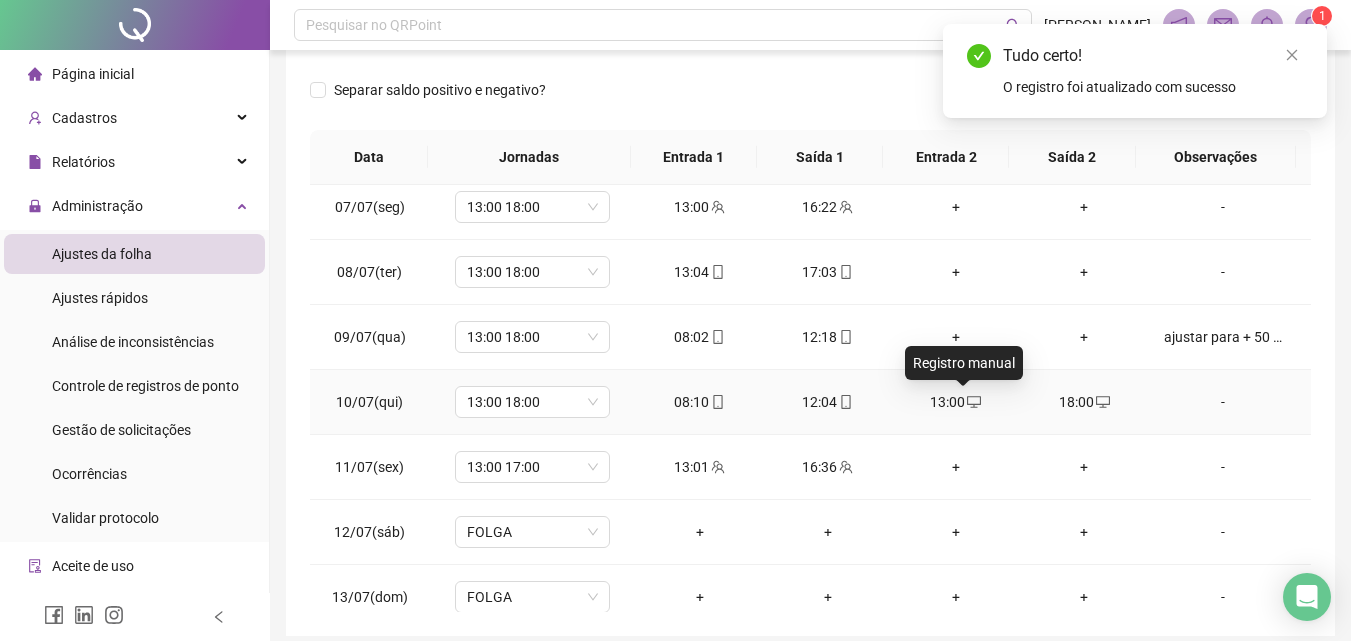 click 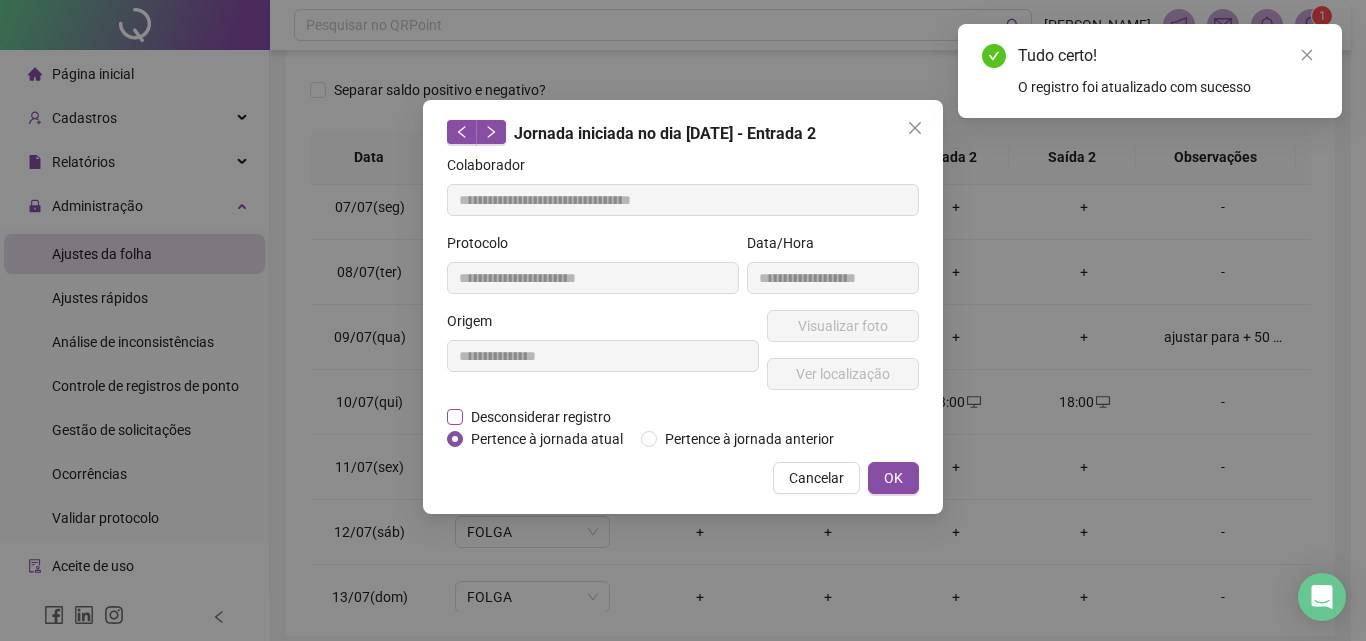 type on "**********" 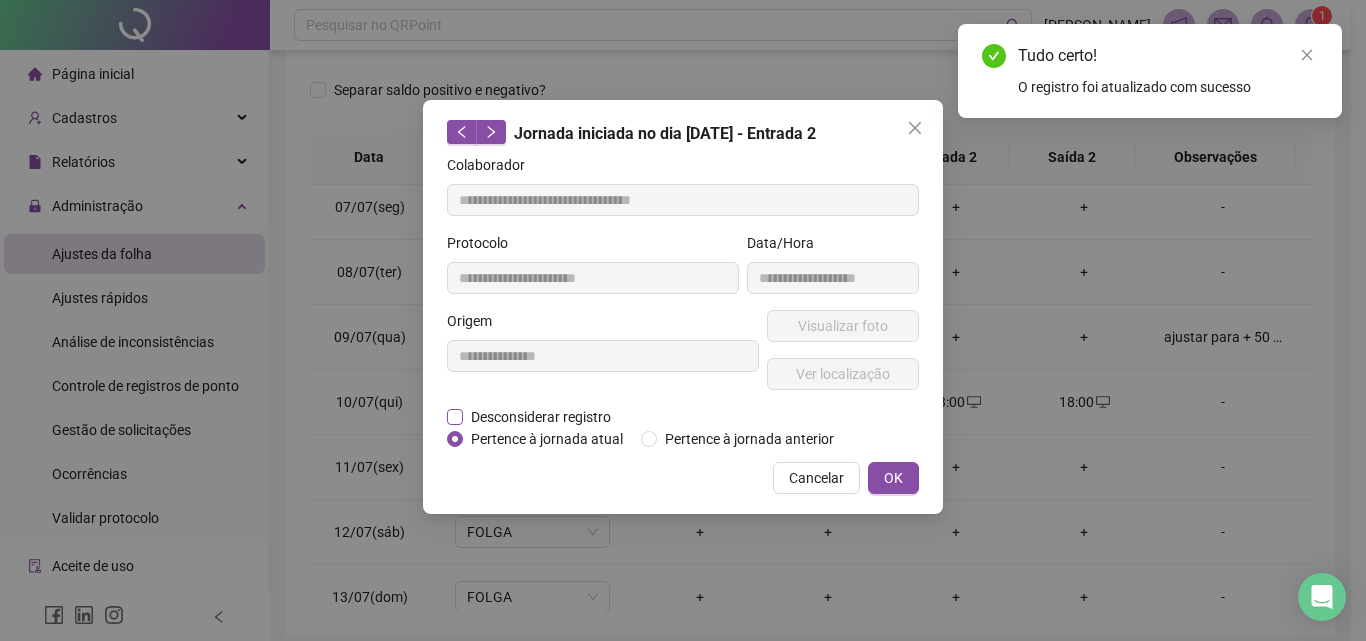 click on "Desconsiderar registro" at bounding box center [541, 417] 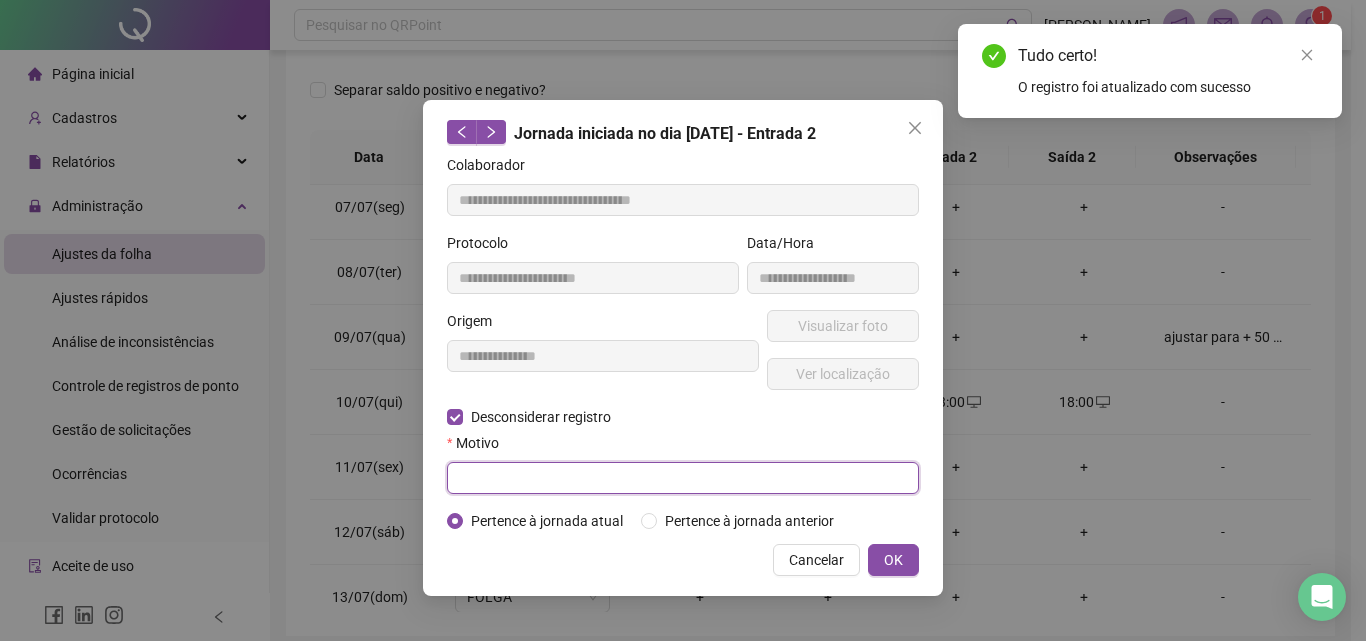 click at bounding box center [683, 478] 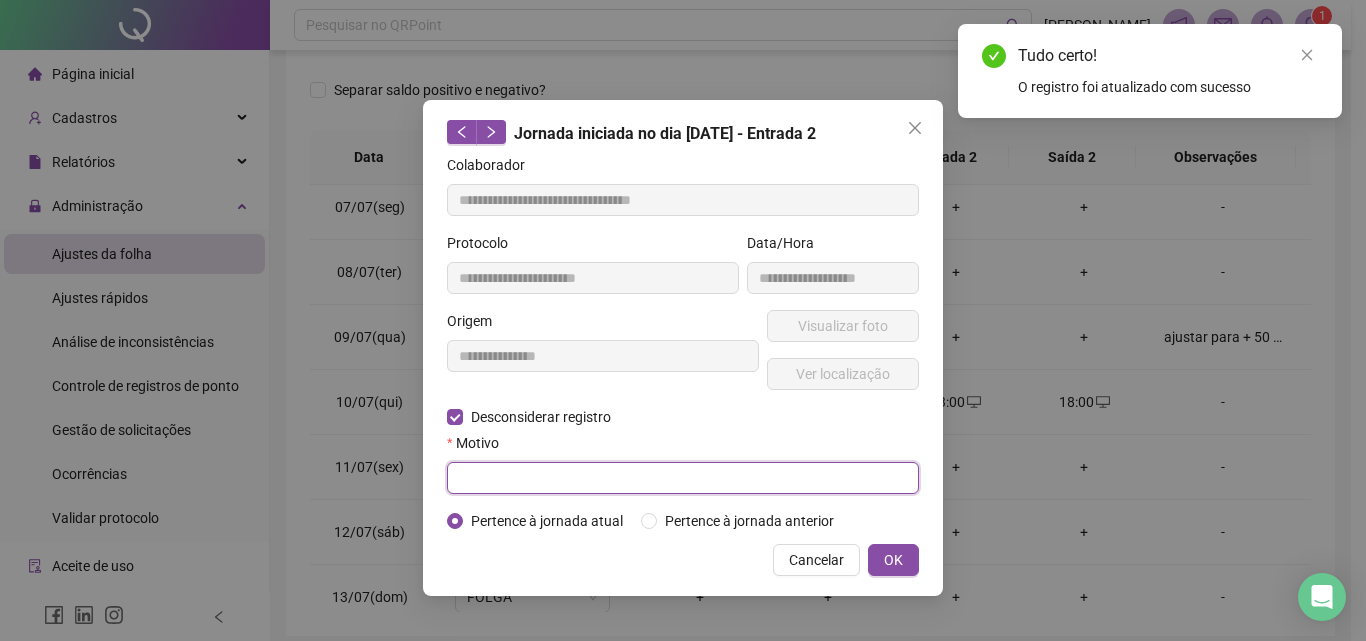 paste on "**********" 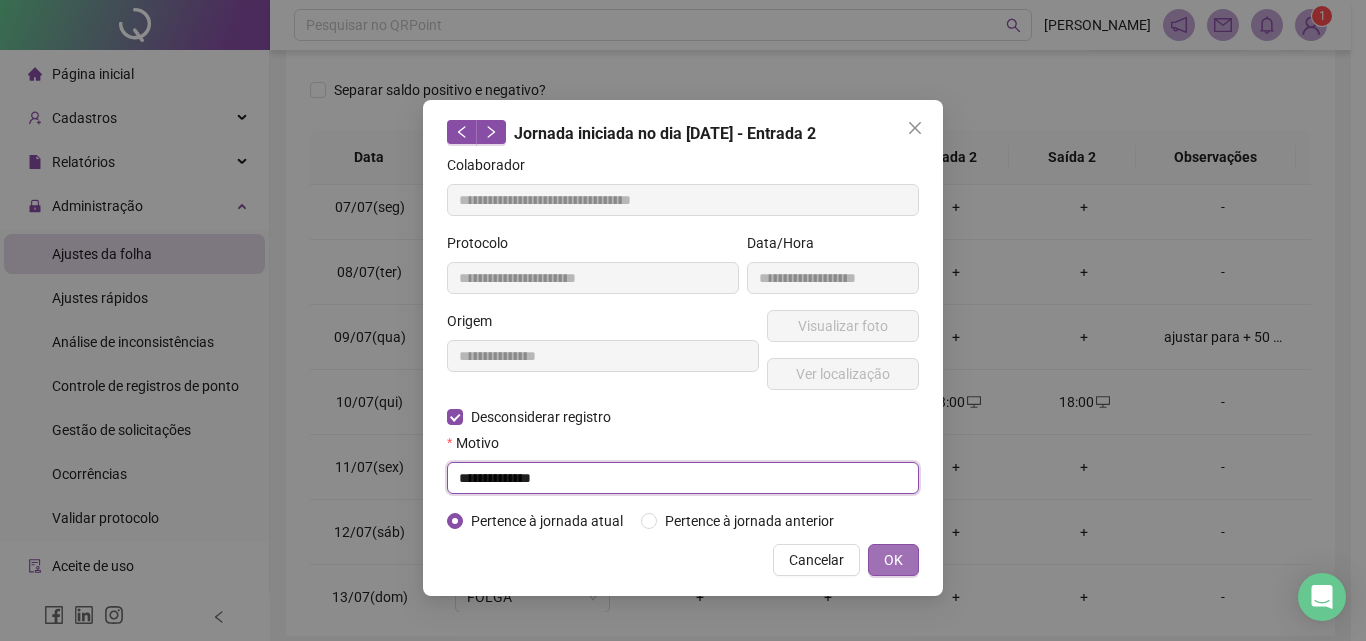type on "**********" 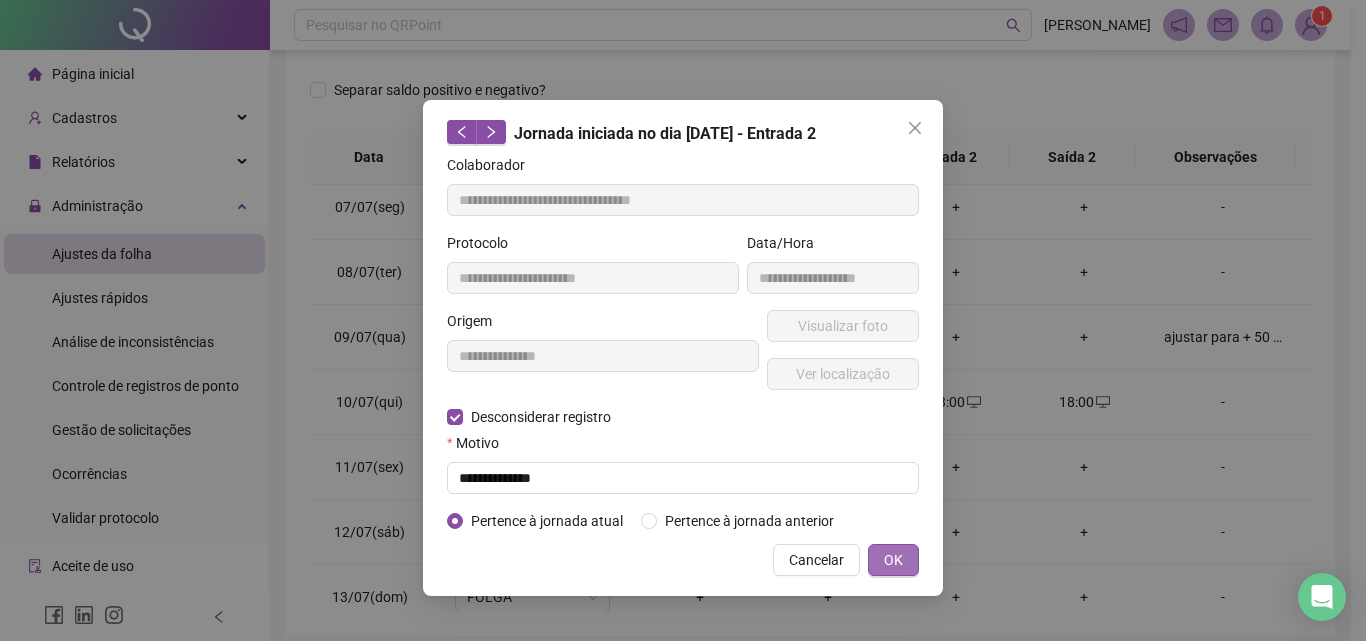 click on "OK" at bounding box center (893, 560) 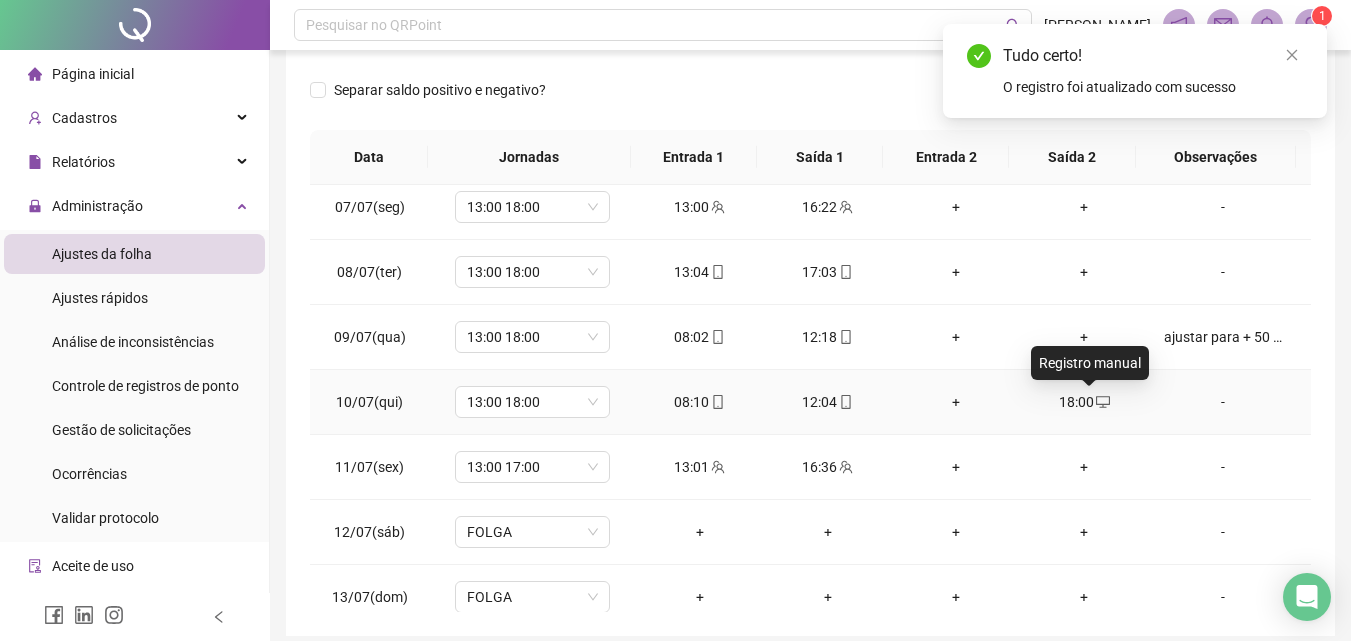 click at bounding box center [1102, 402] 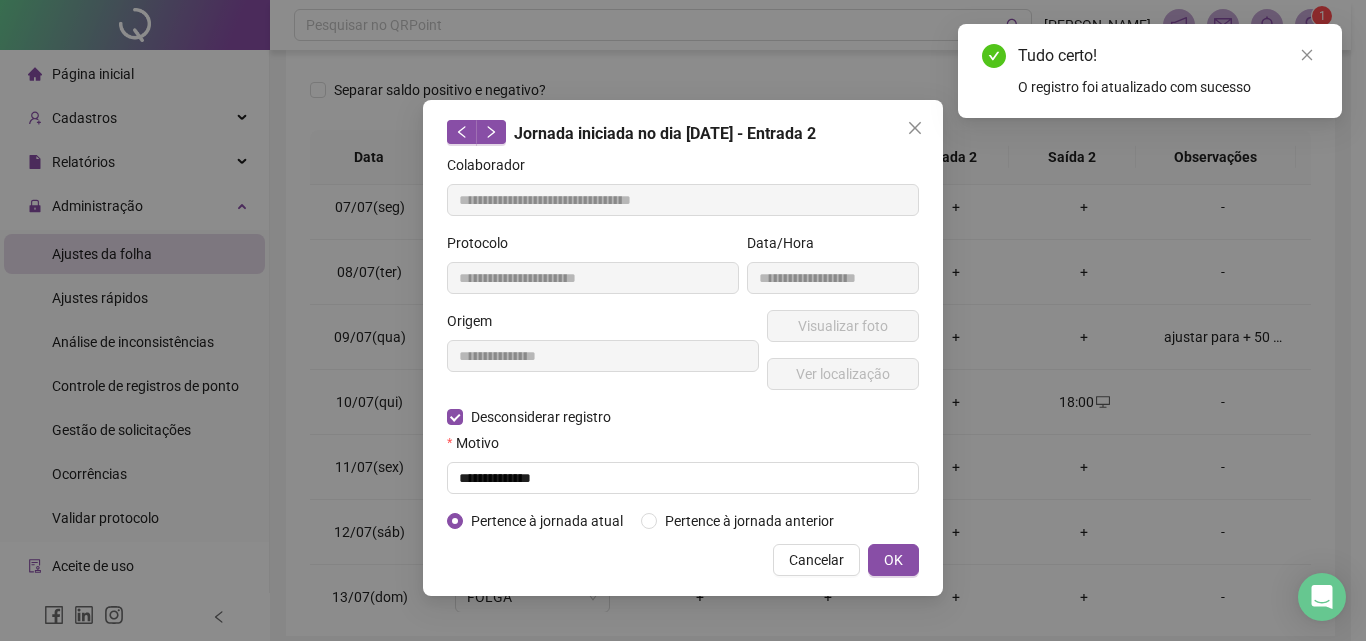 type on "**********" 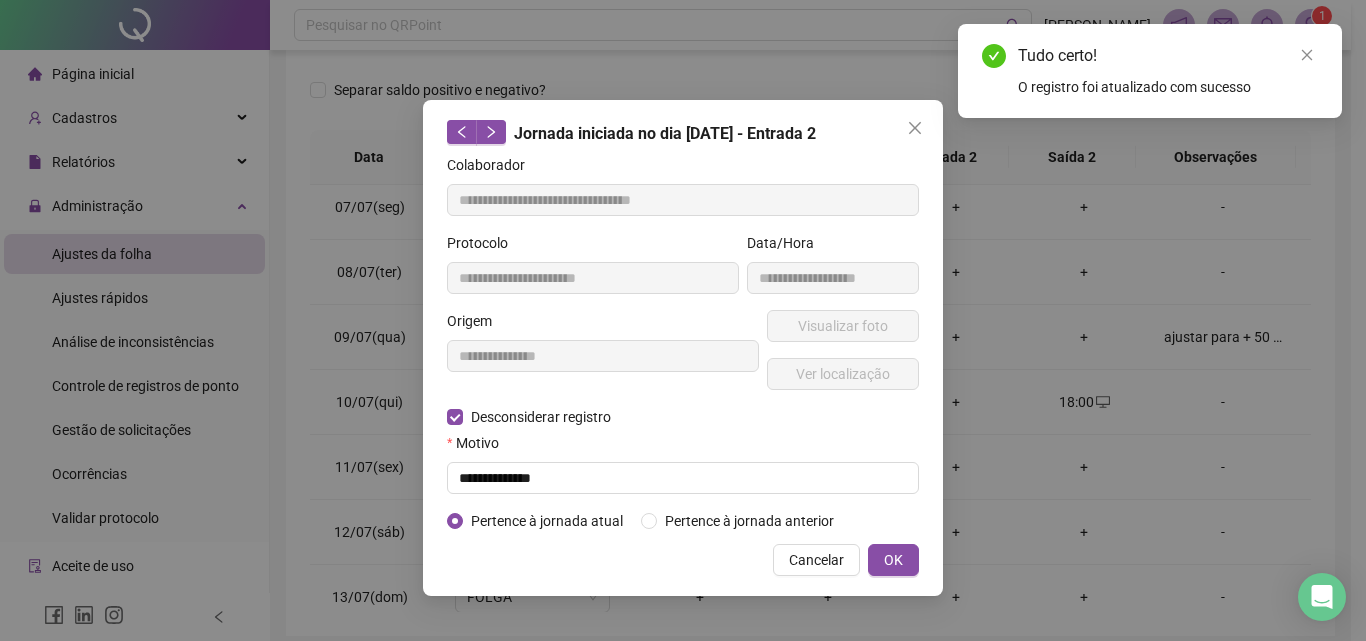 type on "**********" 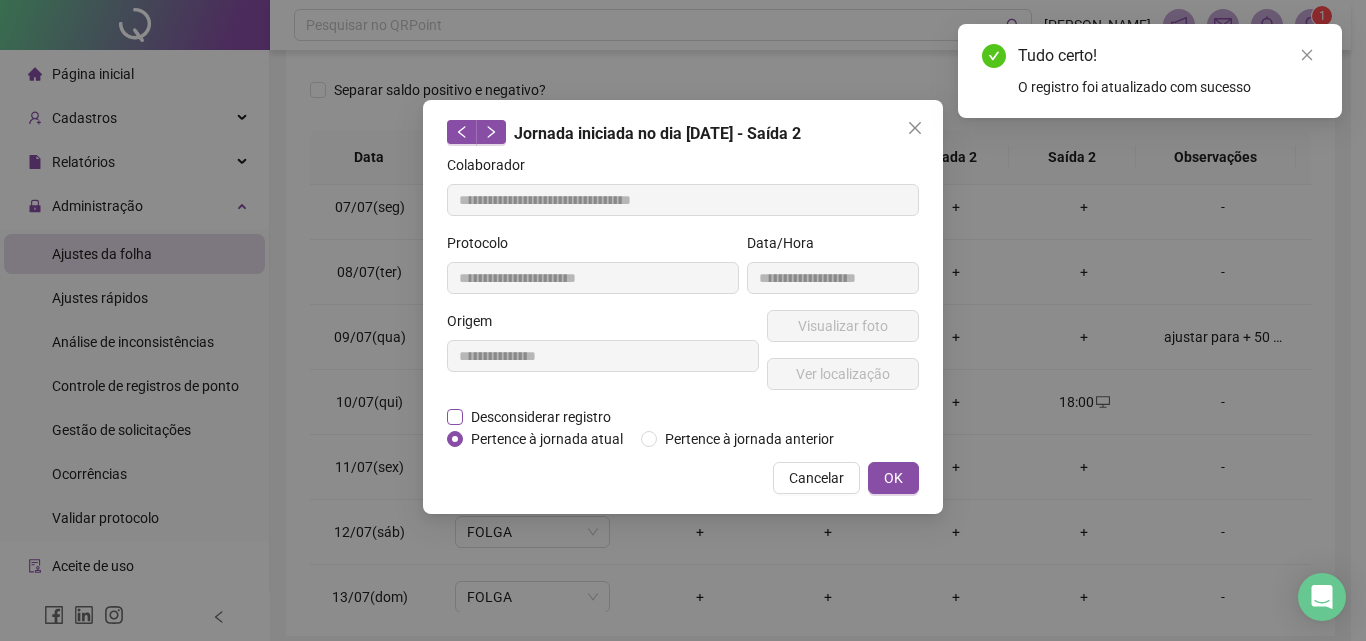 click on "Desconsiderar registro" at bounding box center [541, 417] 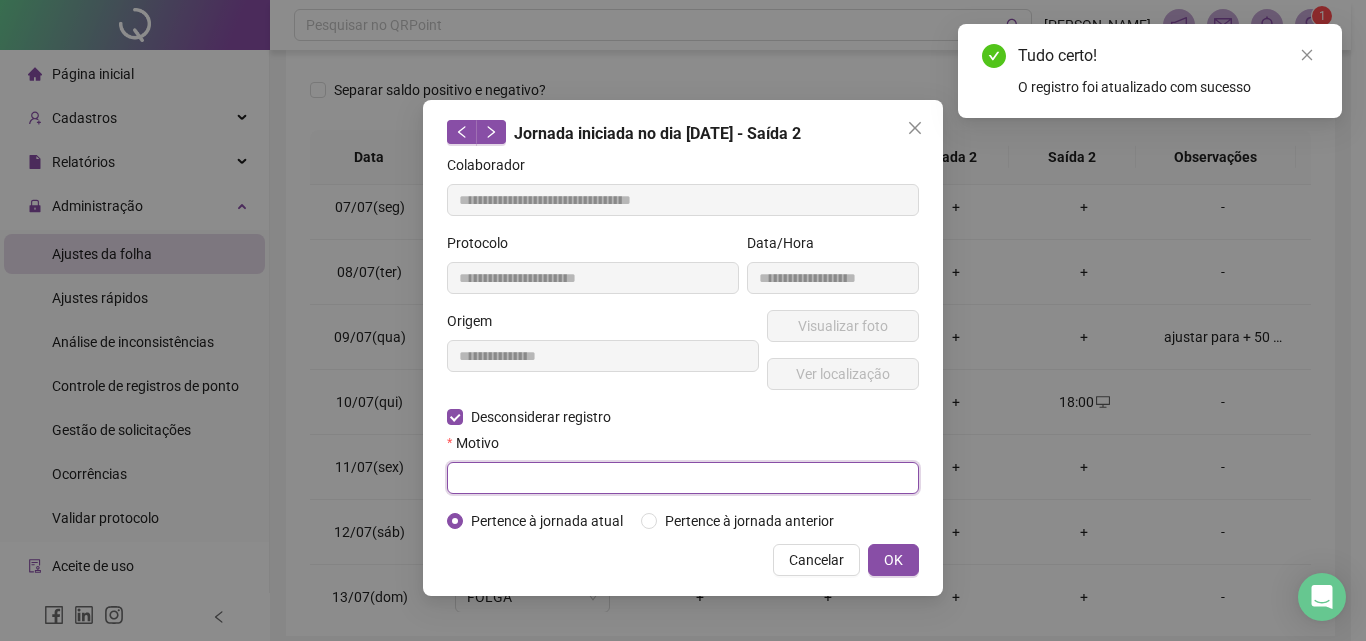click at bounding box center (683, 478) 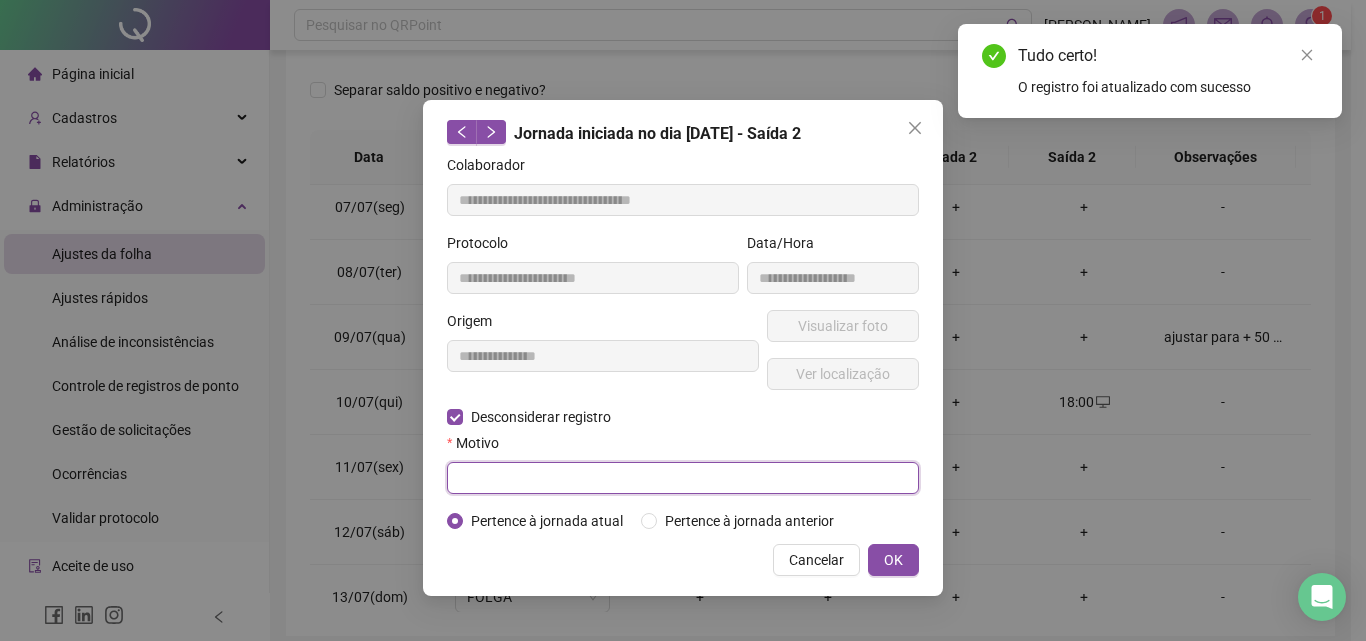 paste on "**********" 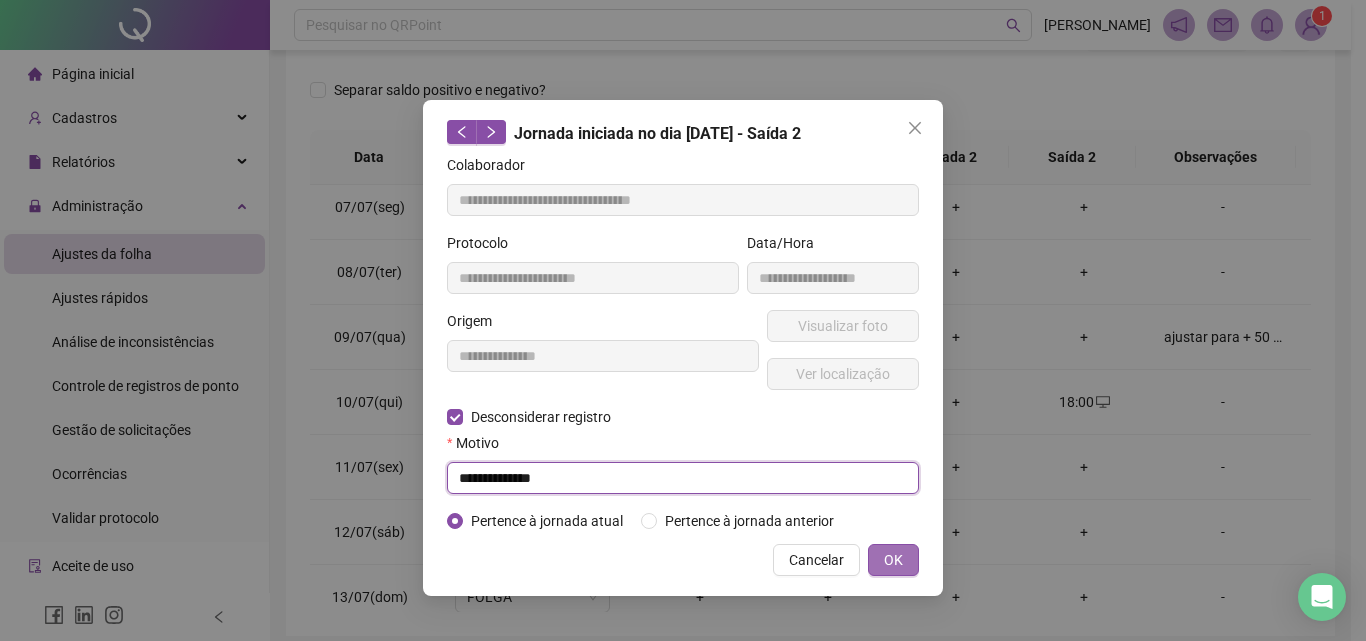 type on "**********" 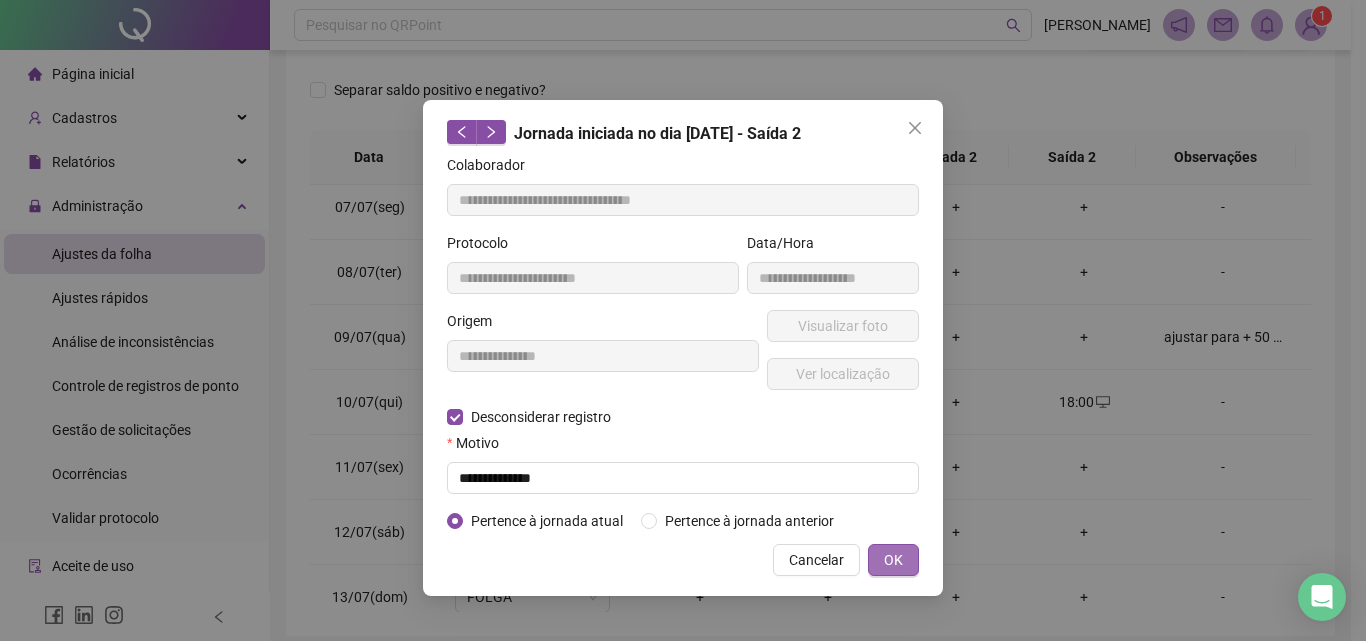 click on "OK" at bounding box center (893, 560) 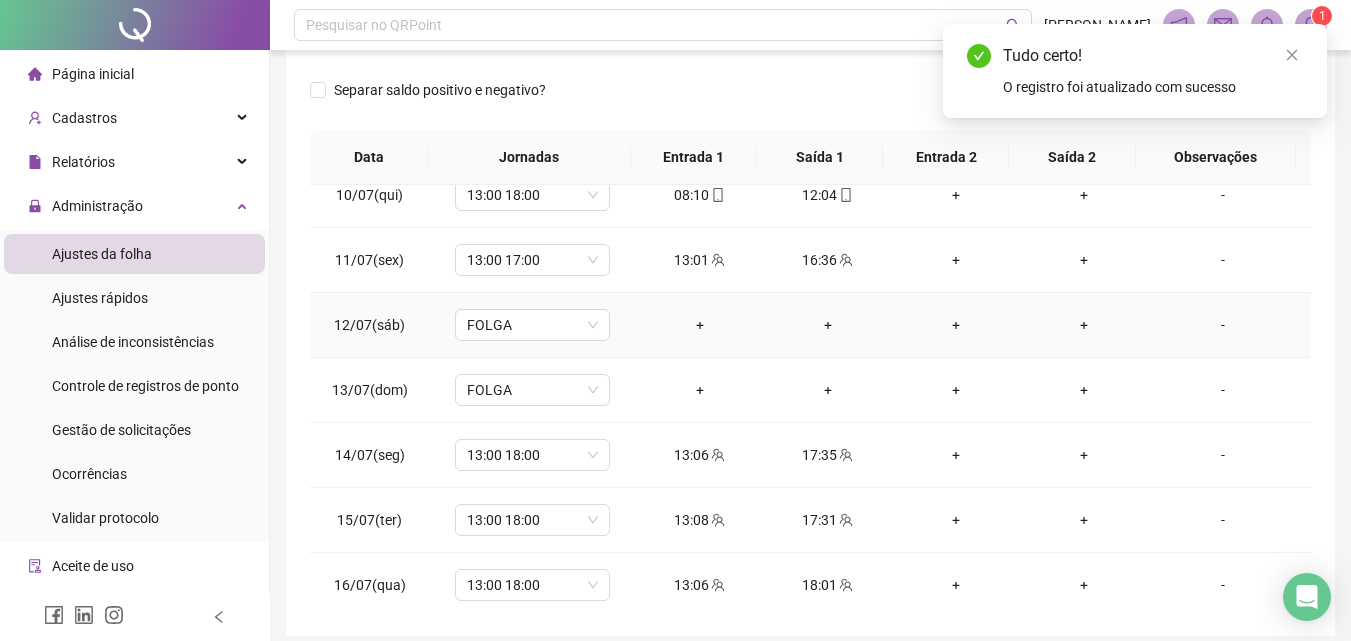 scroll, scrollTop: 613, scrollLeft: 0, axis: vertical 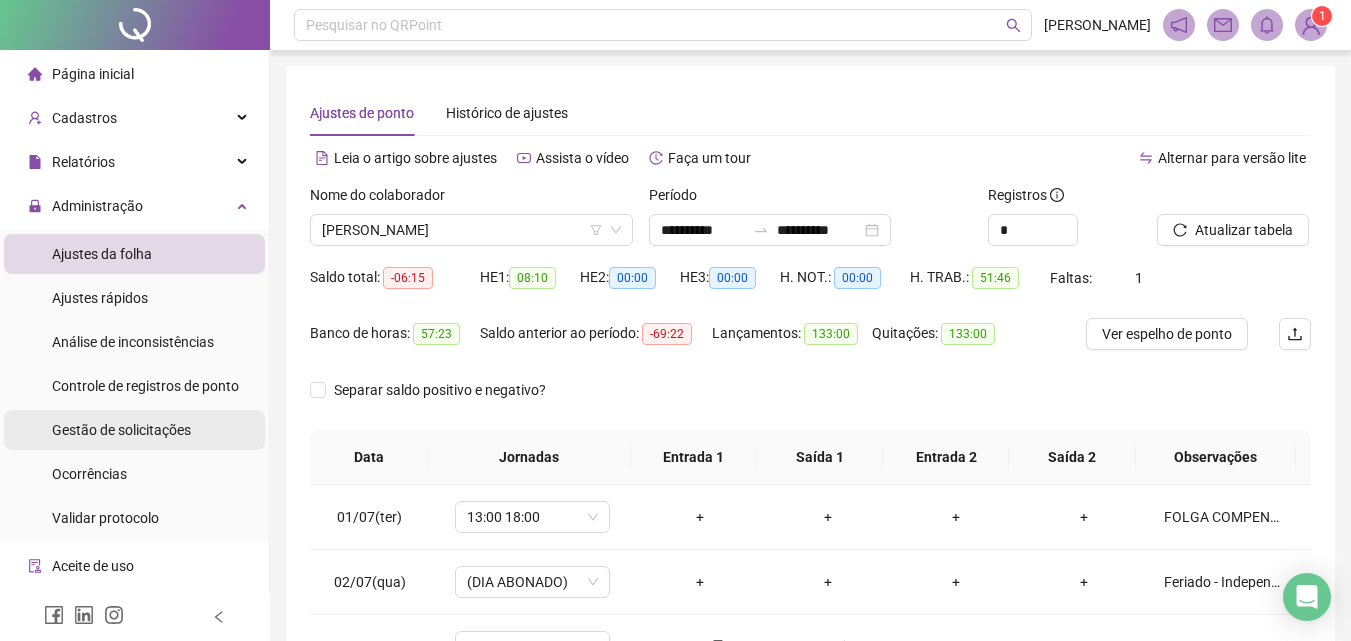 click on "Gestão de solicitações" at bounding box center [121, 430] 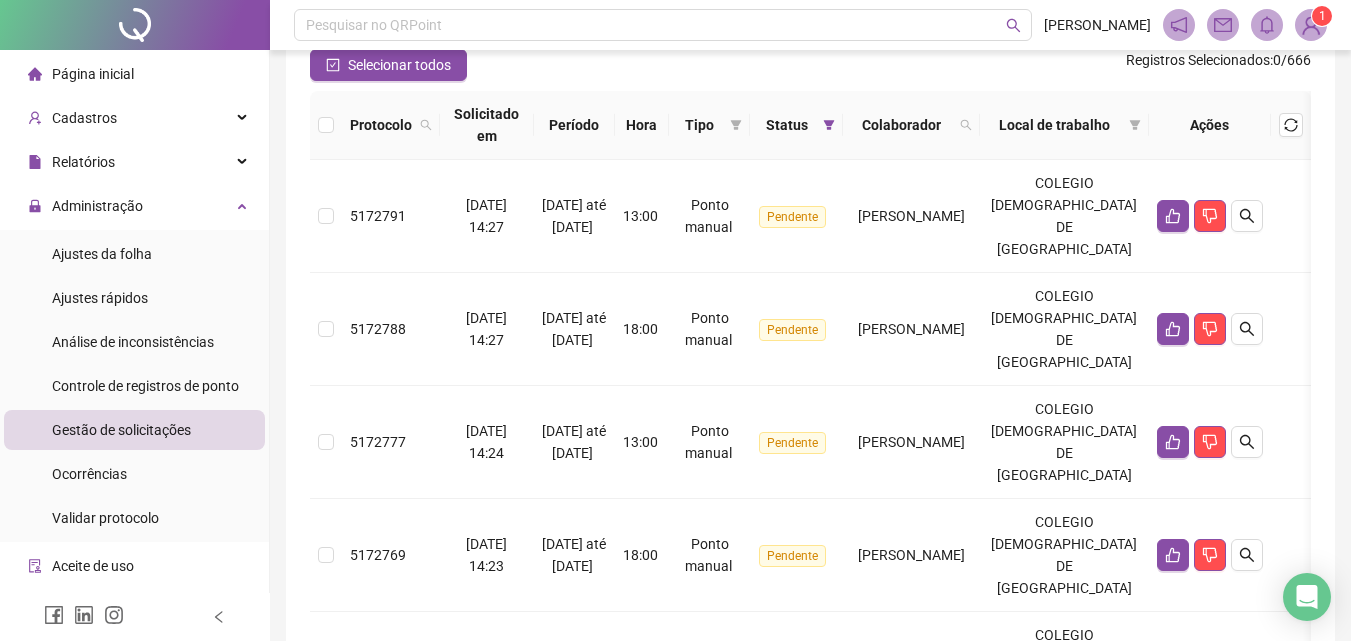 scroll, scrollTop: 200, scrollLeft: 0, axis: vertical 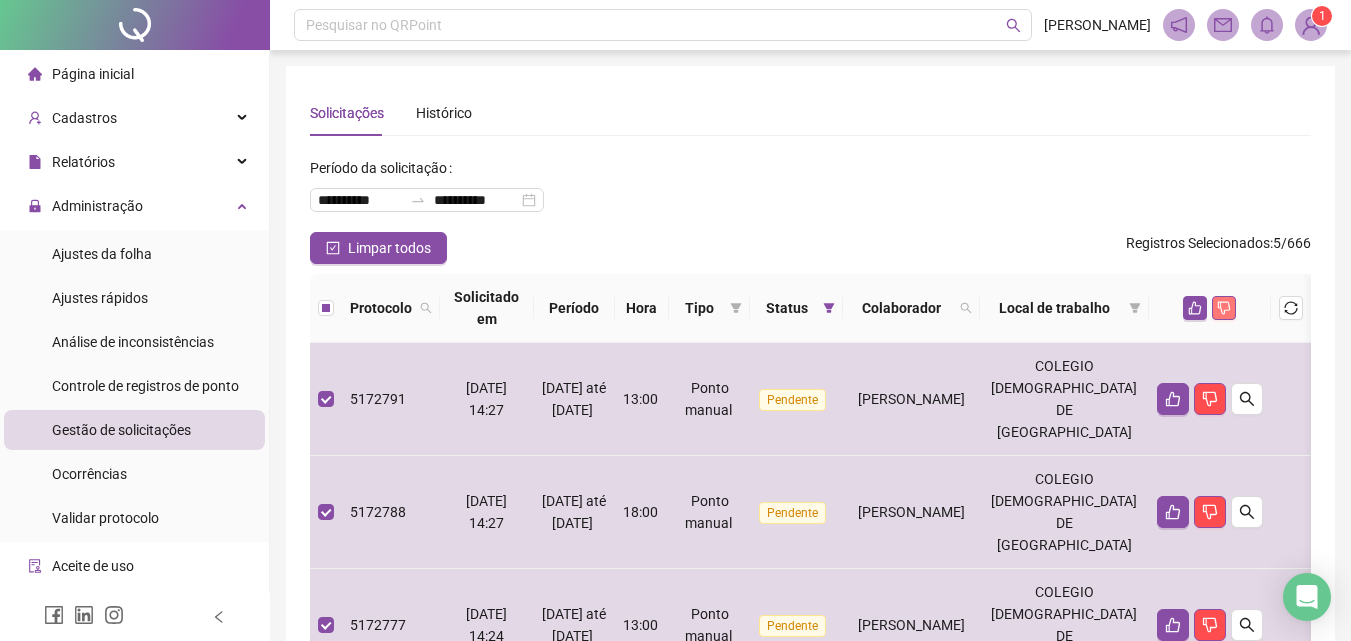 click 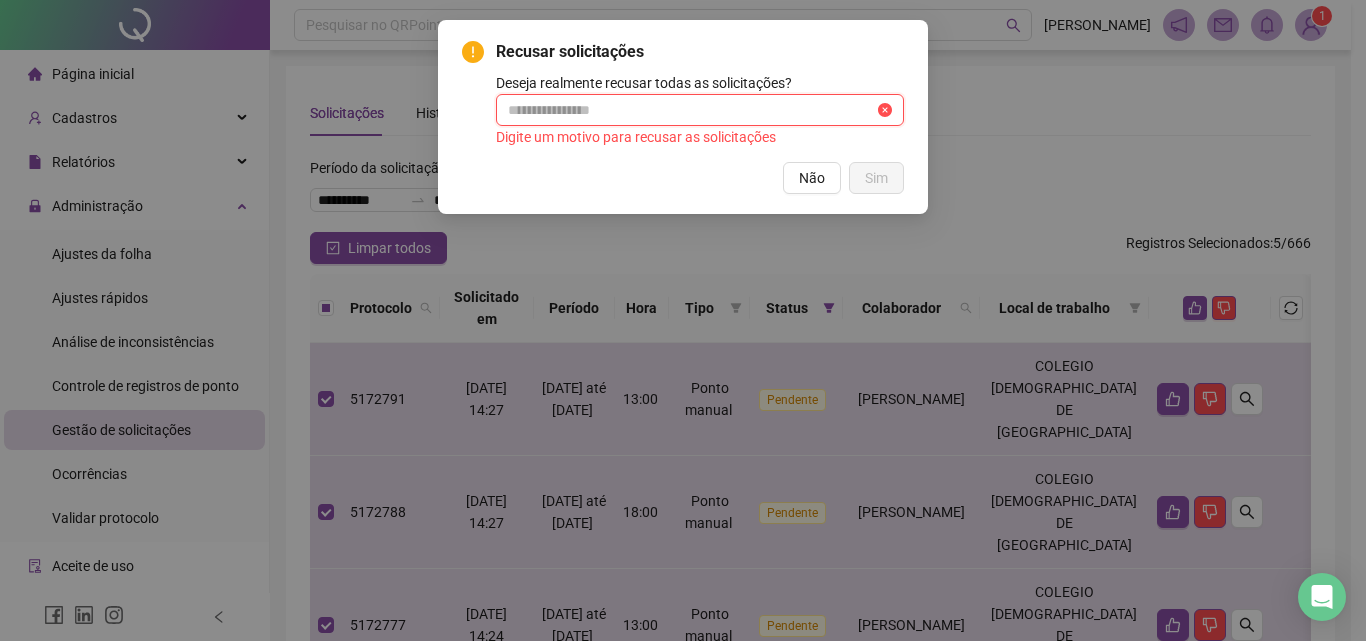 click at bounding box center (691, 110) 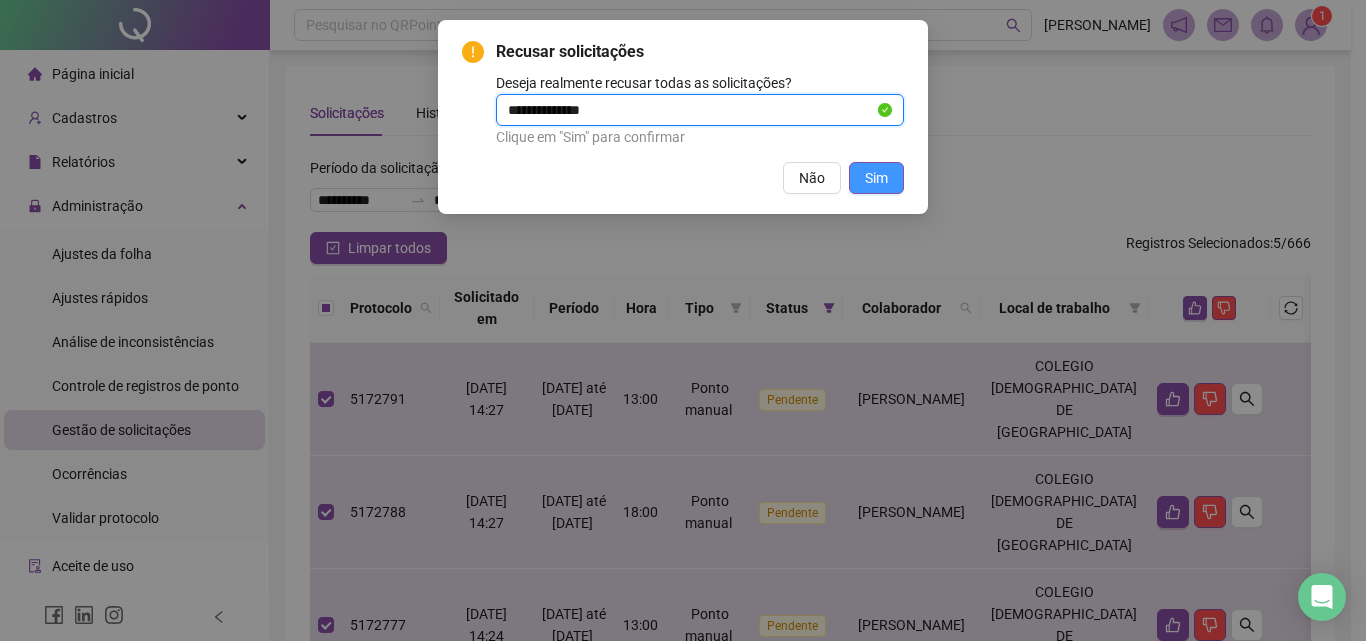 type on "**********" 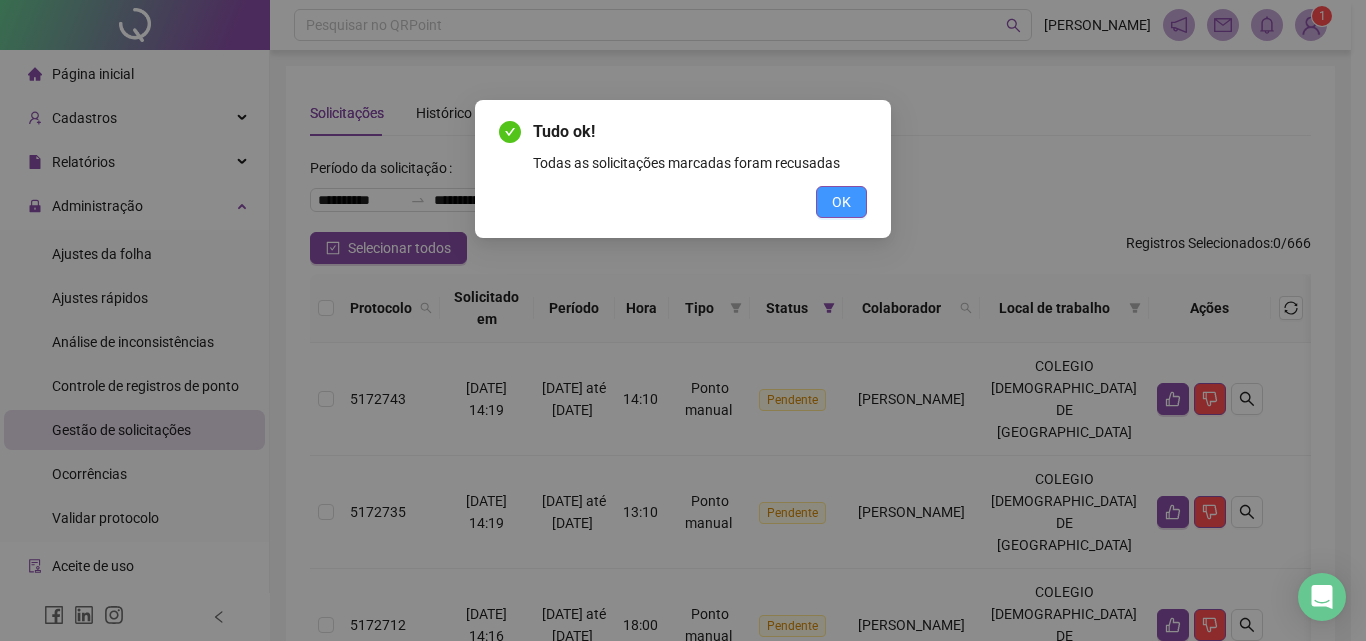 click on "OK" at bounding box center [841, 202] 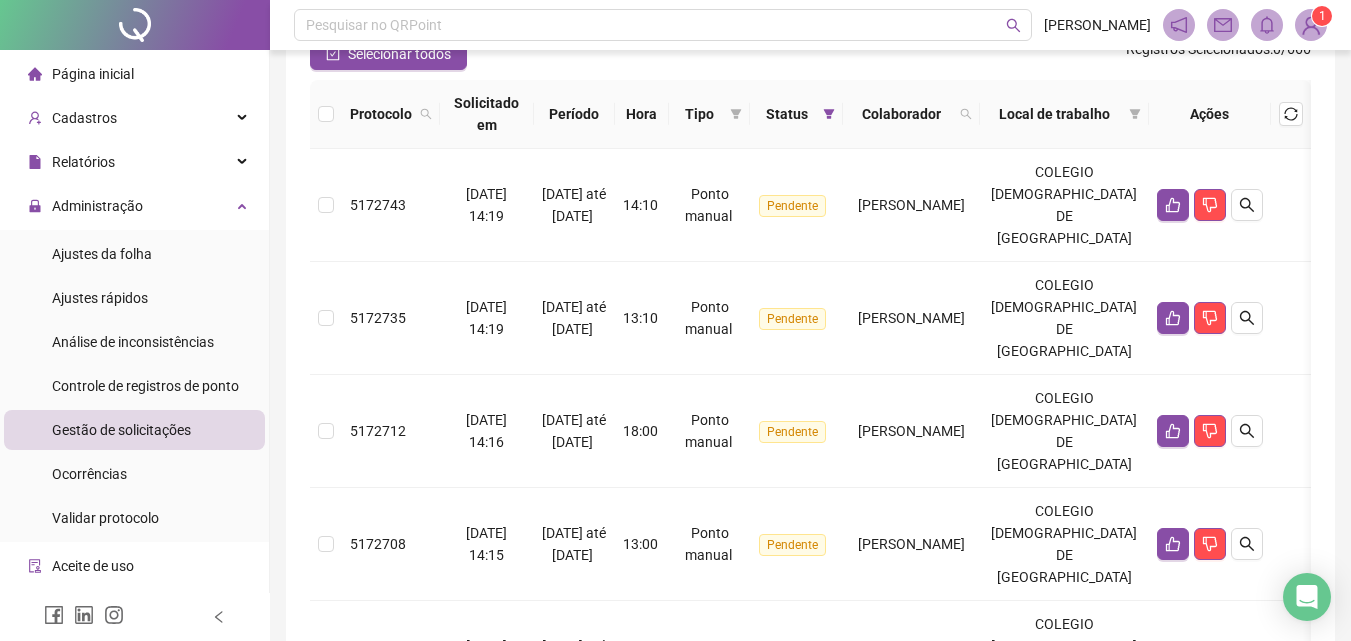 scroll, scrollTop: 200, scrollLeft: 0, axis: vertical 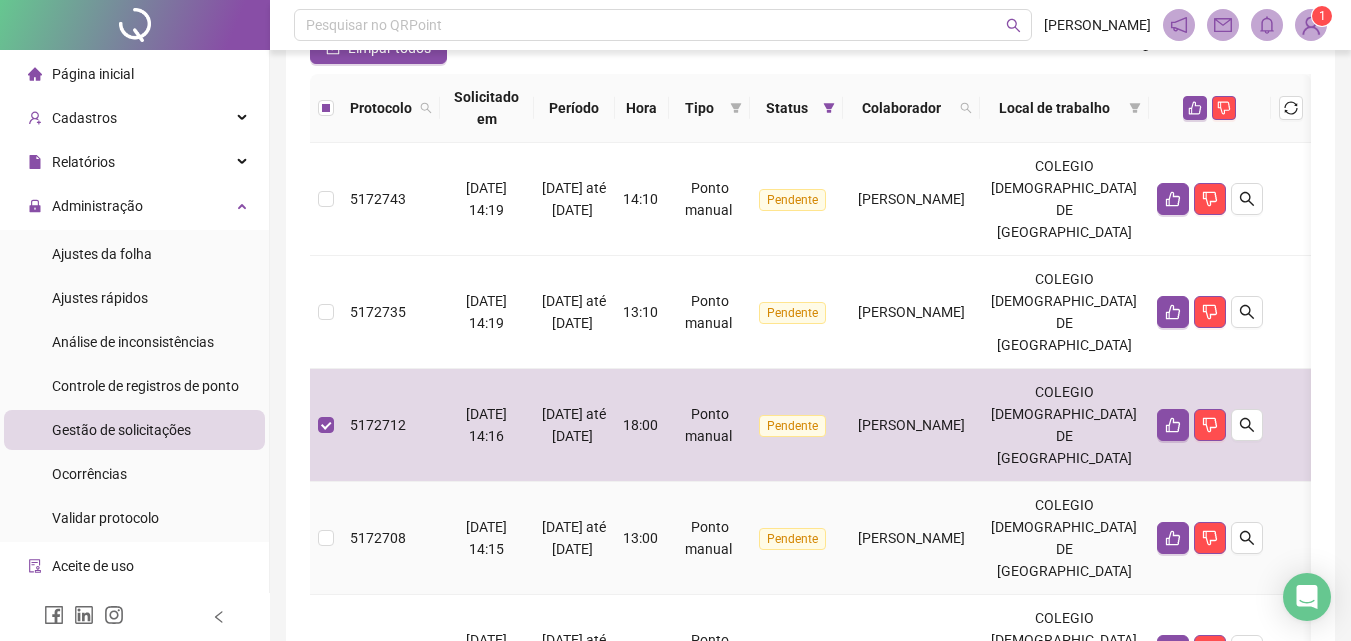 click at bounding box center [326, 538] 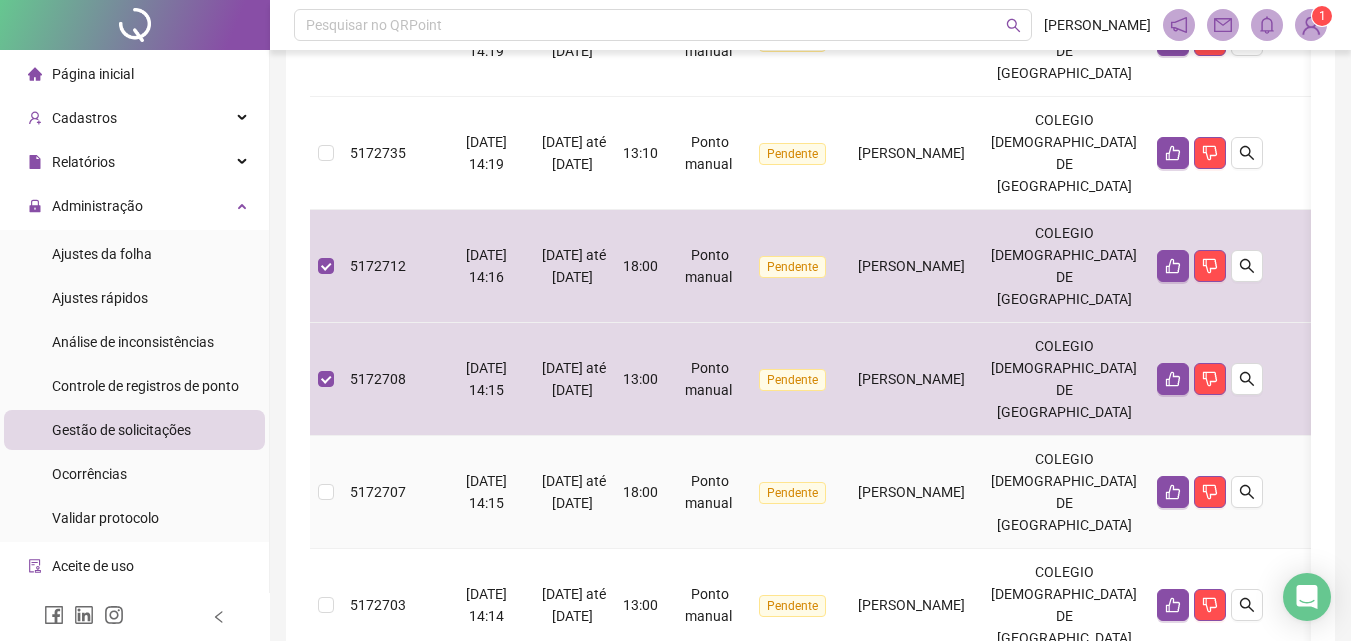 scroll, scrollTop: 400, scrollLeft: 0, axis: vertical 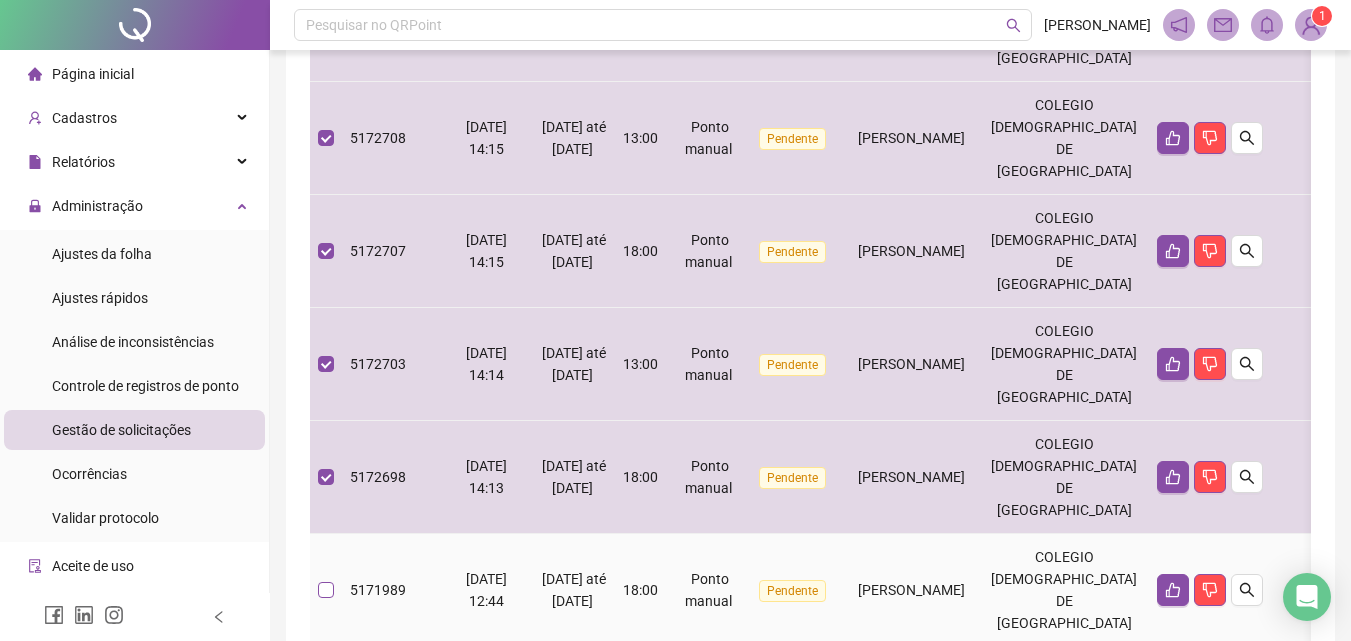 click at bounding box center (326, 590) 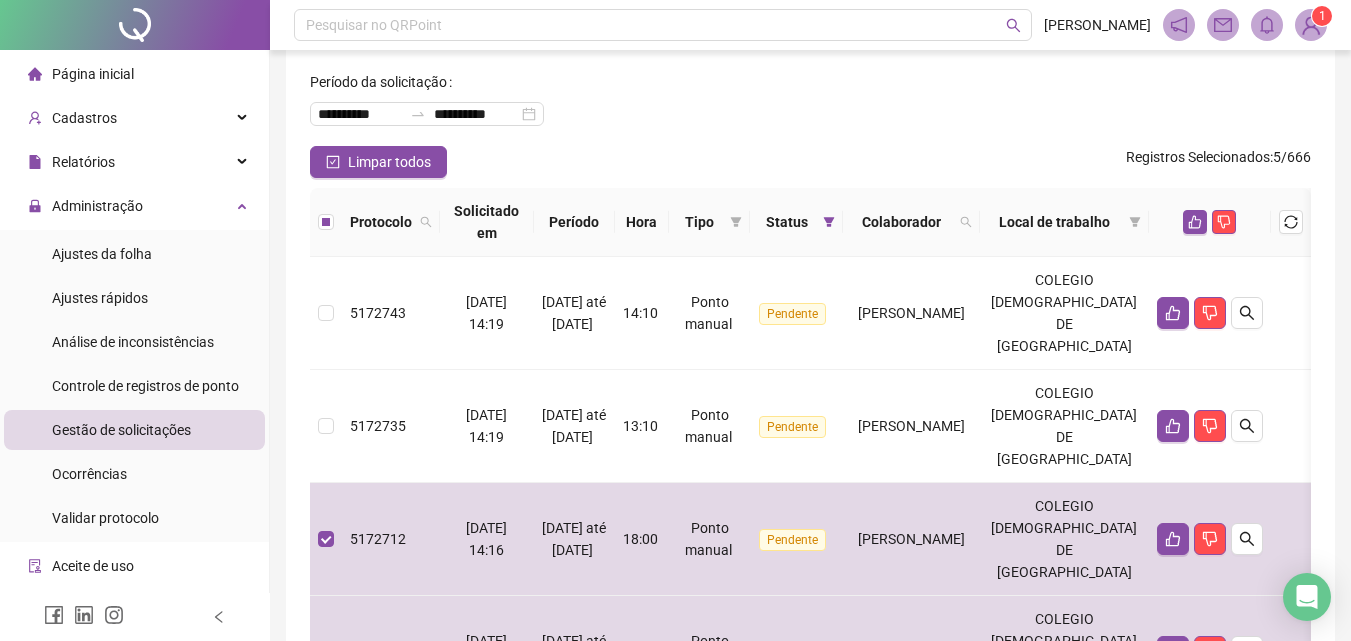 scroll, scrollTop: 75, scrollLeft: 0, axis: vertical 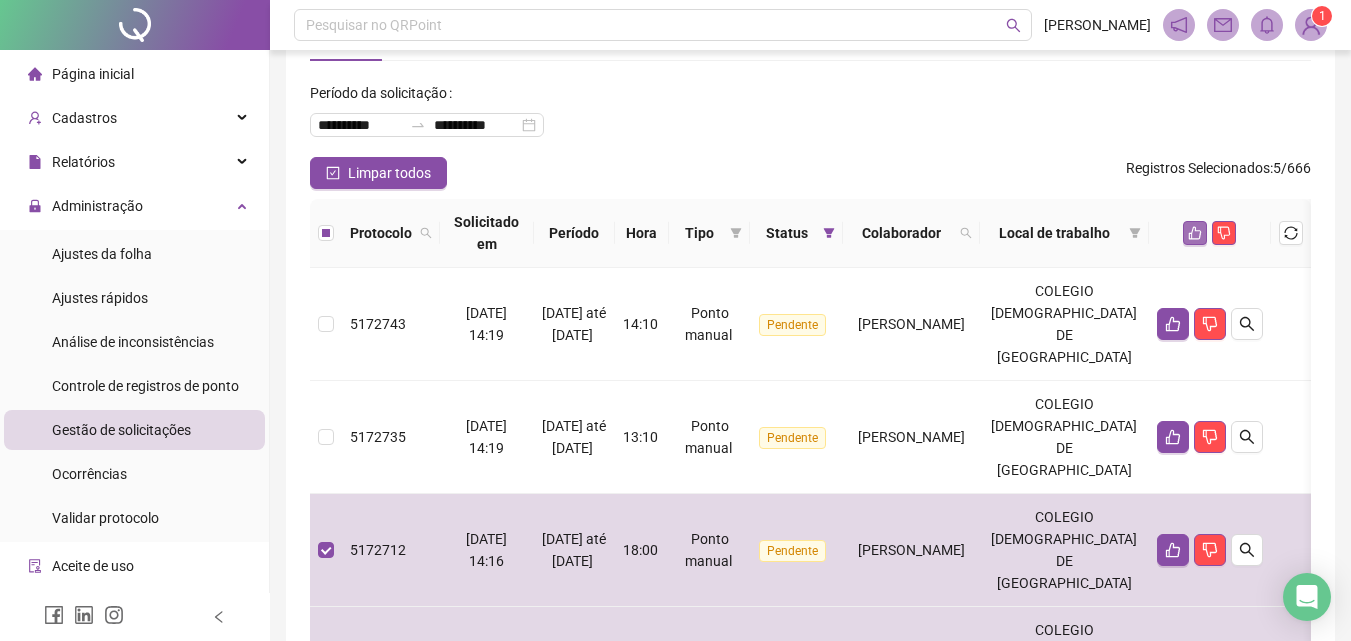 click 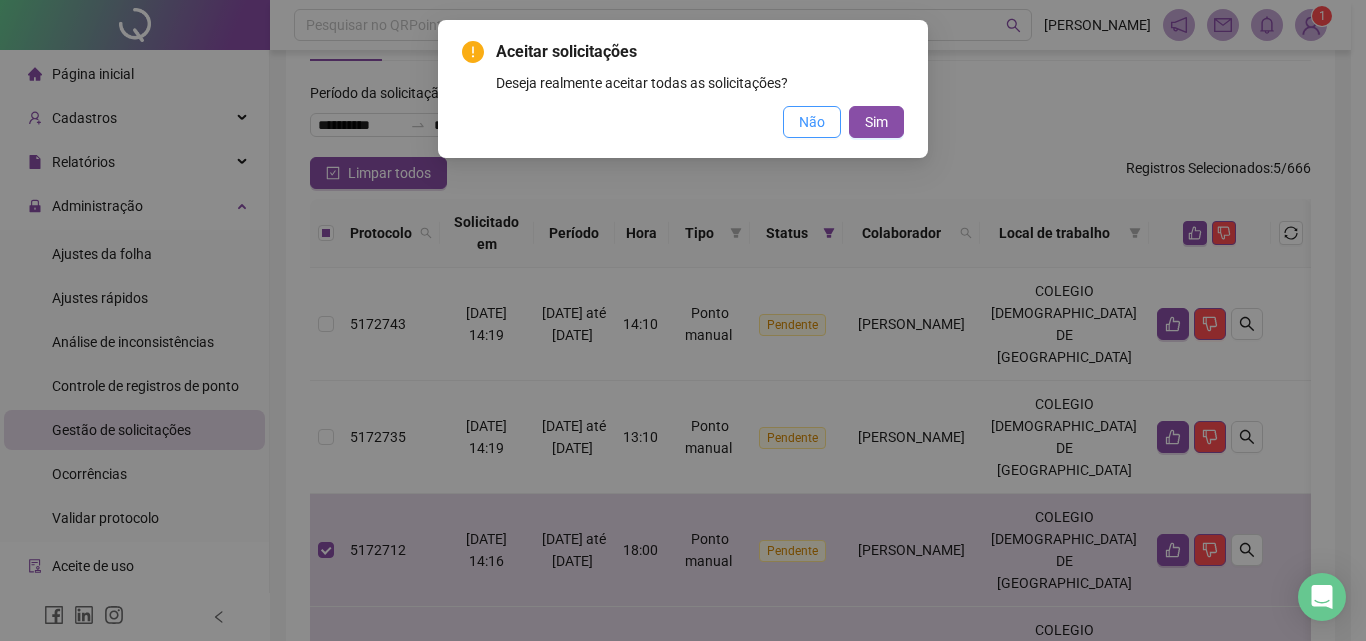 click on "Não" at bounding box center [812, 122] 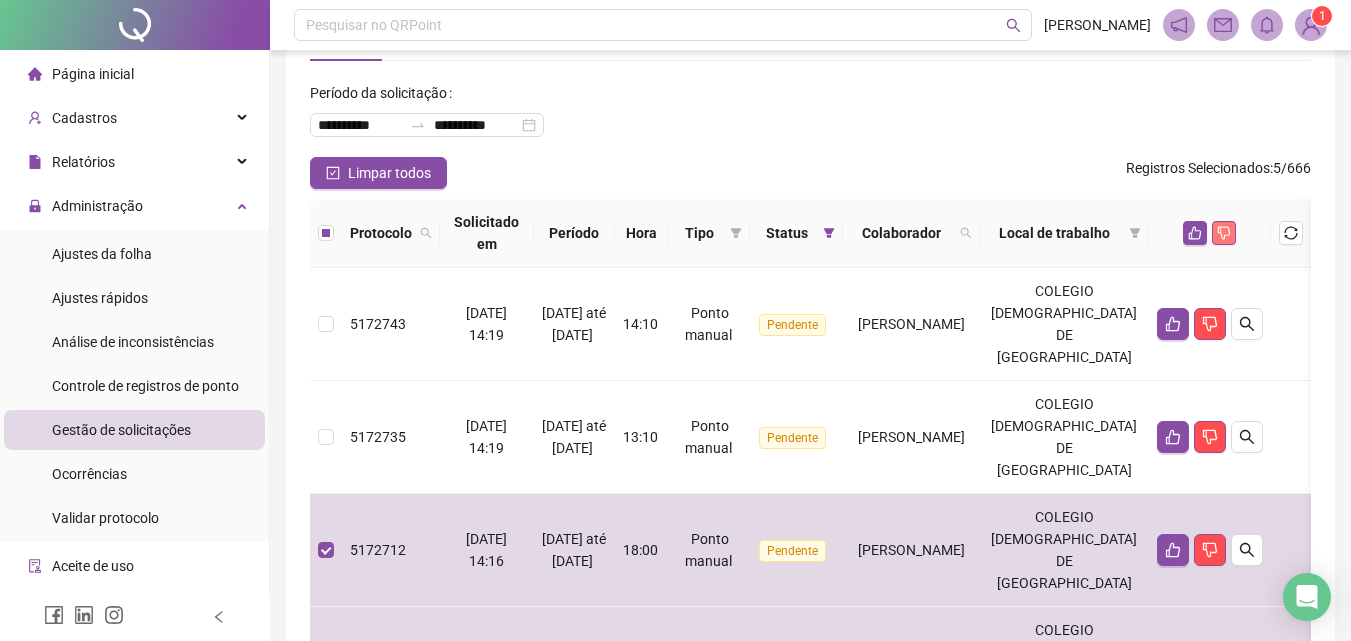 click 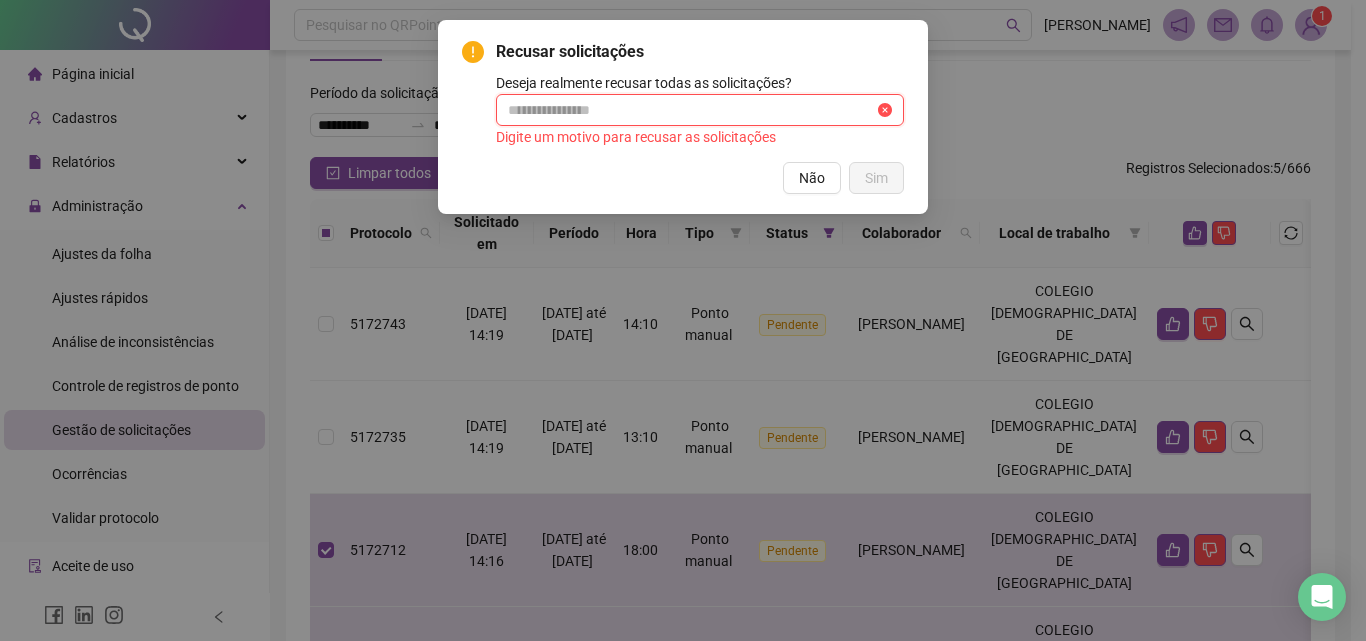 click at bounding box center [691, 110] 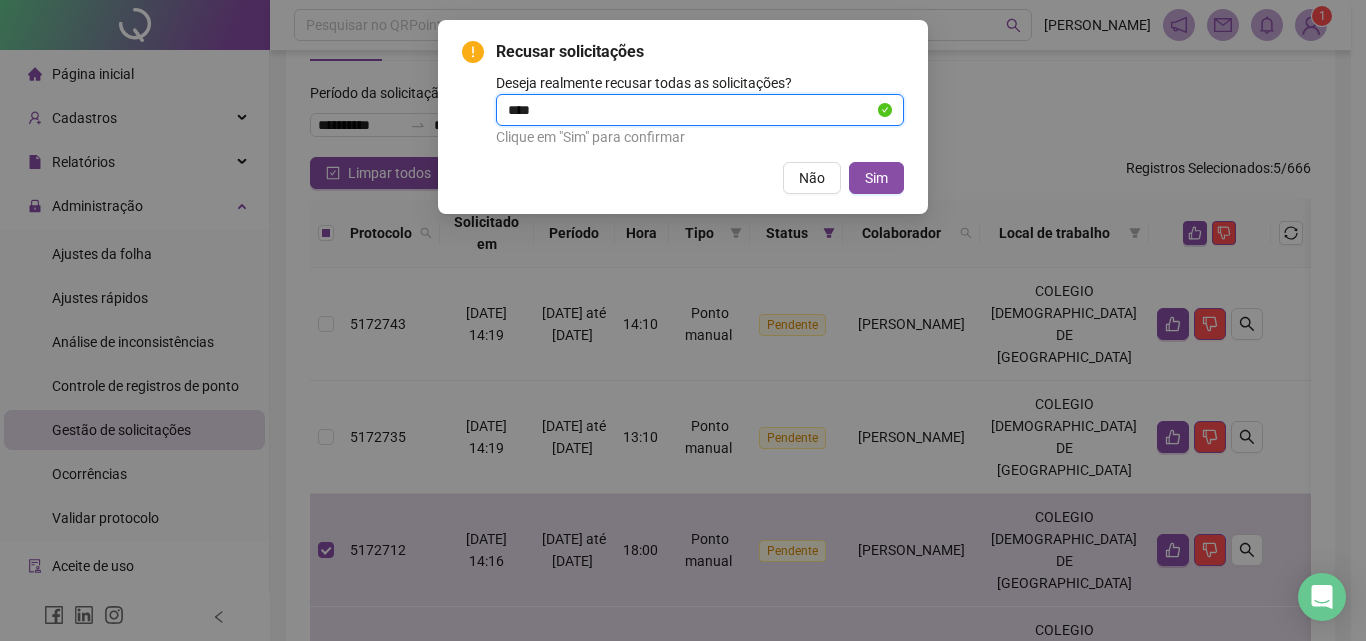 type on "**********" 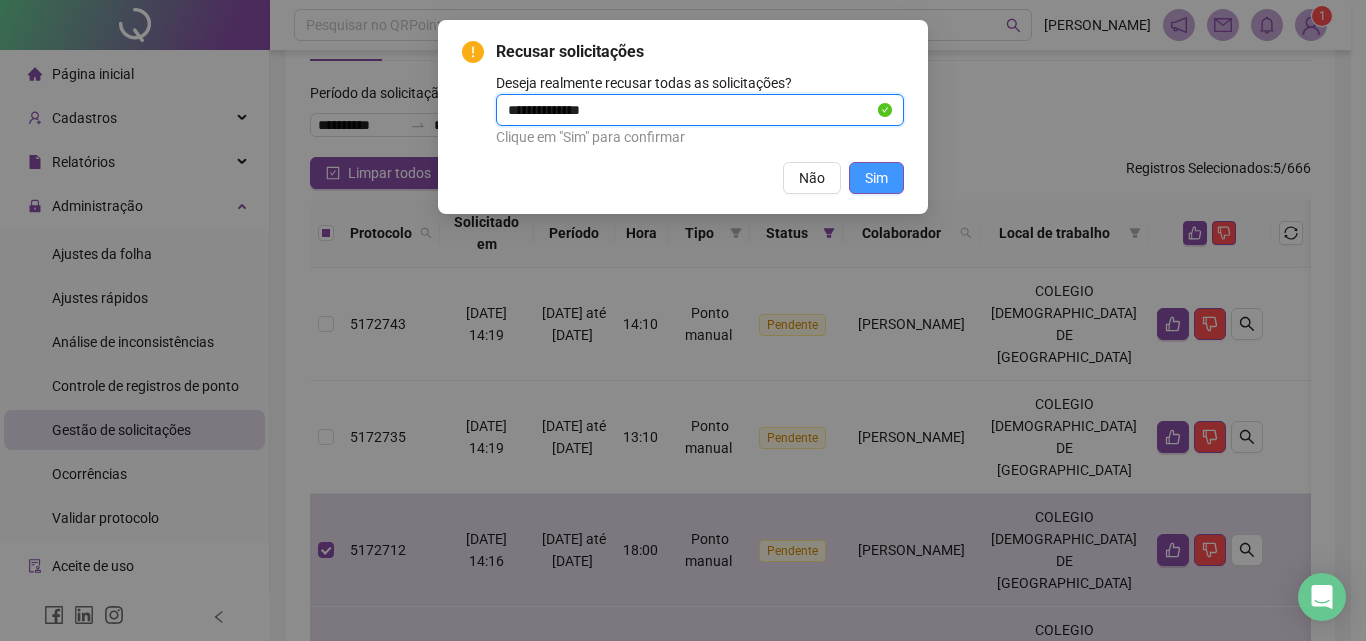 click on "Sim" at bounding box center [876, 178] 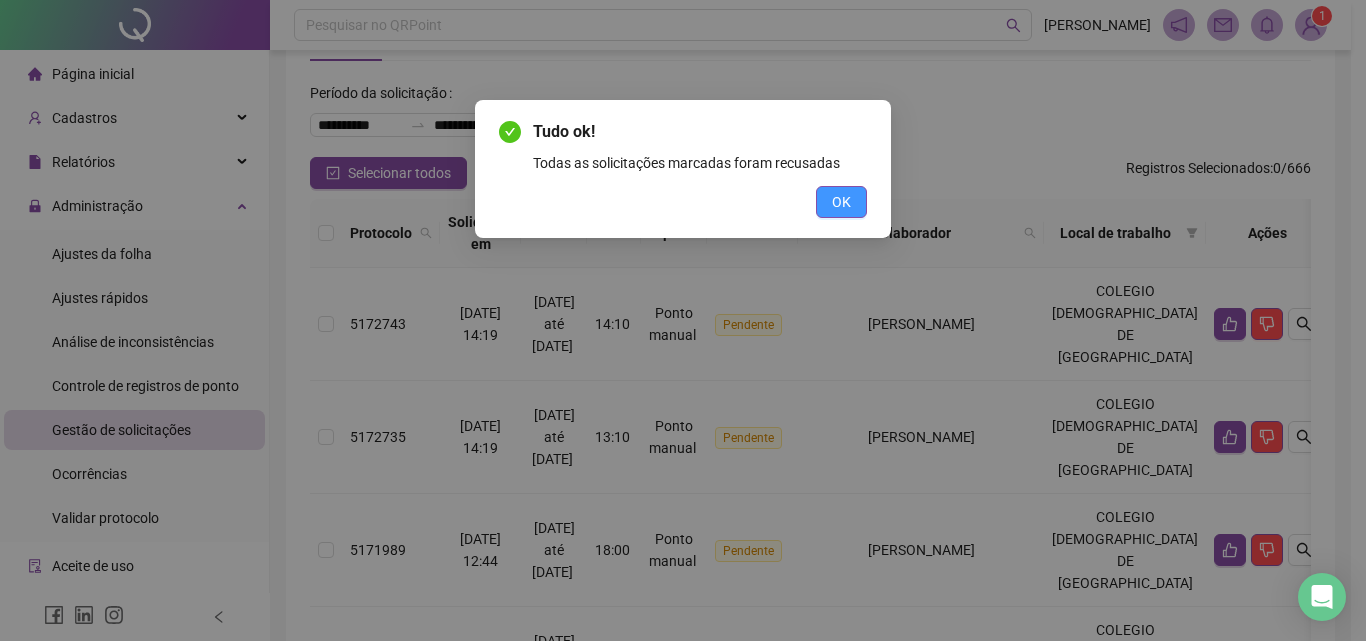 click on "OK" at bounding box center (841, 202) 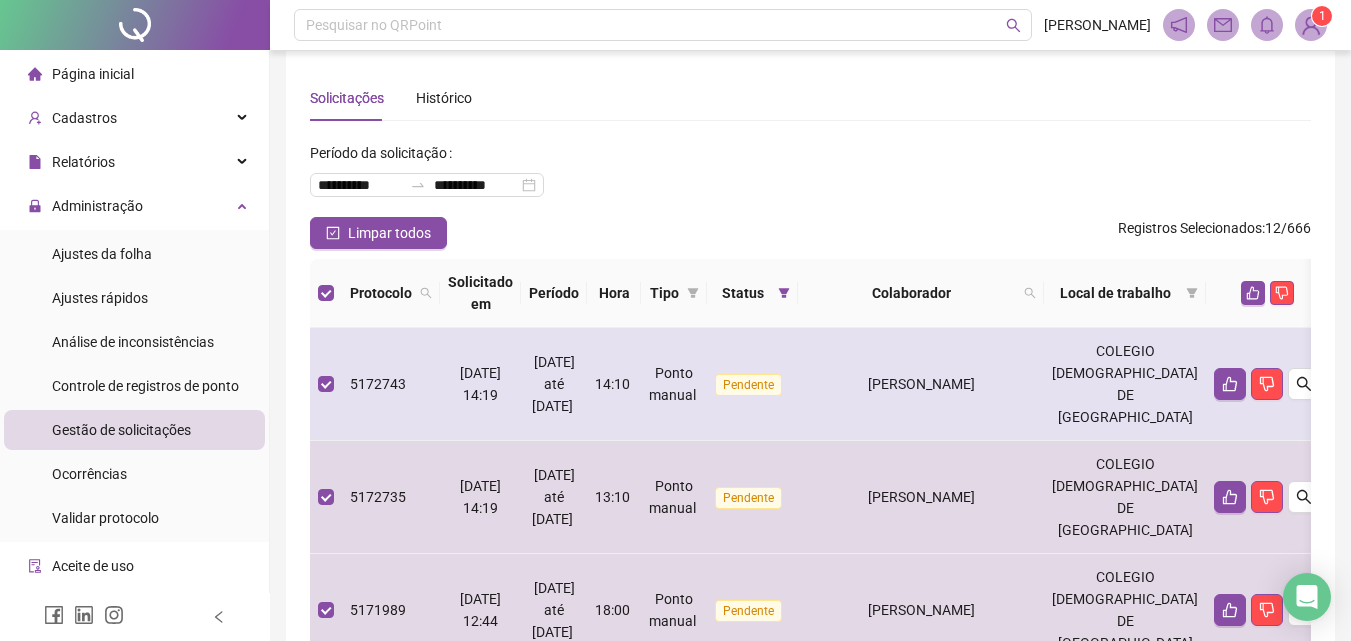 scroll, scrollTop: 0, scrollLeft: 0, axis: both 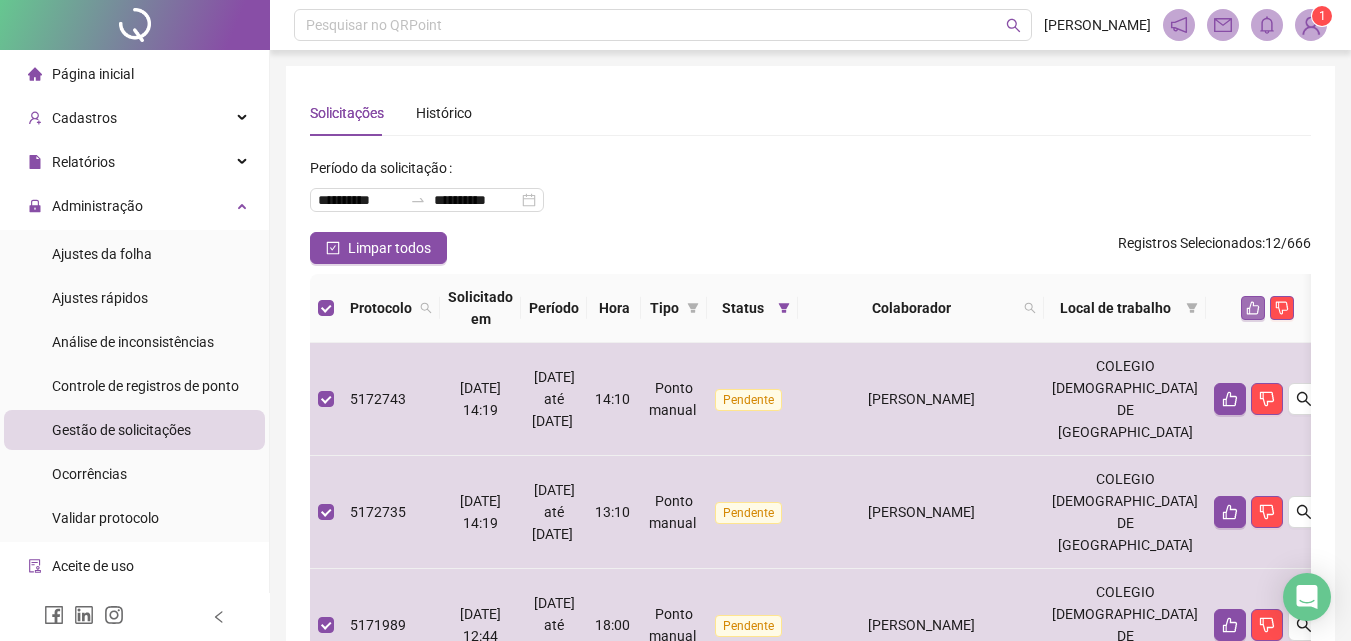click at bounding box center (1253, 308) 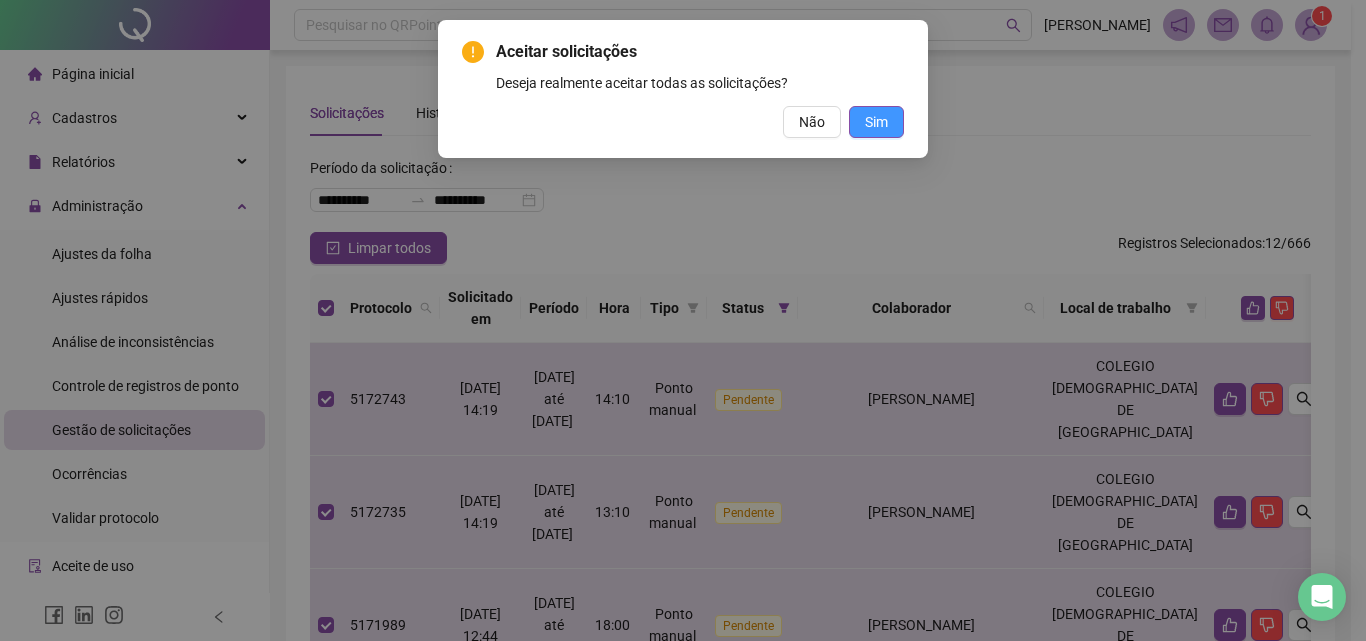 click on "Sim" at bounding box center (876, 122) 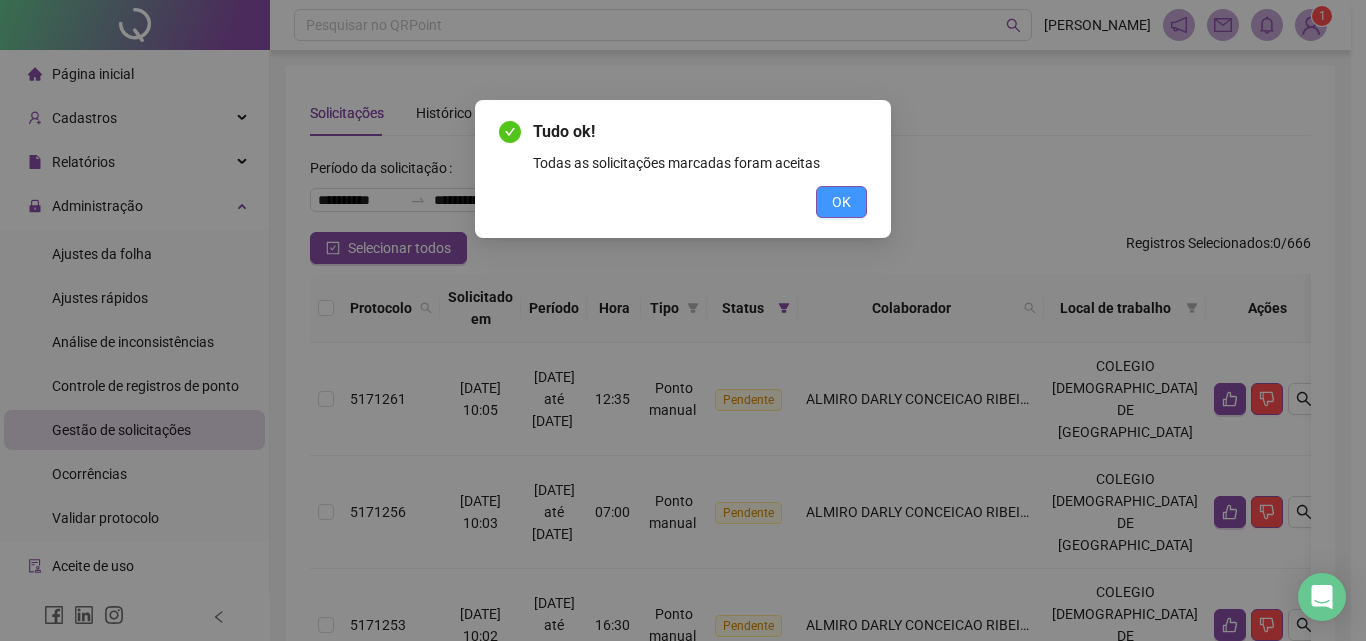 click on "OK" at bounding box center [841, 202] 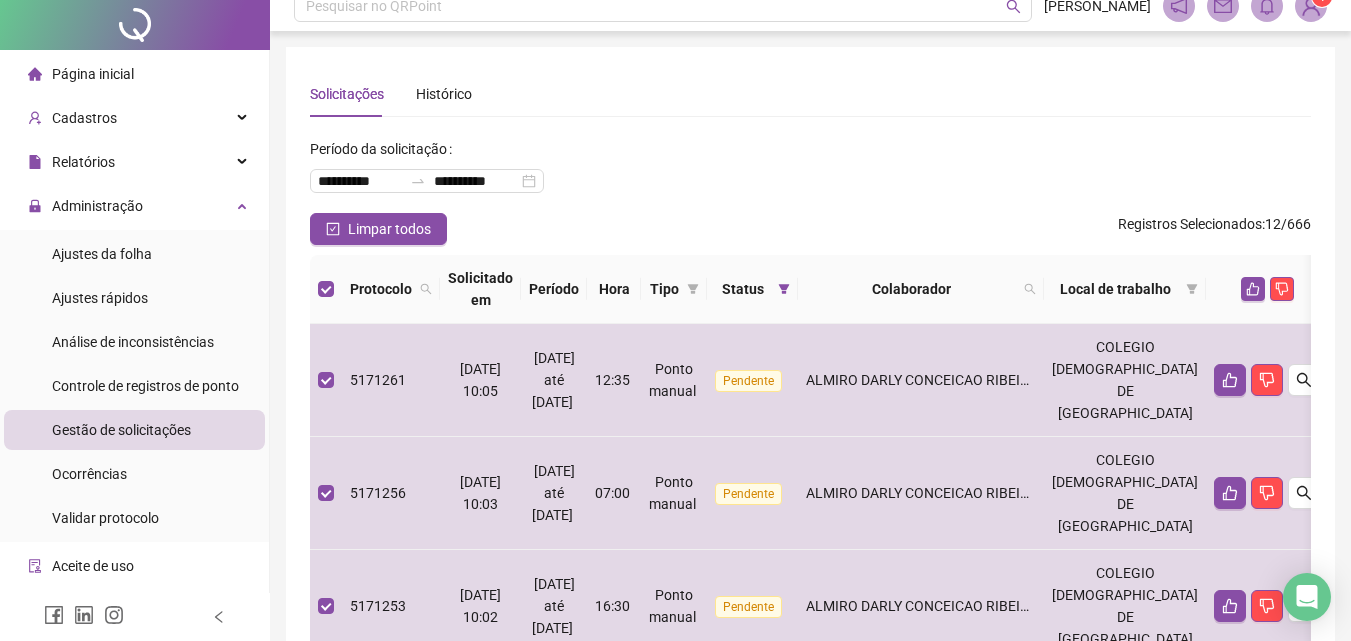scroll, scrollTop: 0, scrollLeft: 0, axis: both 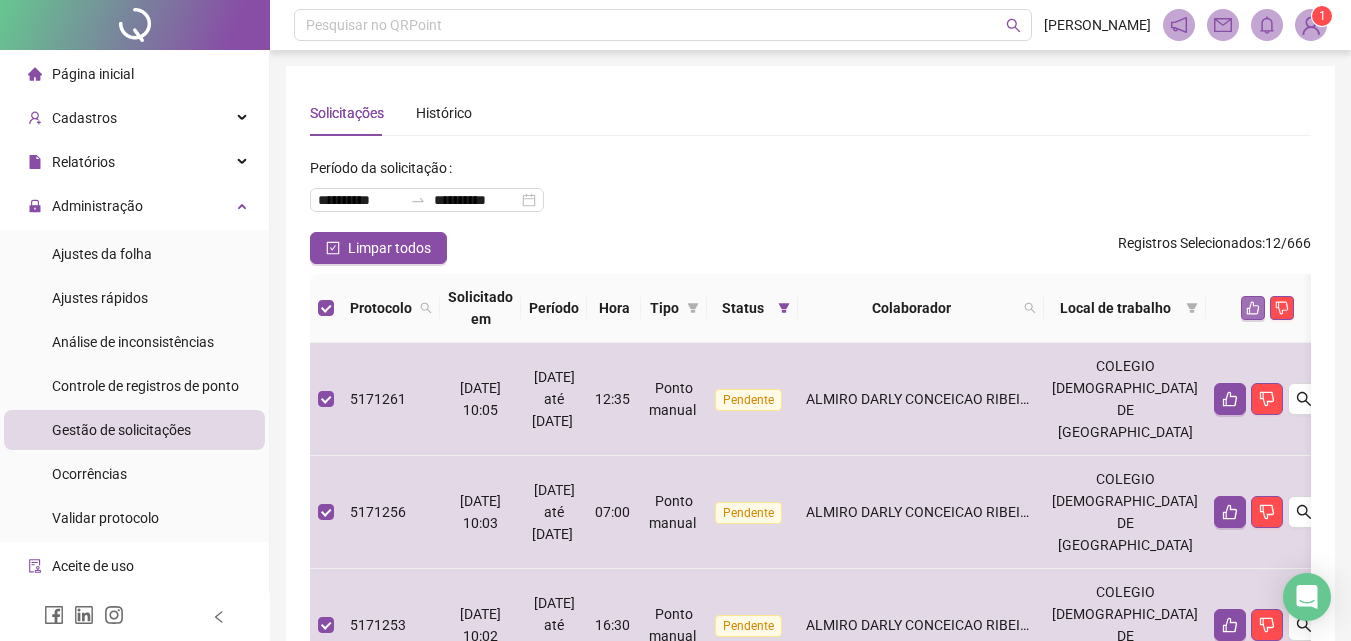click at bounding box center (1253, 308) 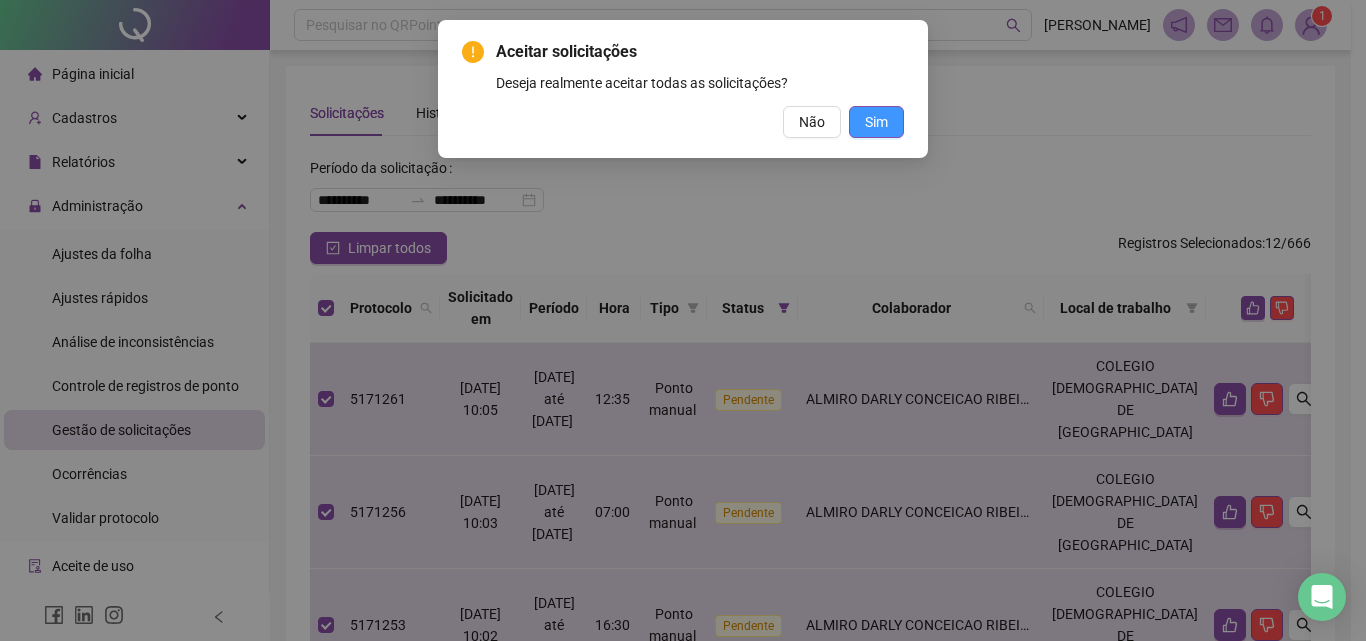 click on "Sim" at bounding box center (876, 122) 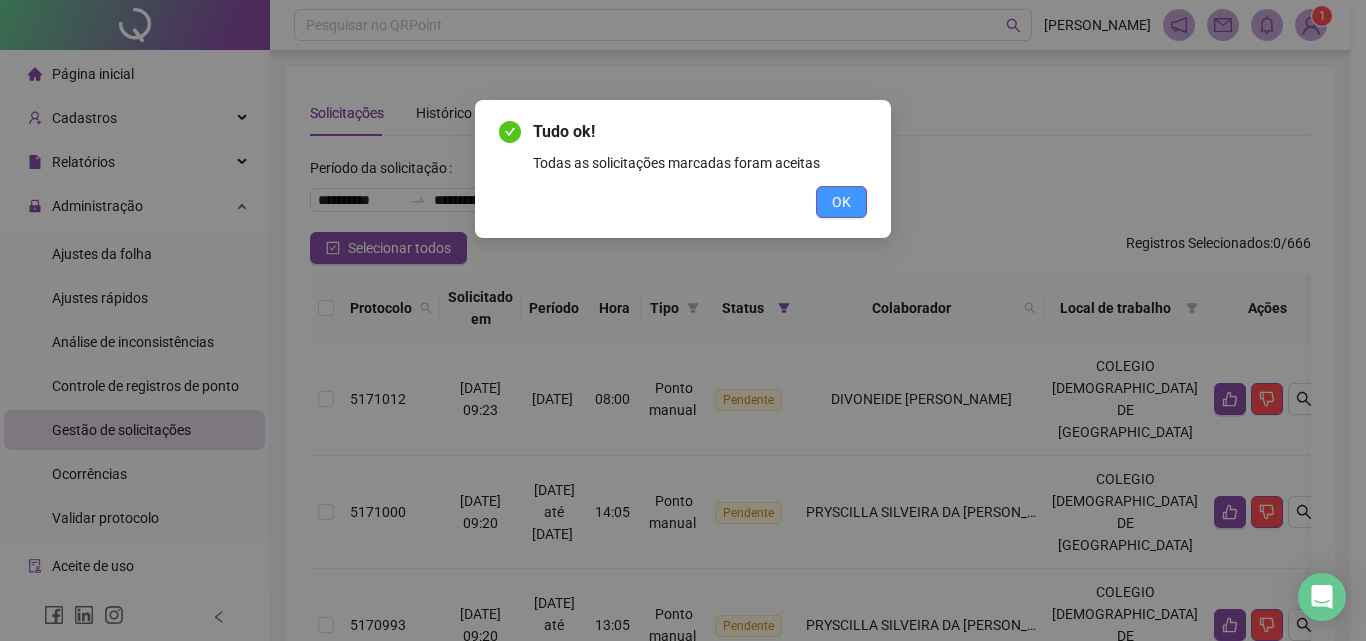 click on "OK" at bounding box center (841, 202) 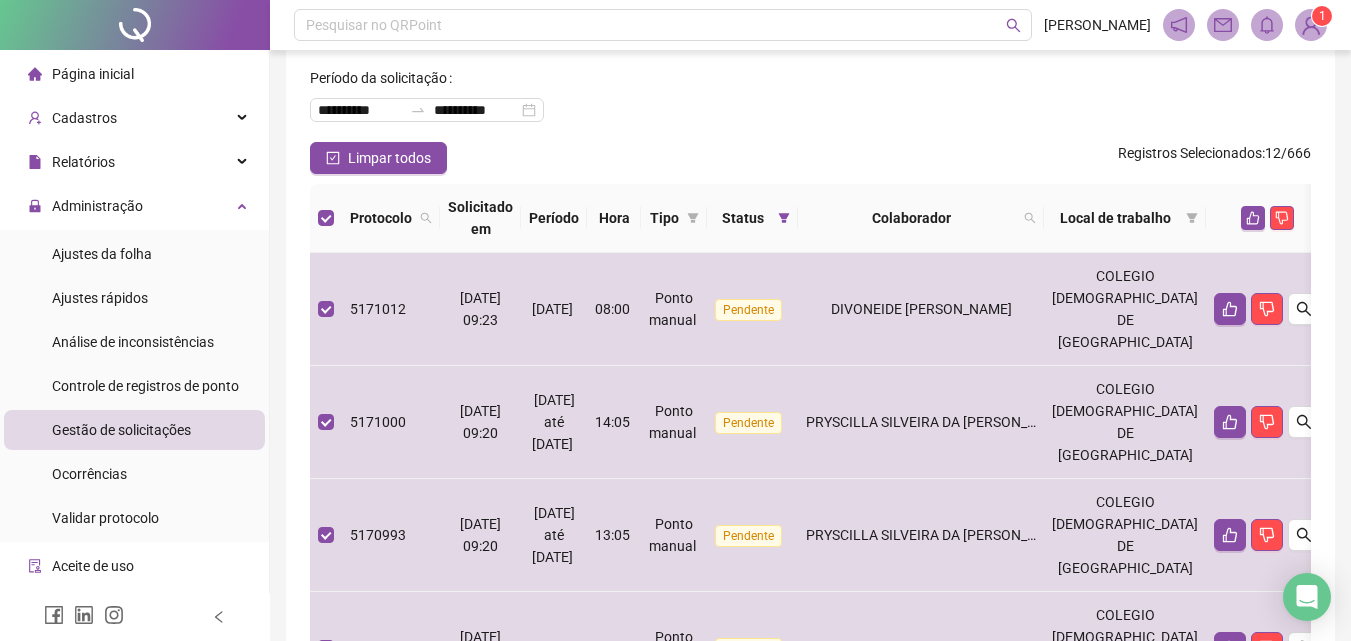scroll, scrollTop: 75, scrollLeft: 0, axis: vertical 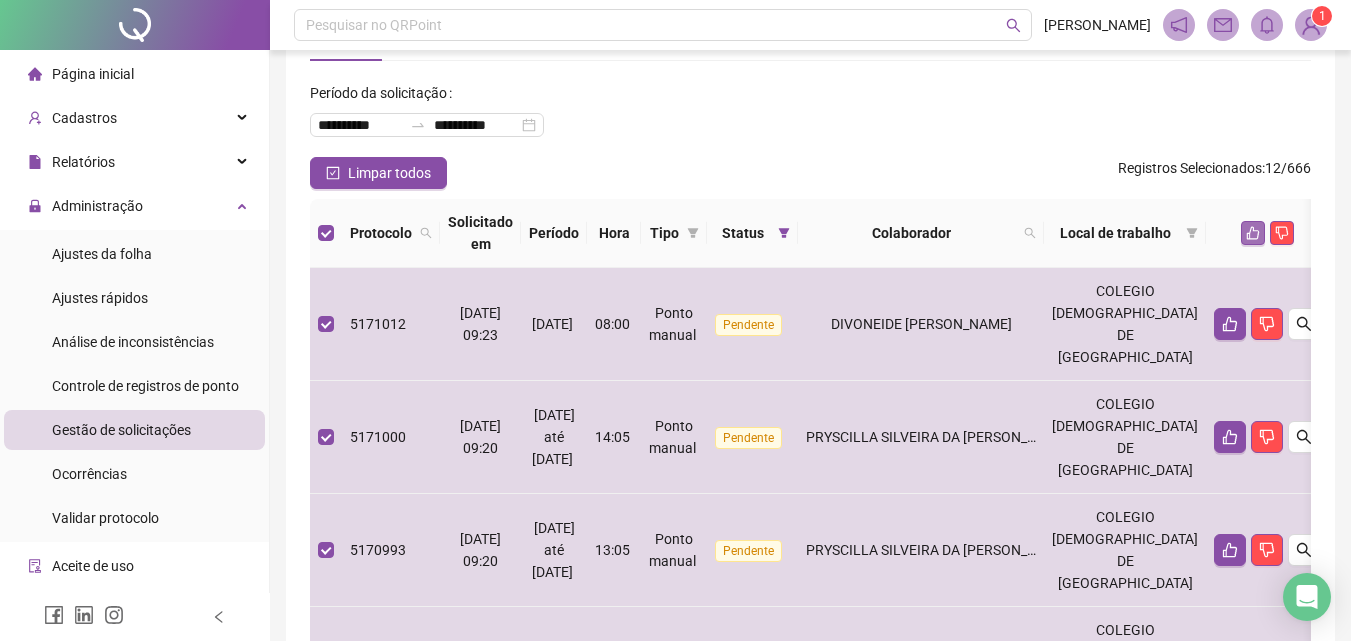 click 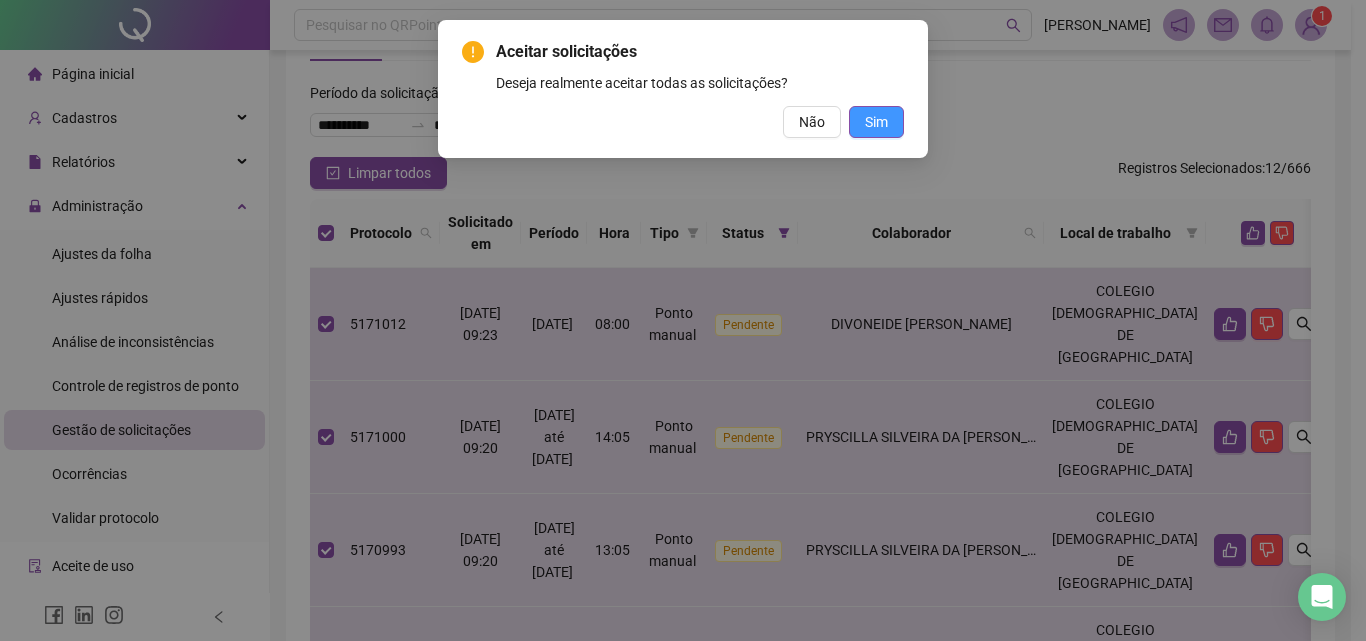 click on "Sim" at bounding box center (876, 122) 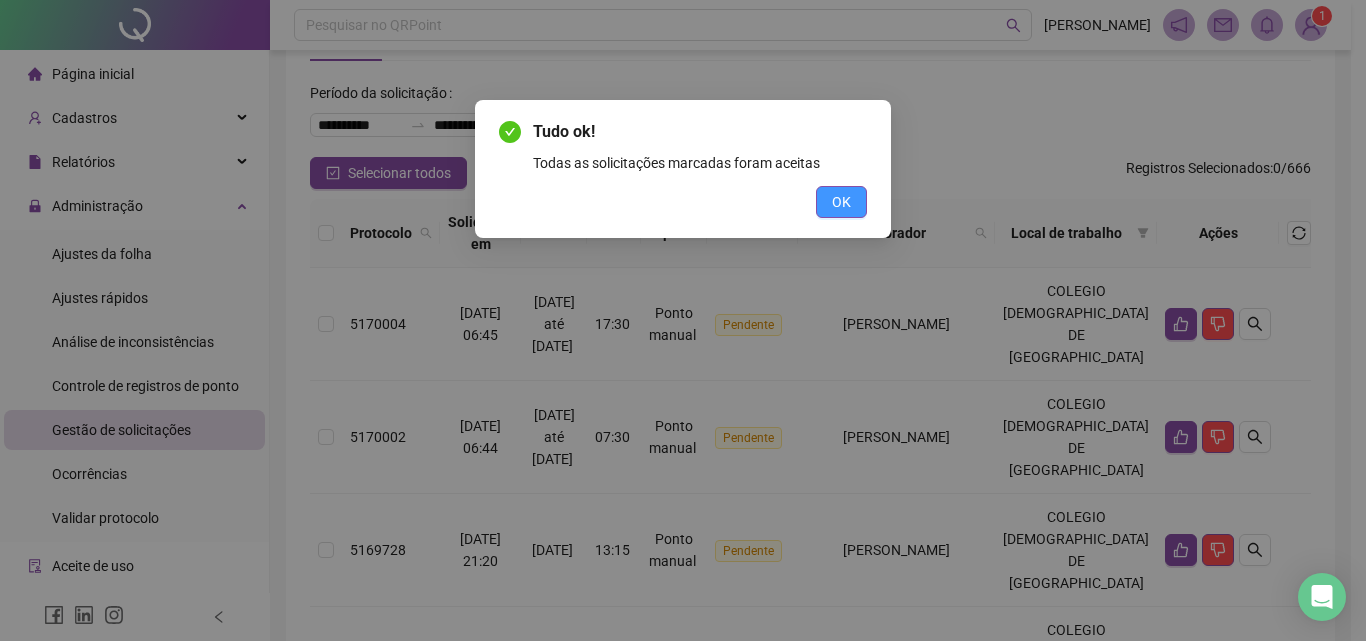 click on "OK" at bounding box center [841, 202] 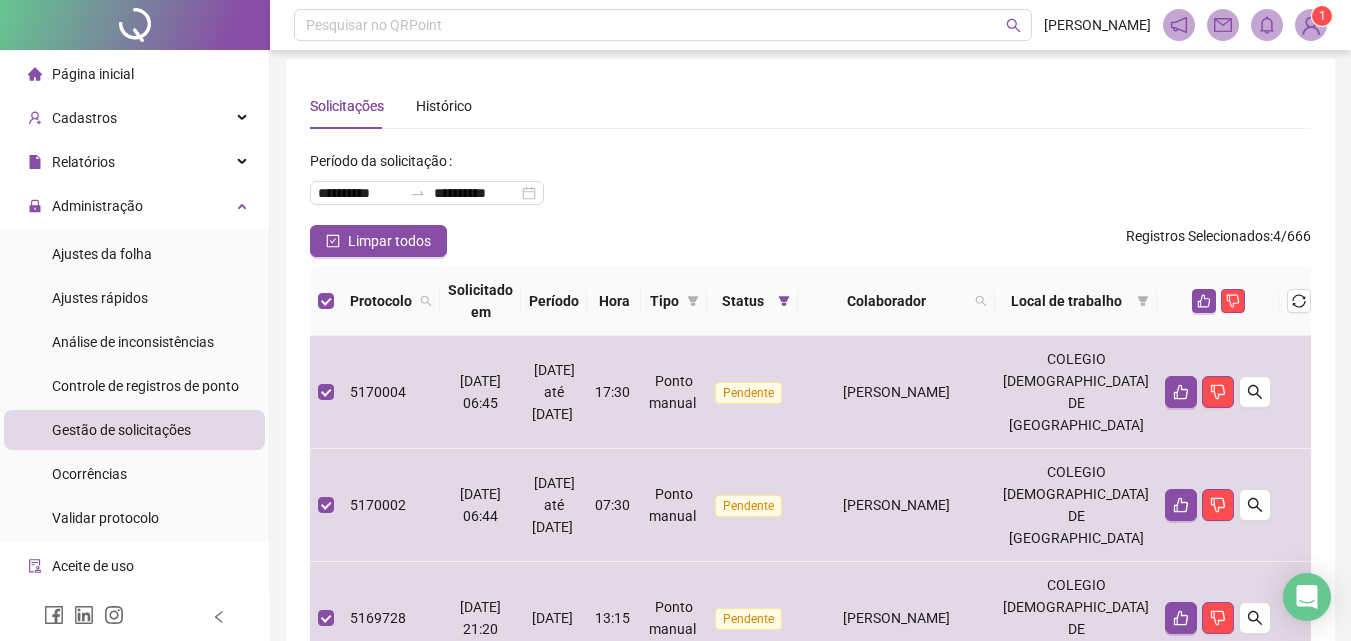 scroll, scrollTop: 0, scrollLeft: 0, axis: both 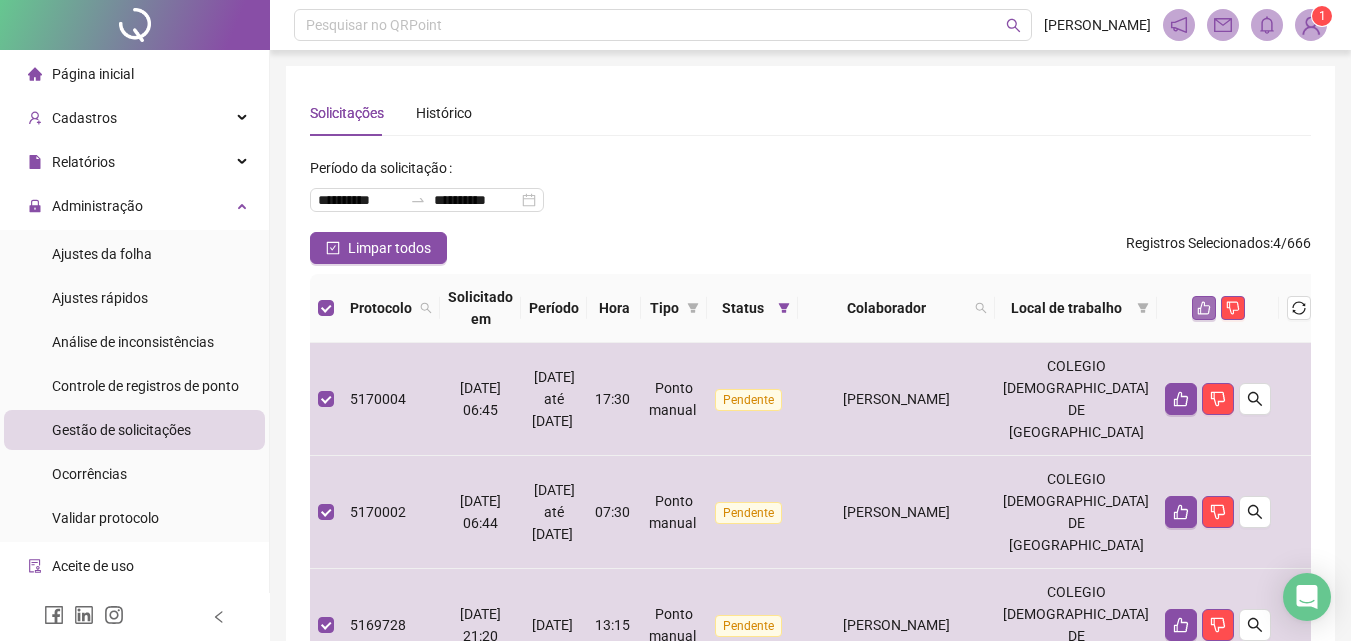 click at bounding box center [1204, 308] 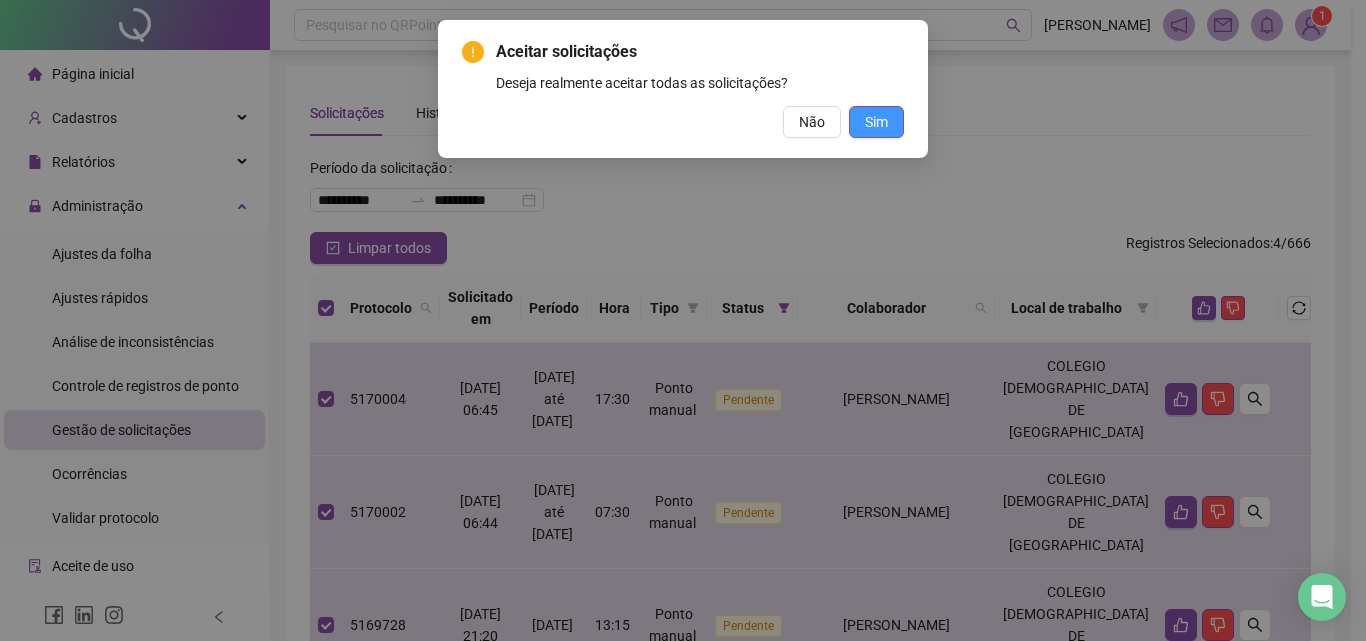 click on "Sim" at bounding box center [876, 122] 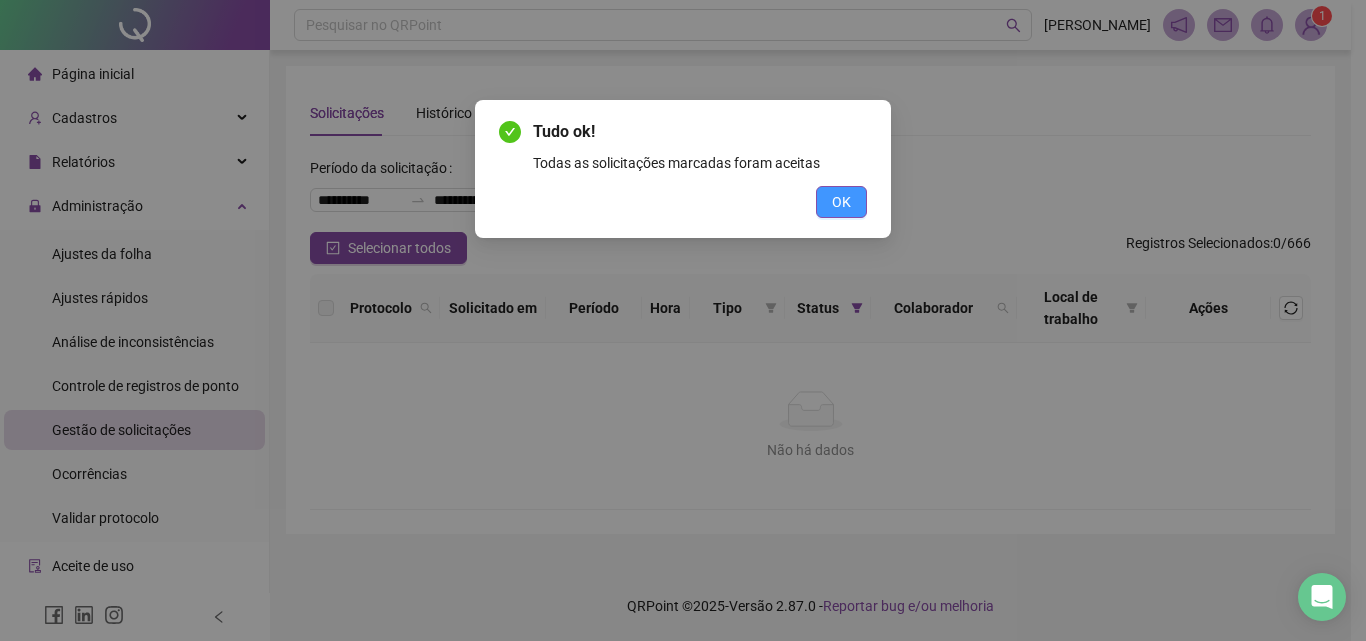 click on "OK" at bounding box center [841, 202] 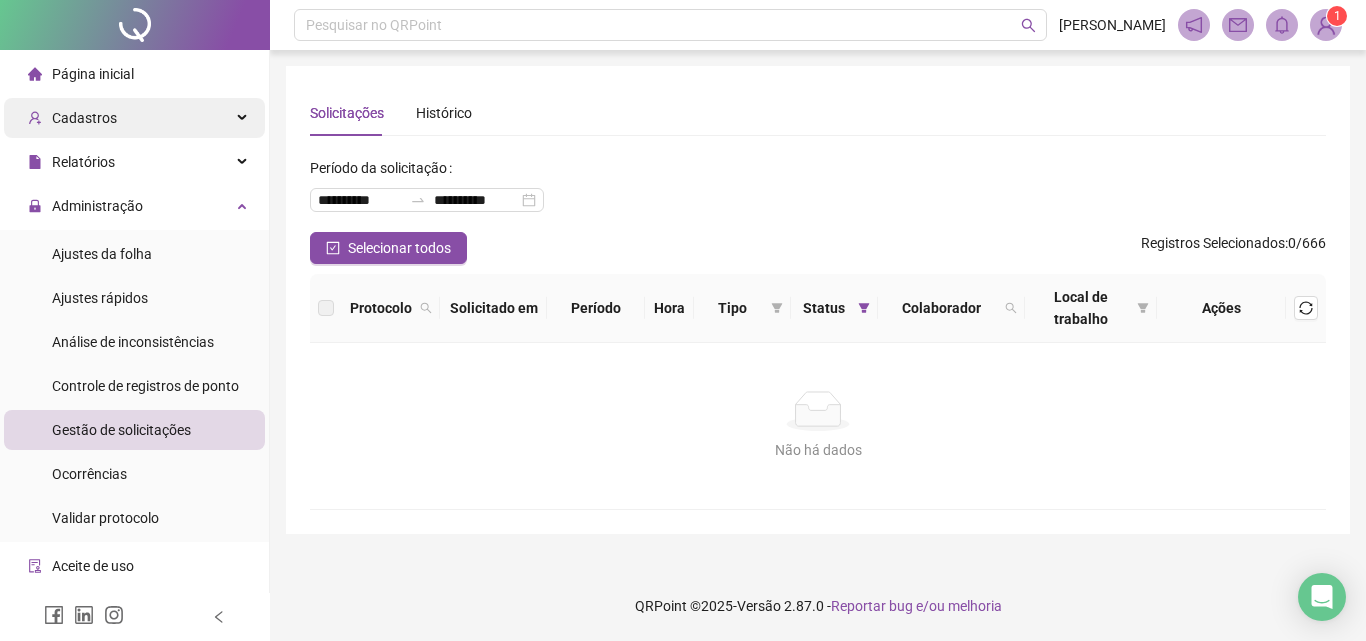 click on "Cadastros" at bounding box center (134, 118) 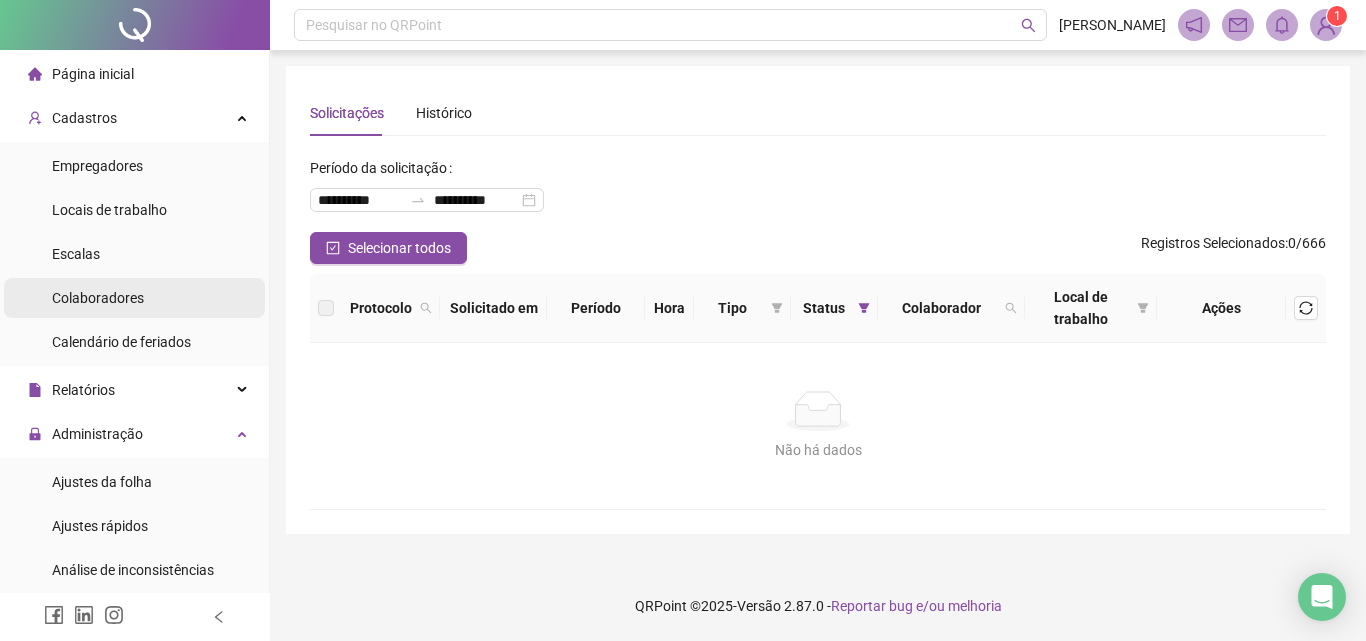 click on "Colaboradores" at bounding box center [98, 298] 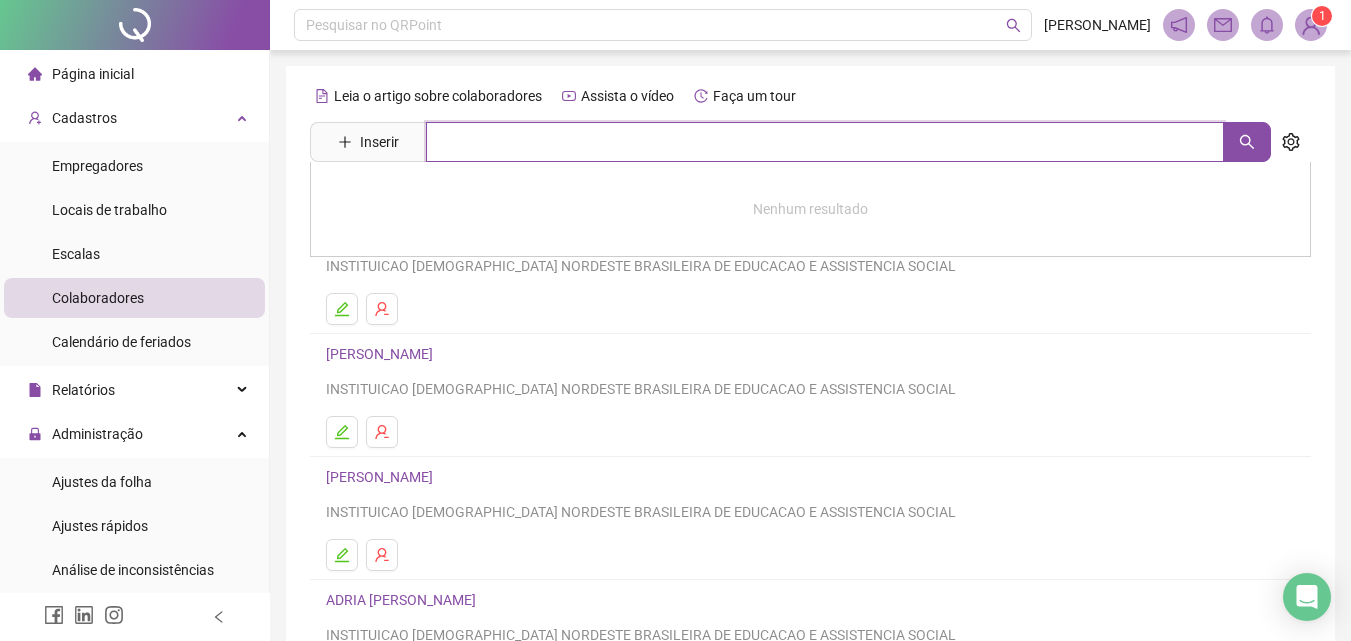click at bounding box center (825, 142) 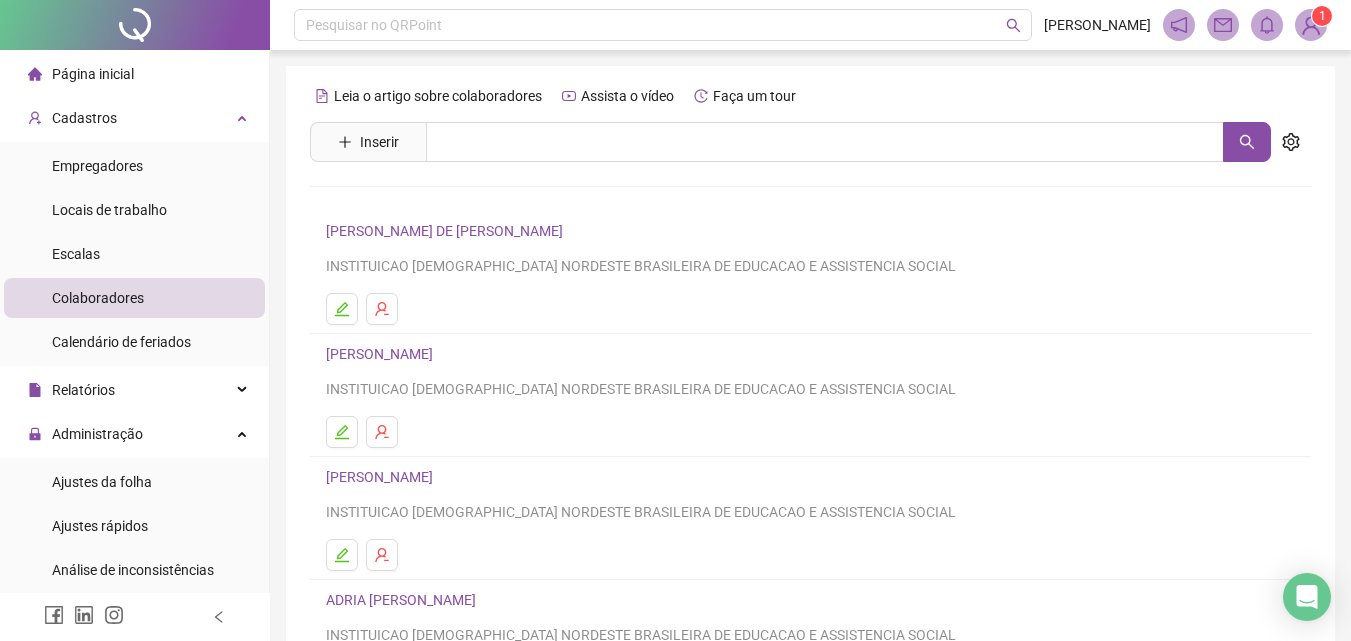 click at bounding box center (810, 309) 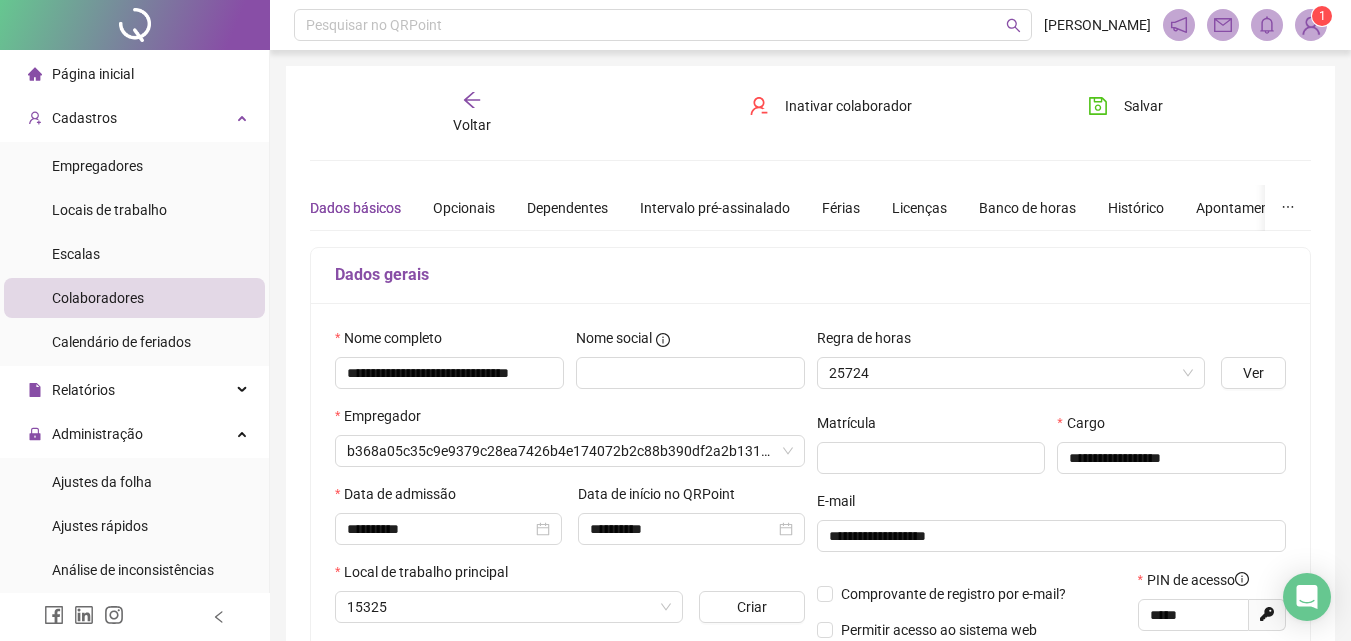 type on "**********" 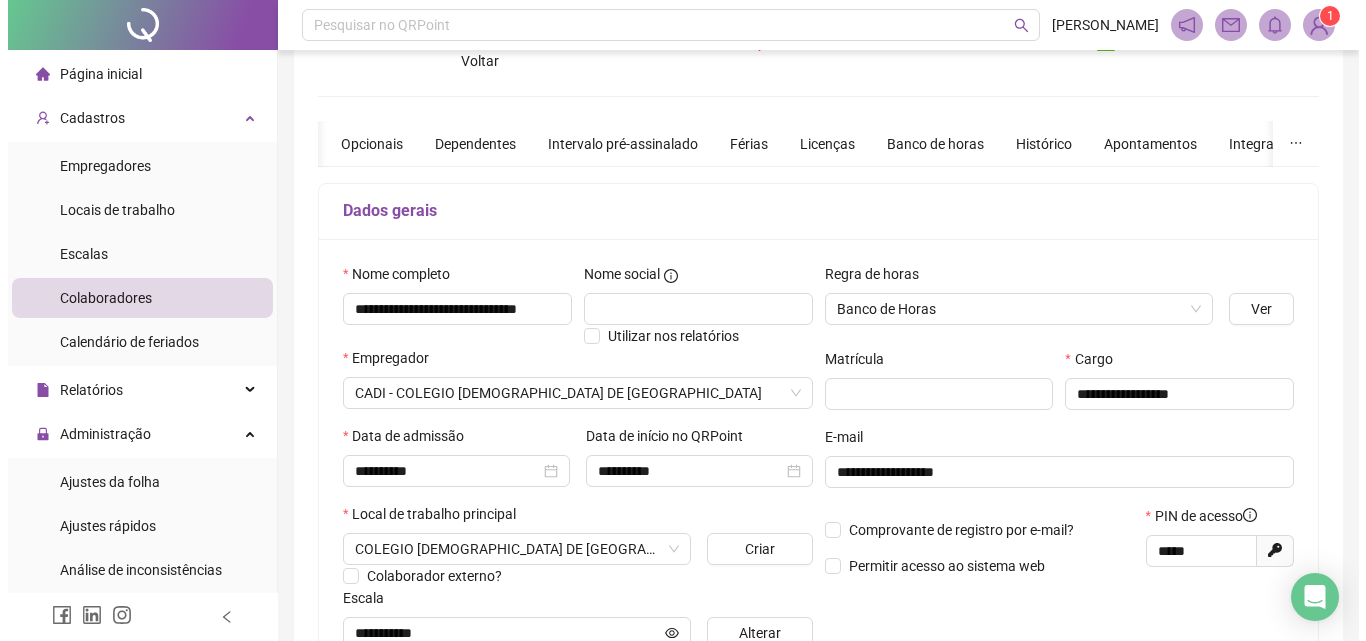 scroll, scrollTop: 0, scrollLeft: 0, axis: both 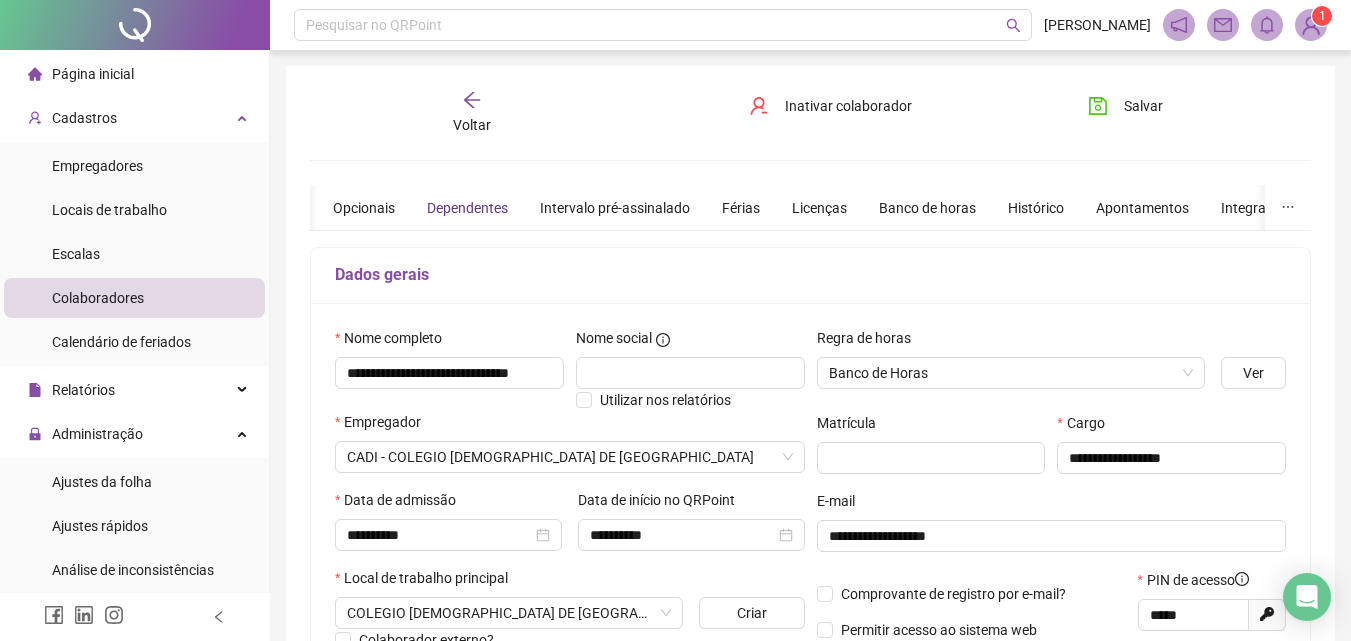 click on "Dependentes" at bounding box center (467, 208) 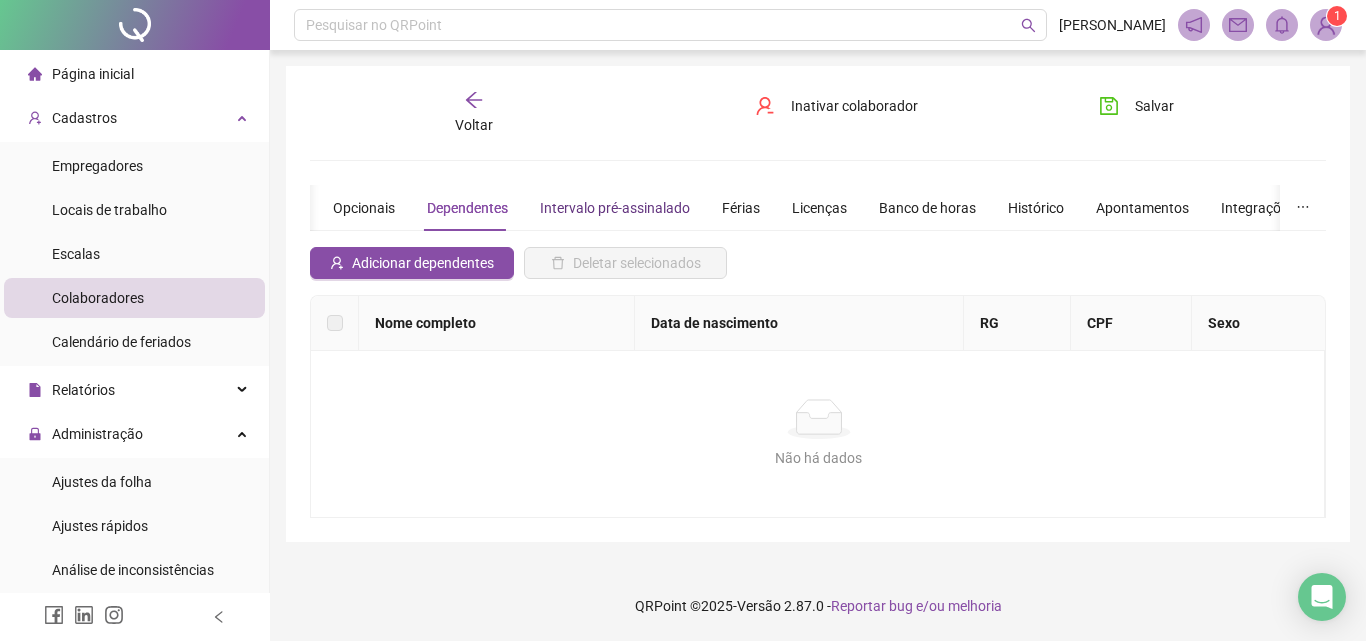 click on "Intervalo pré-assinalado" at bounding box center (615, 208) 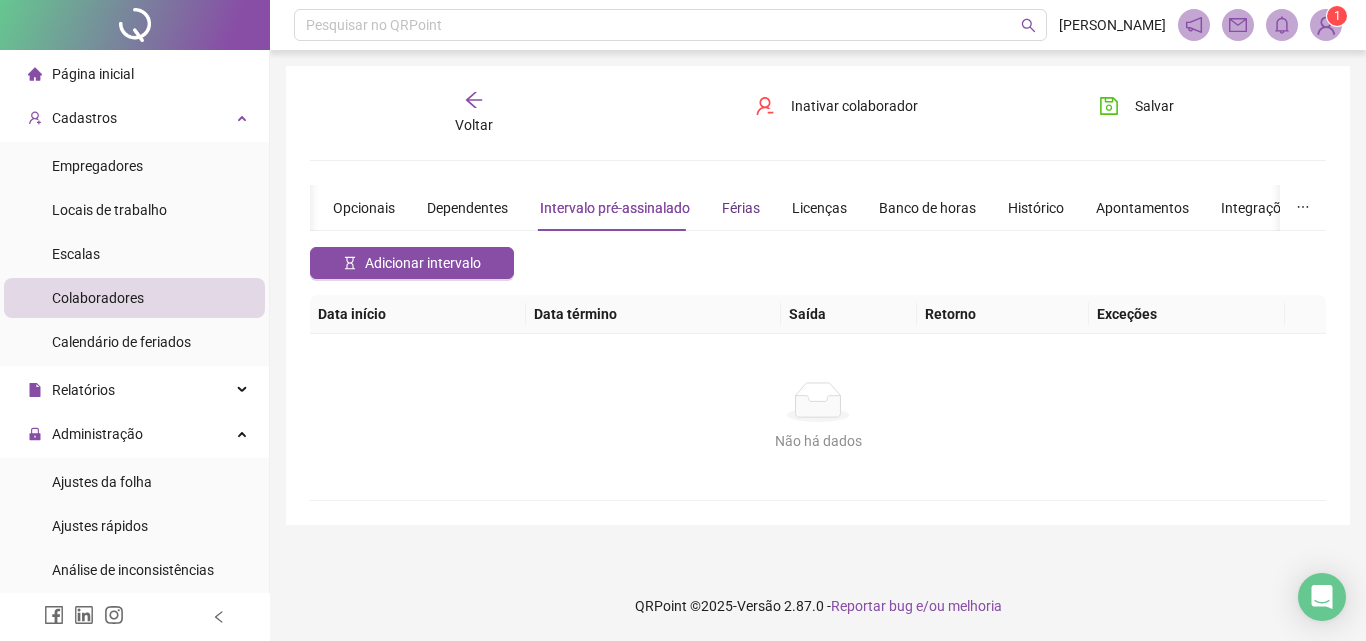 click on "Férias" at bounding box center [741, 208] 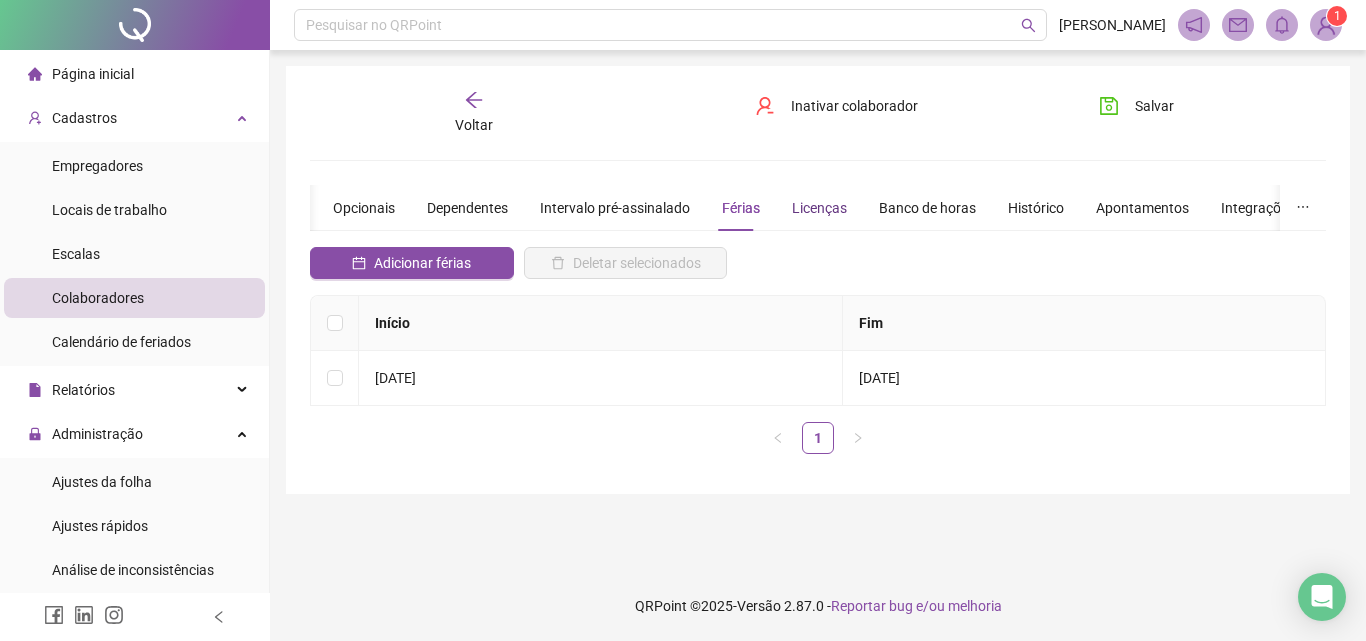 click on "Licenças" at bounding box center [819, 208] 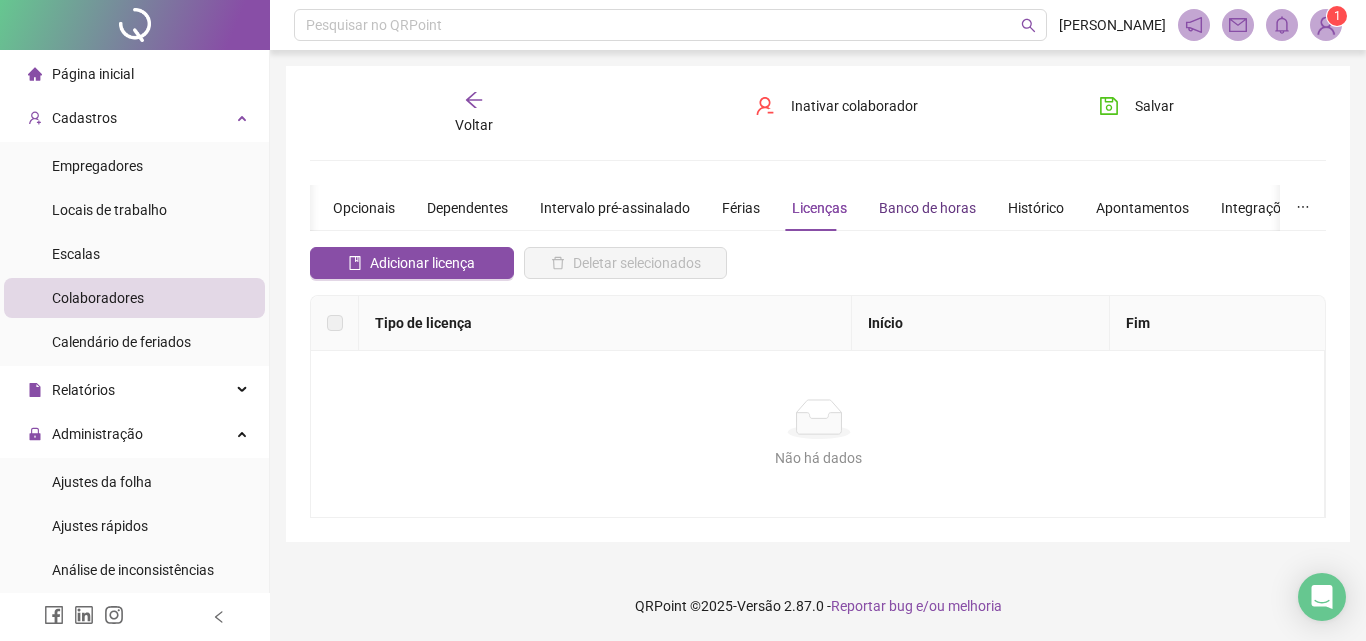 click on "Banco de horas" at bounding box center [927, 208] 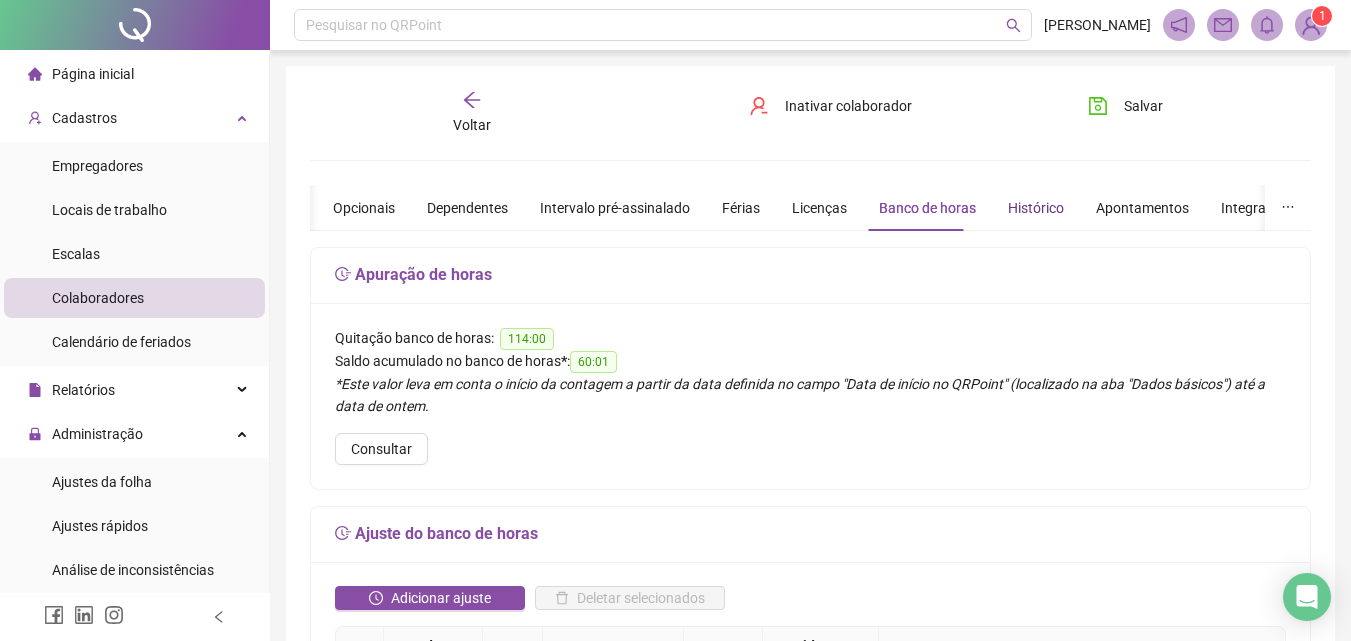 click on "Histórico" at bounding box center (1036, 208) 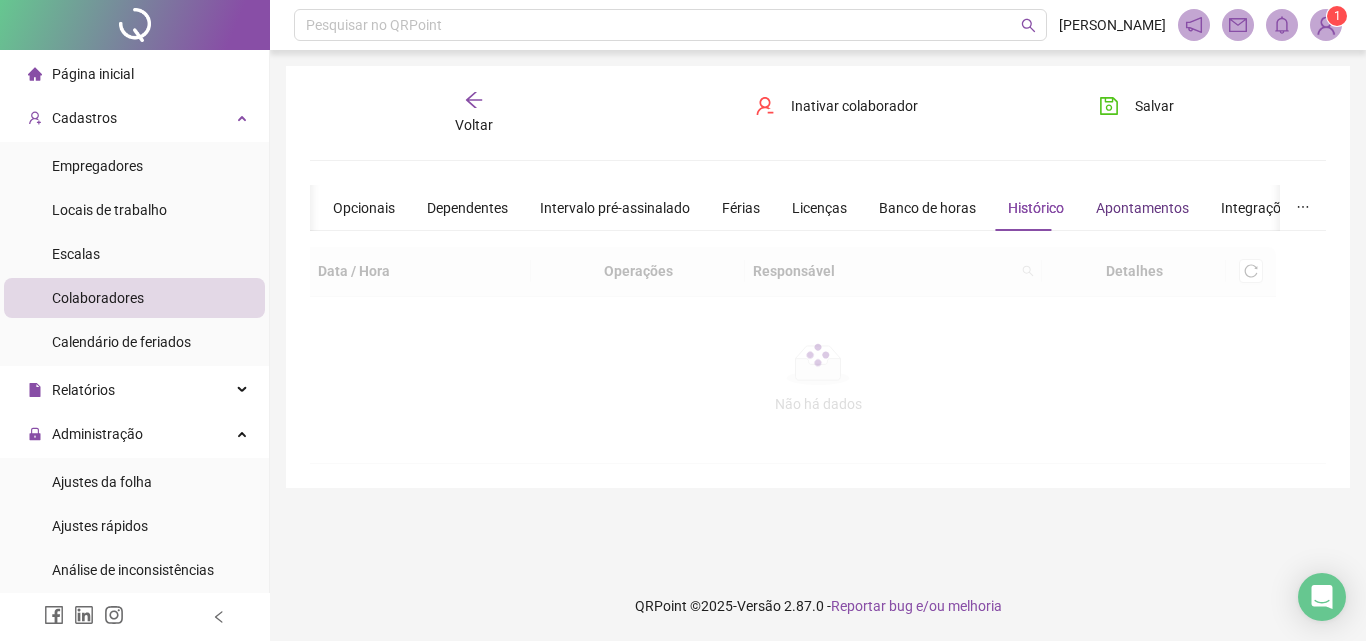 click on "Apontamentos" at bounding box center (1142, 208) 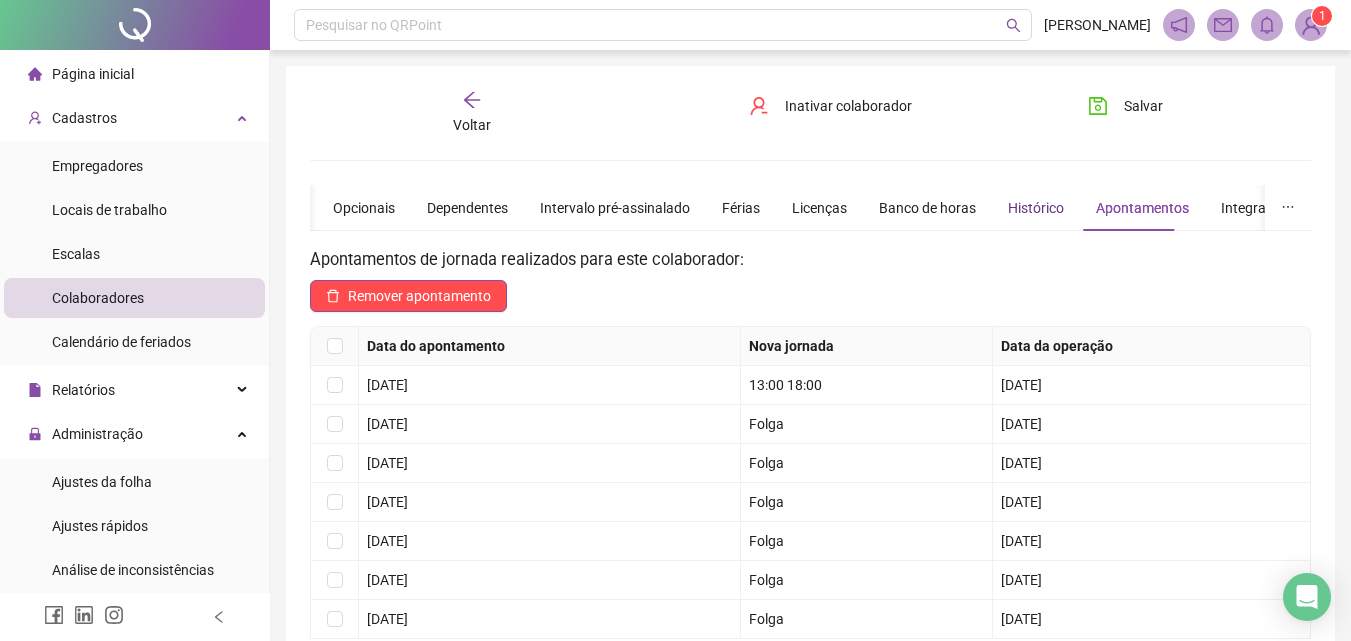 click on "Histórico" at bounding box center (1036, 208) 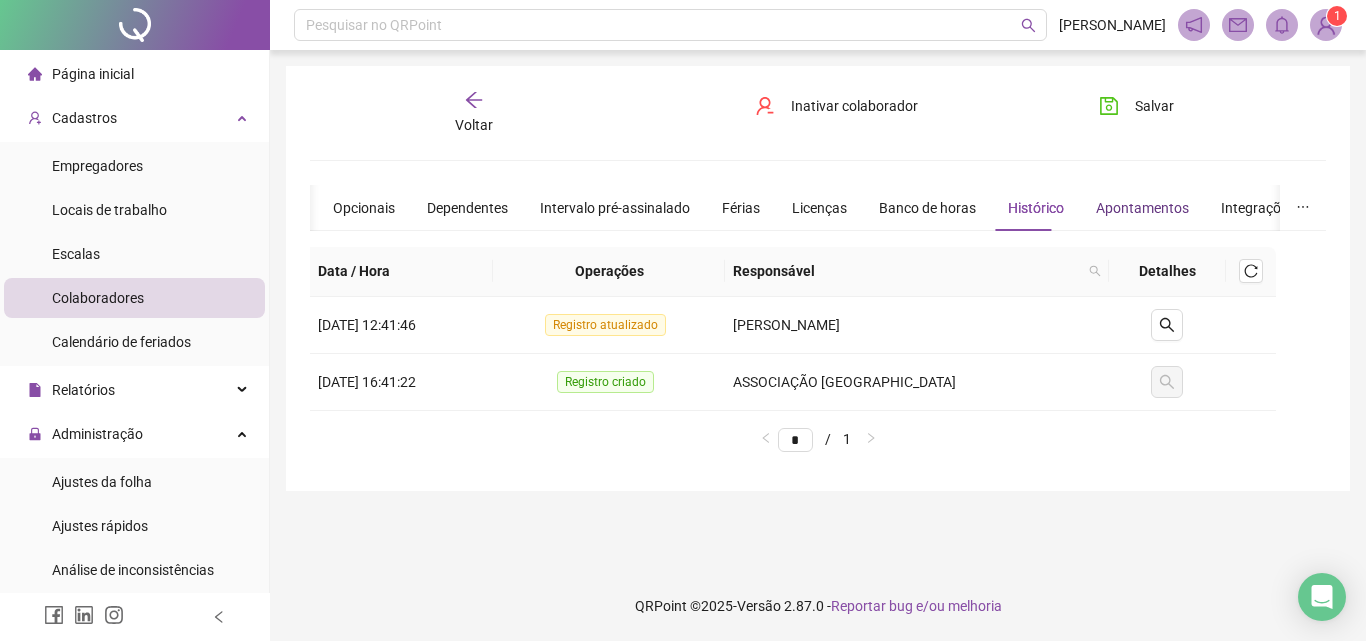 click on "Apontamentos" at bounding box center [1142, 208] 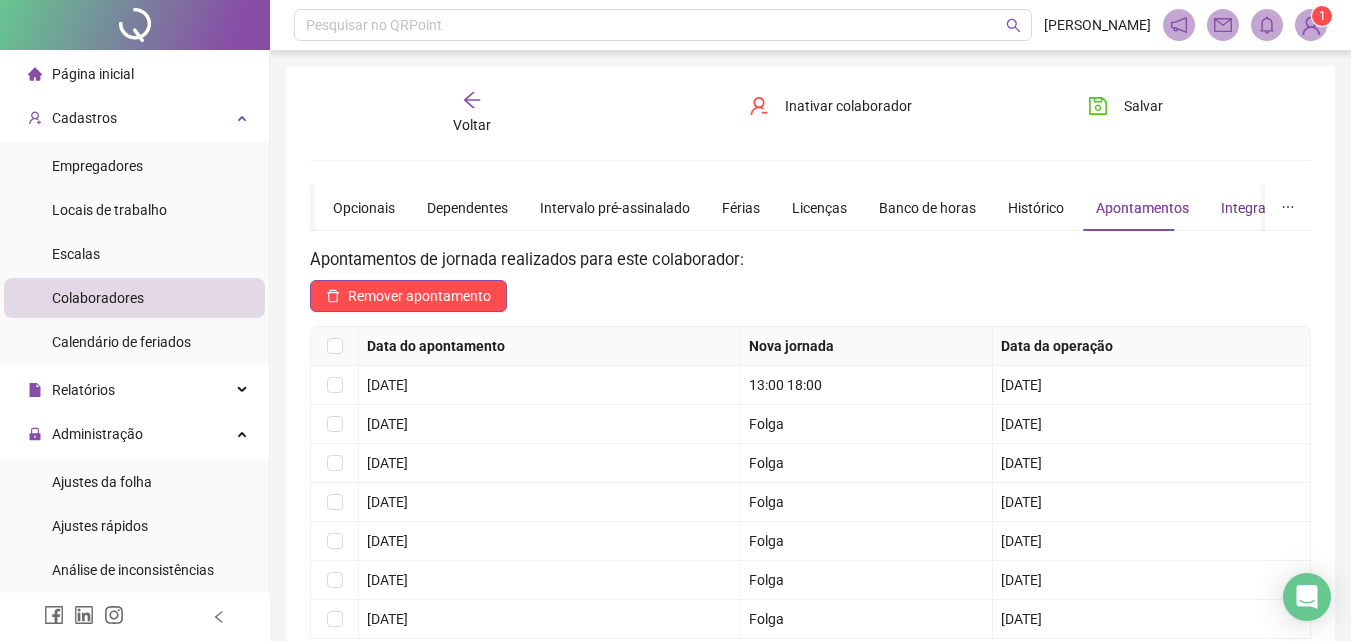 click on "Integrações" at bounding box center (1258, 208) 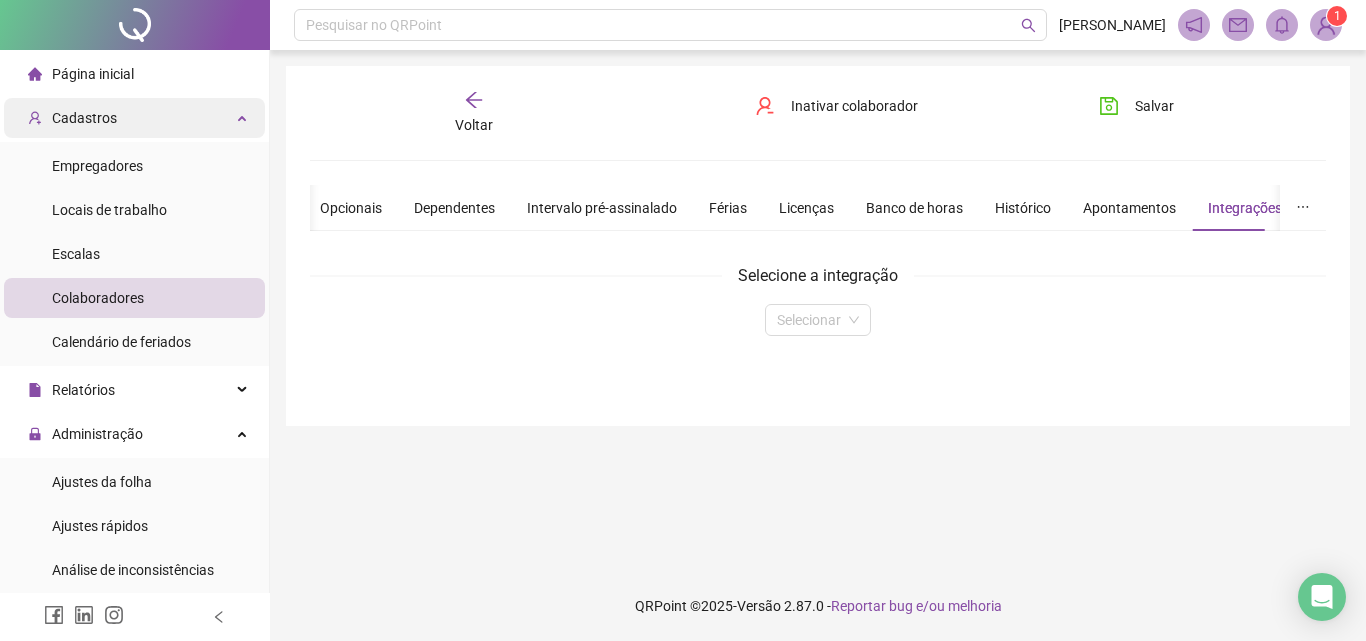 click on "Cadastros" at bounding box center (84, 118) 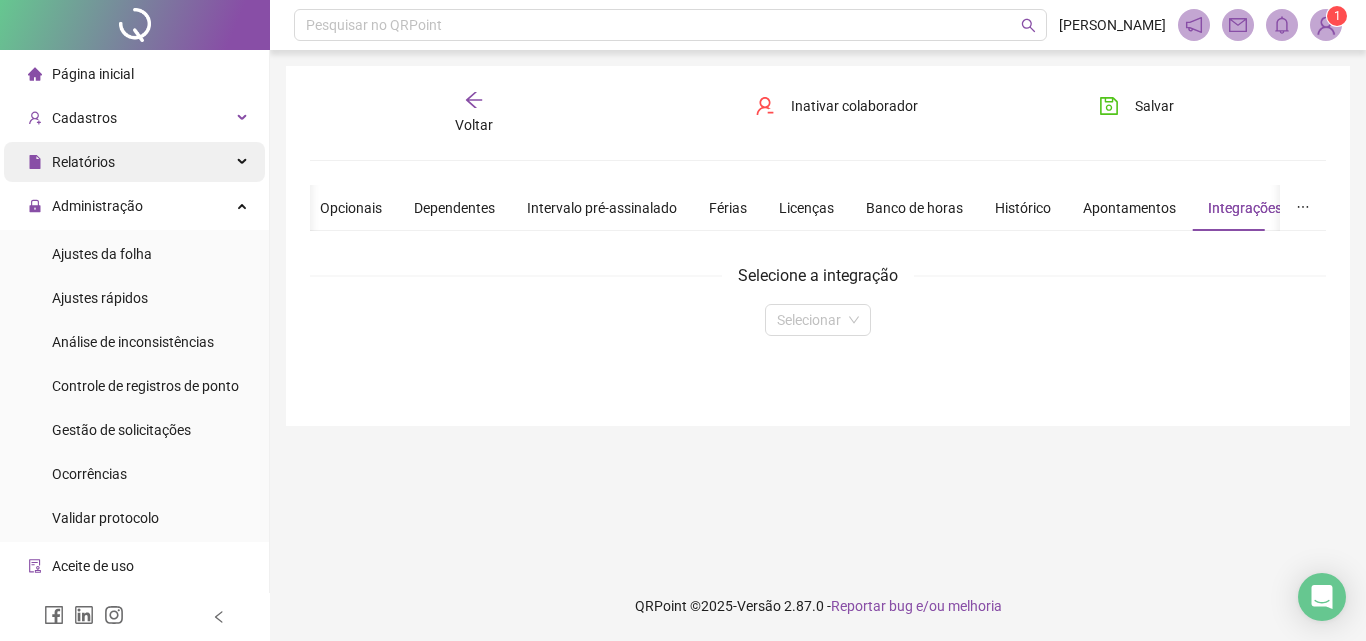 click on "Relatórios" at bounding box center [134, 162] 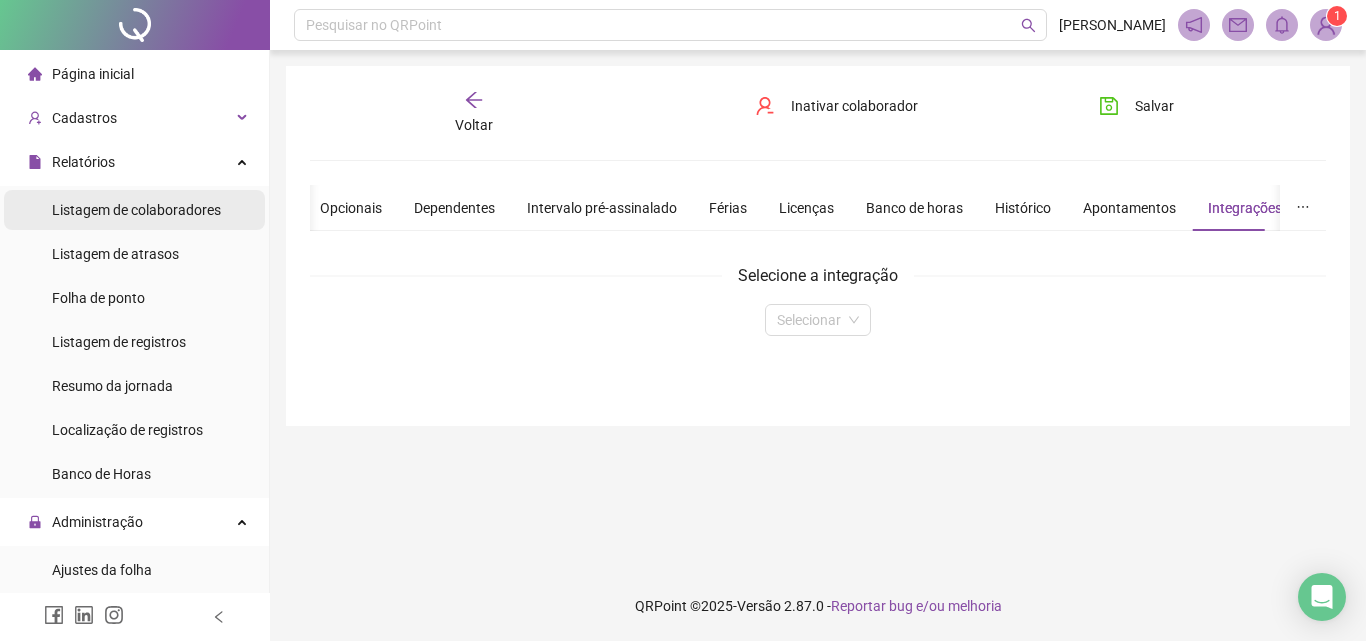 click on "Listagem de colaboradores" at bounding box center [136, 210] 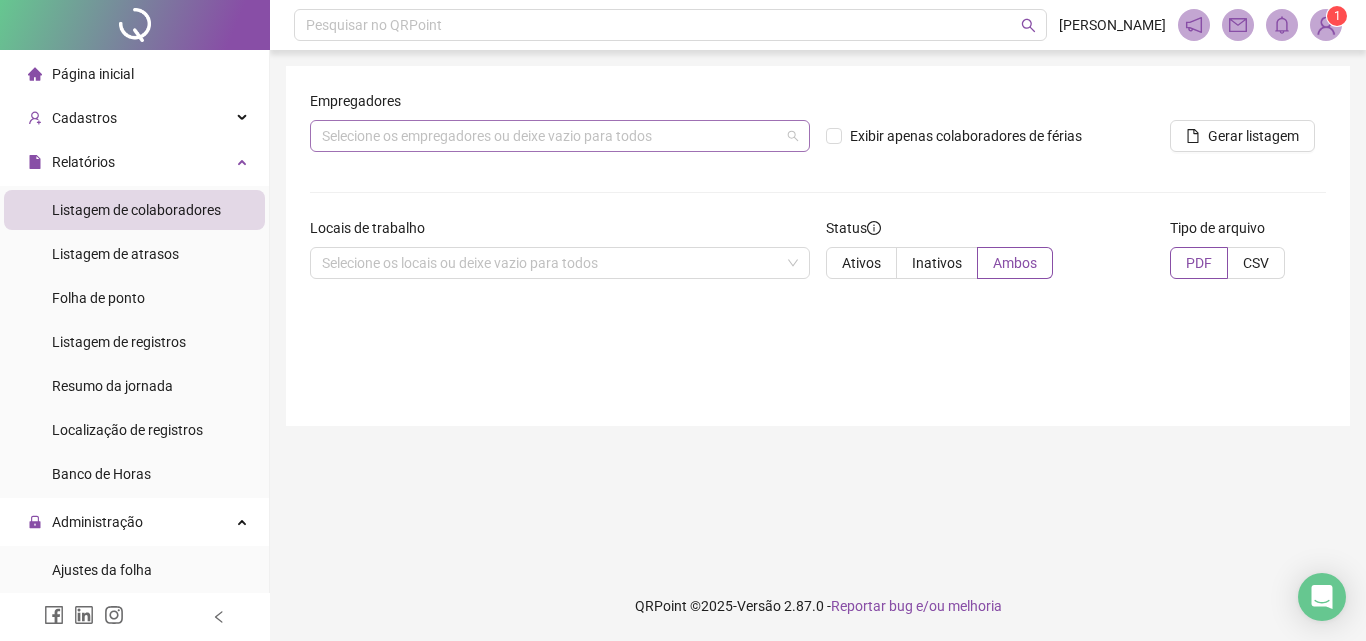 click at bounding box center [549, 136] 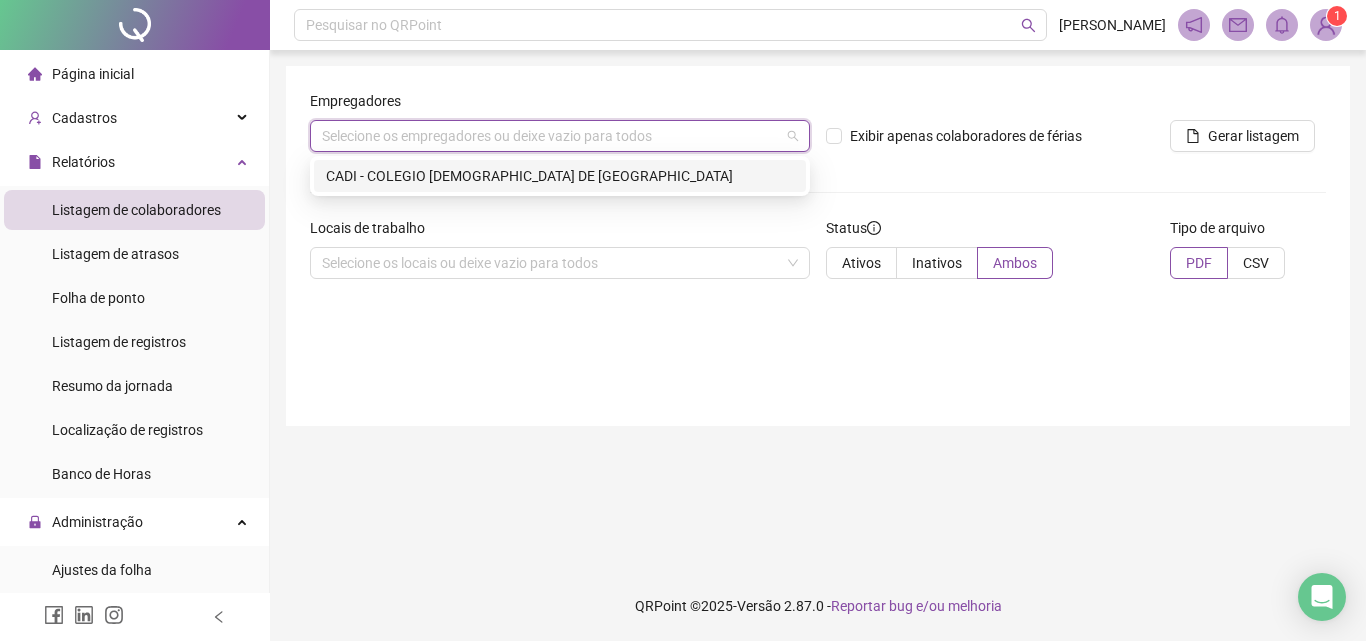 click on "CADI - COLEGIO [DEMOGRAPHIC_DATA] DE [GEOGRAPHIC_DATA]" at bounding box center (560, 176) 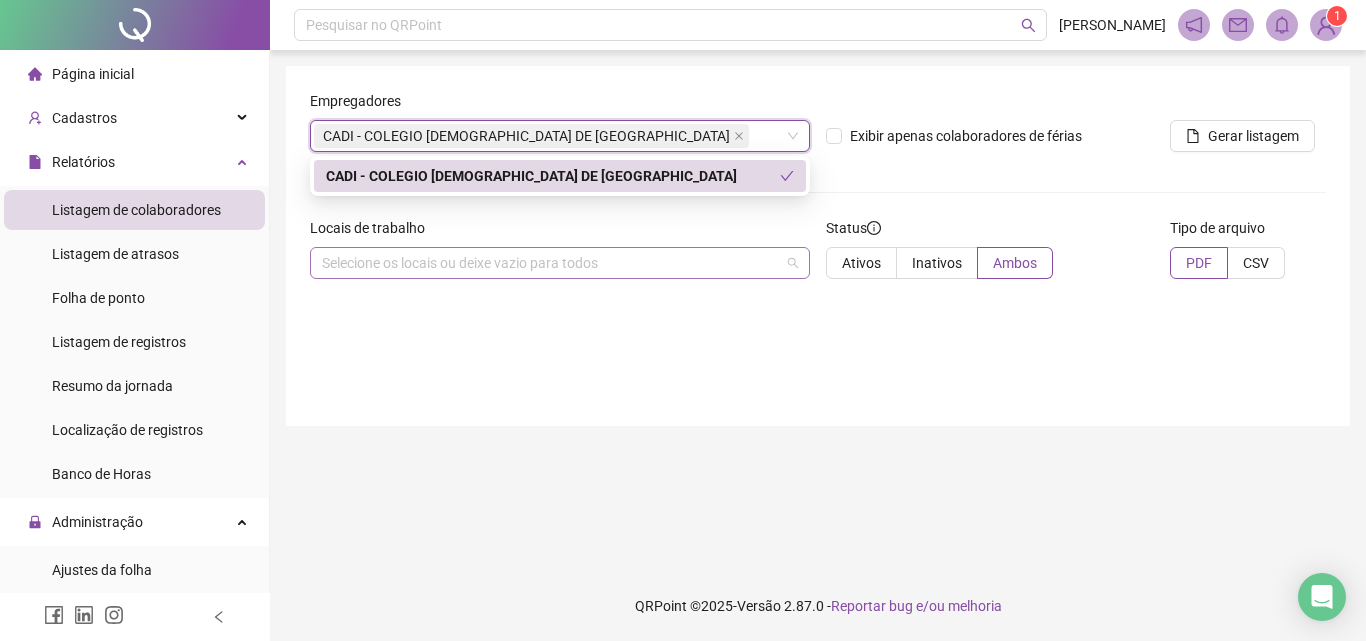 click at bounding box center (549, 263) 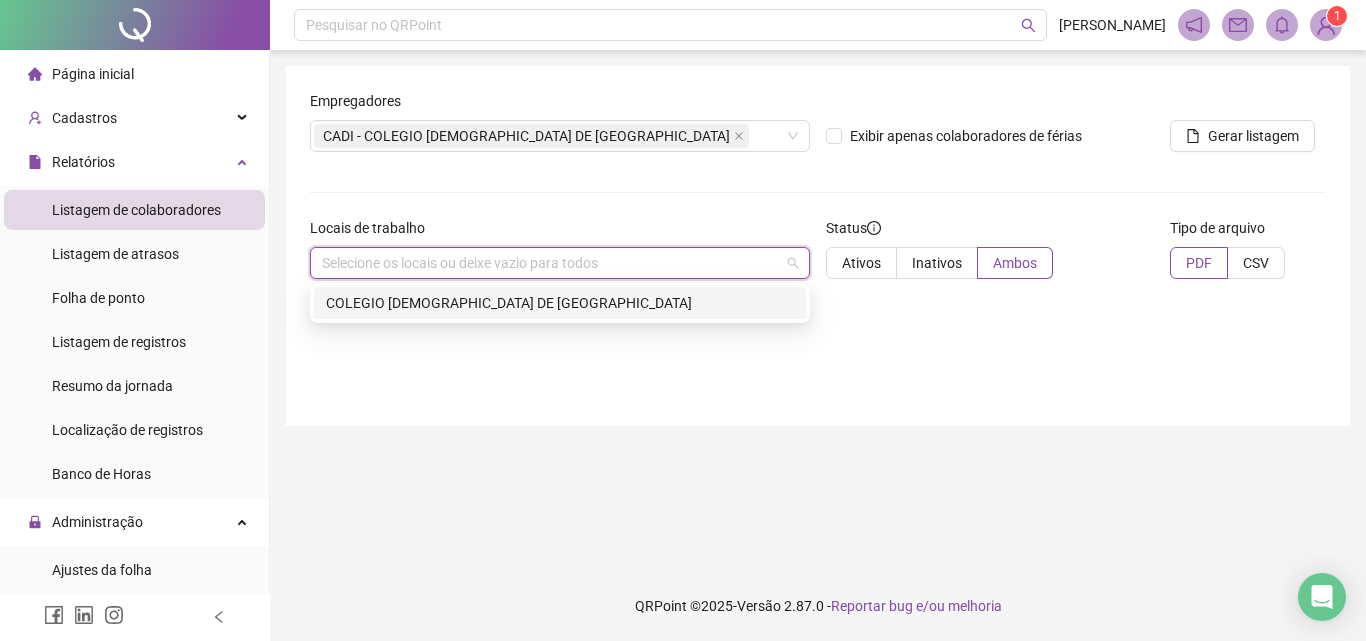 click on "COLEGIO [DEMOGRAPHIC_DATA] DE [GEOGRAPHIC_DATA]" at bounding box center (560, 303) 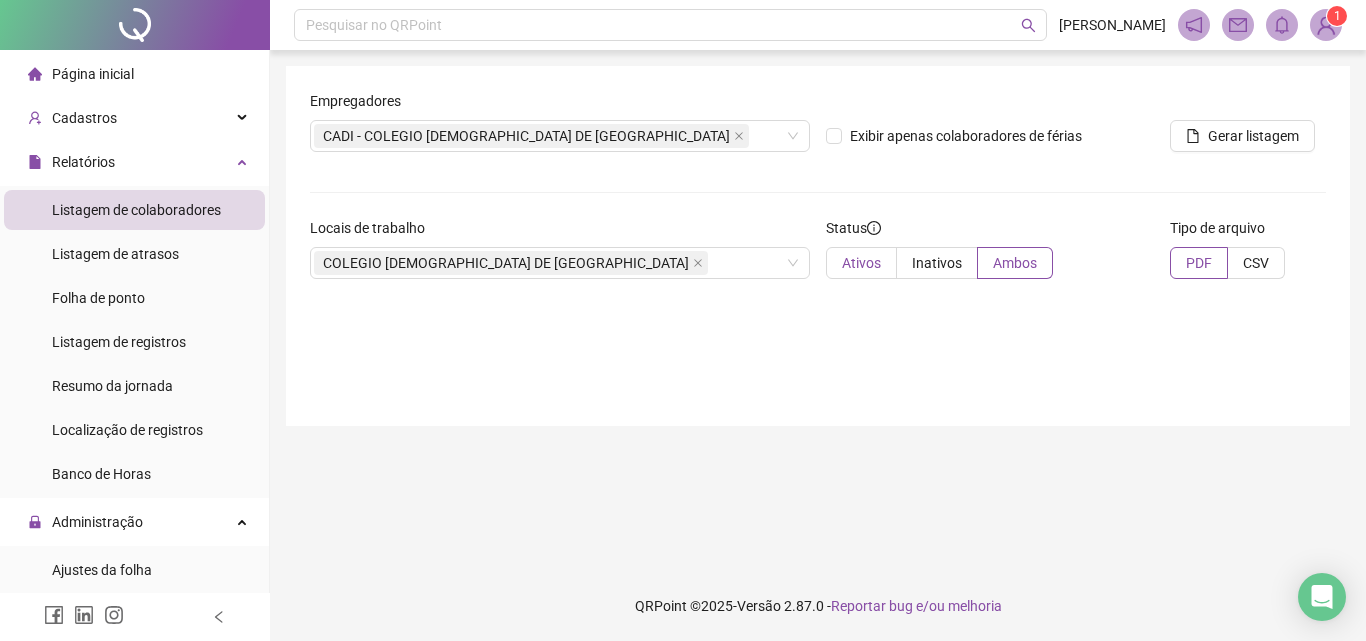 click on "Ativos" at bounding box center [861, 263] 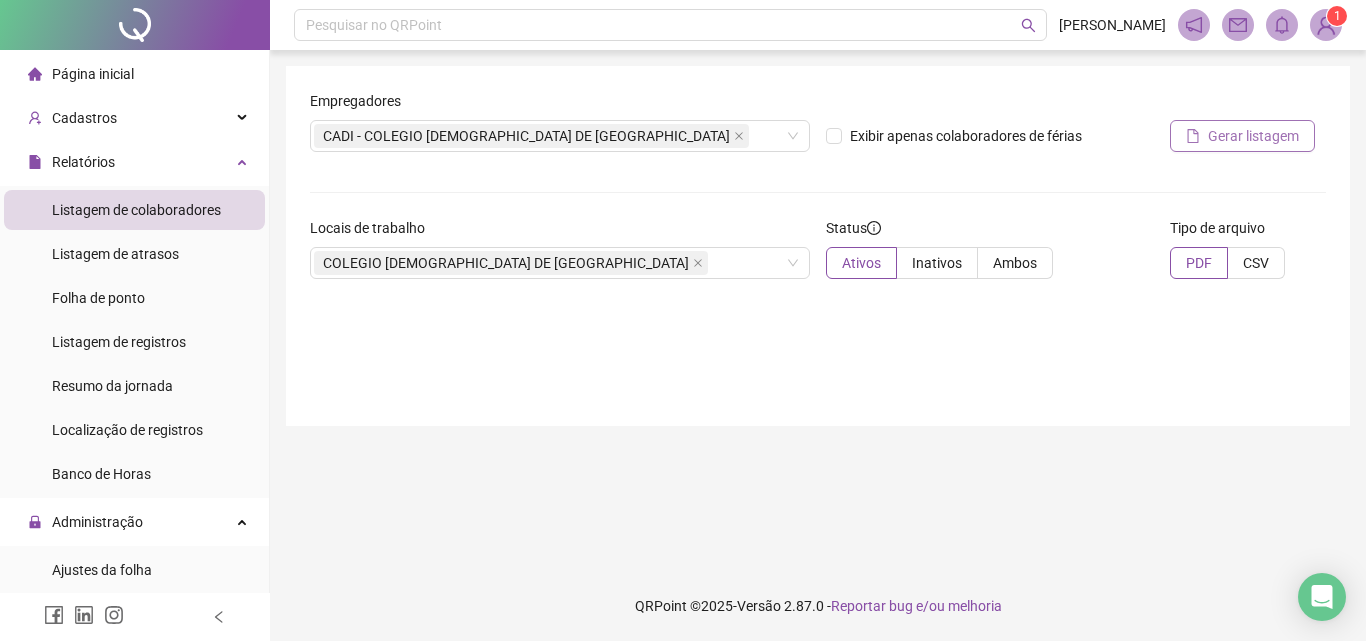 click on "Gerar listagem" at bounding box center (1253, 136) 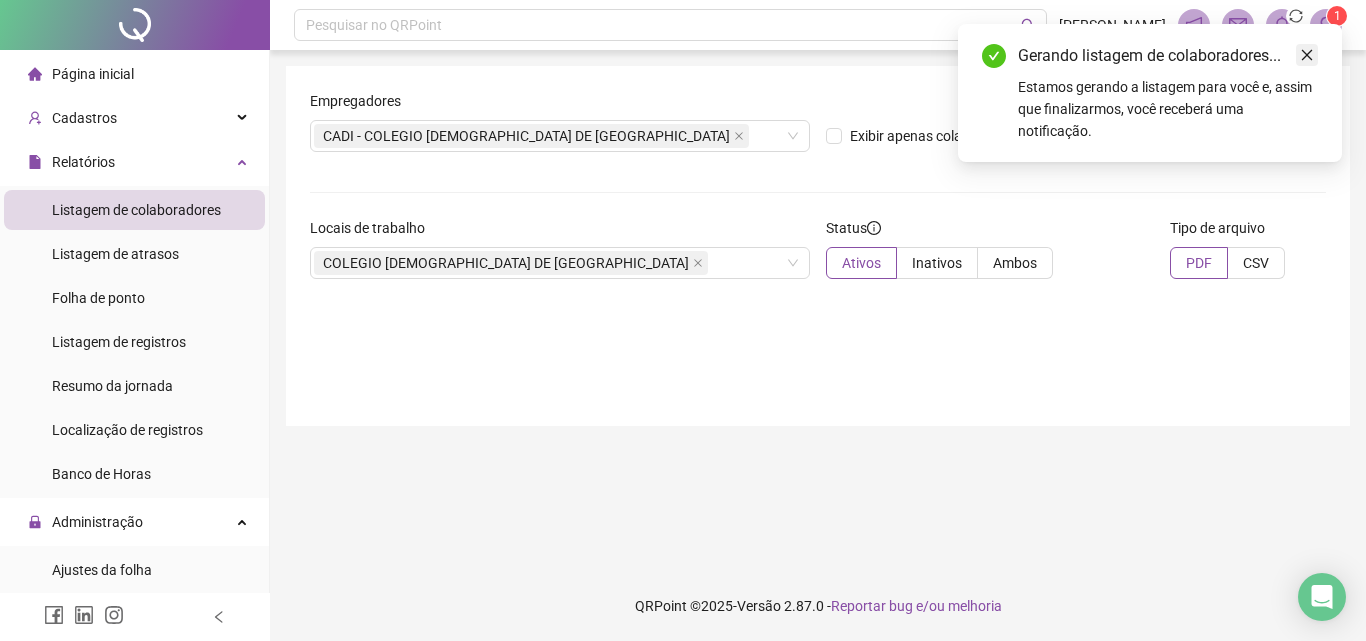 click 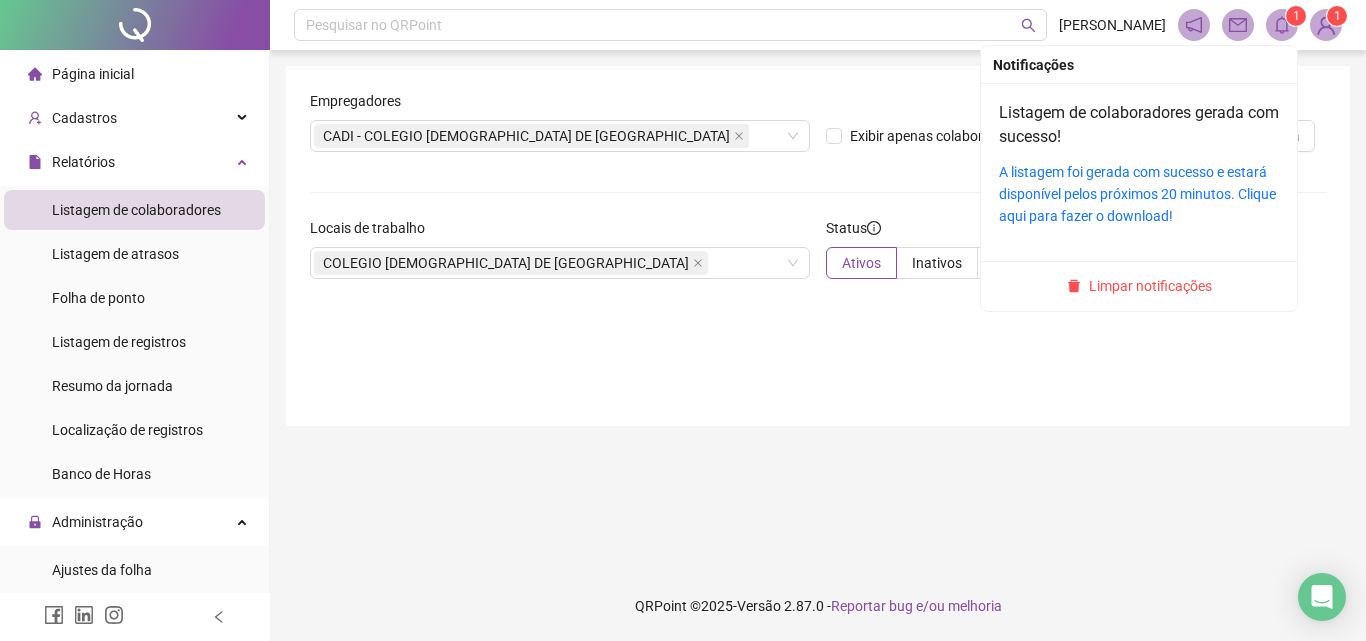 click 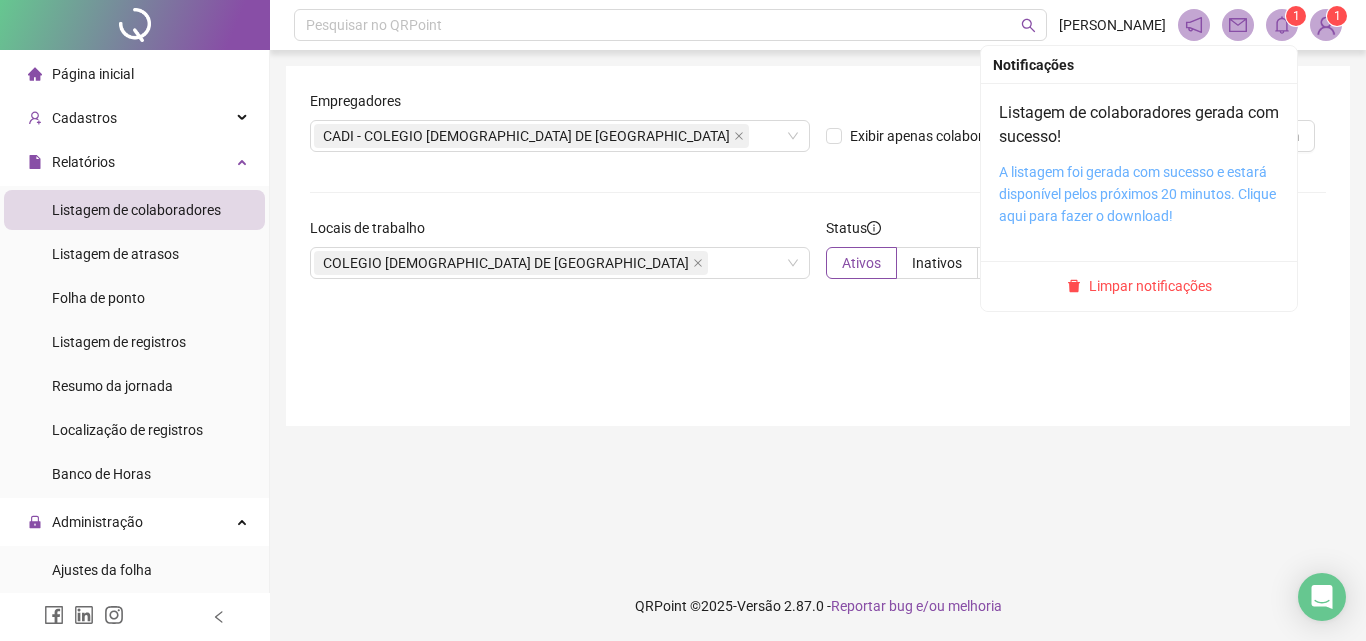 click on "A listagem foi gerada com sucesso e estará disponível pelos próximos 20 minutos.
Clique aqui para fazer o download!" at bounding box center (1137, 194) 